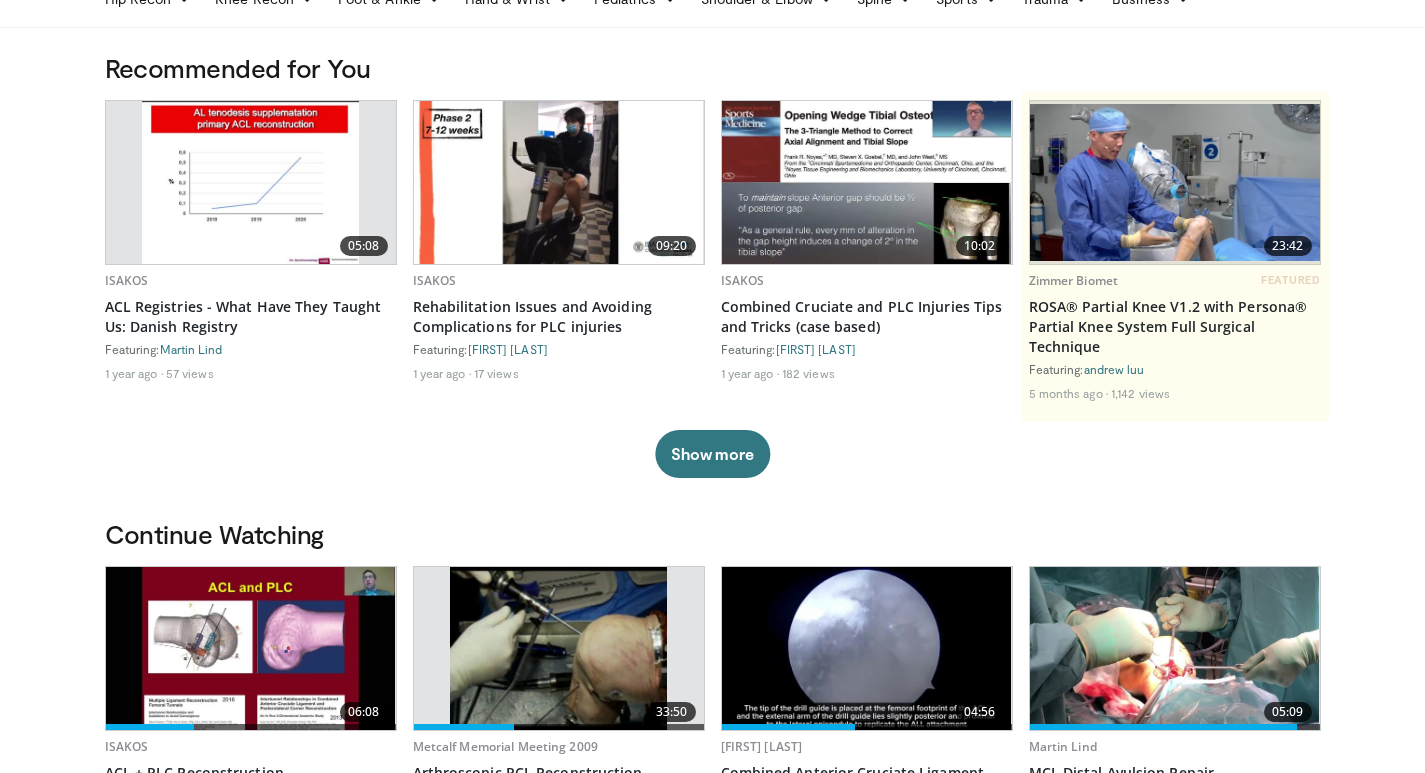 scroll, scrollTop: 0, scrollLeft: 0, axis: both 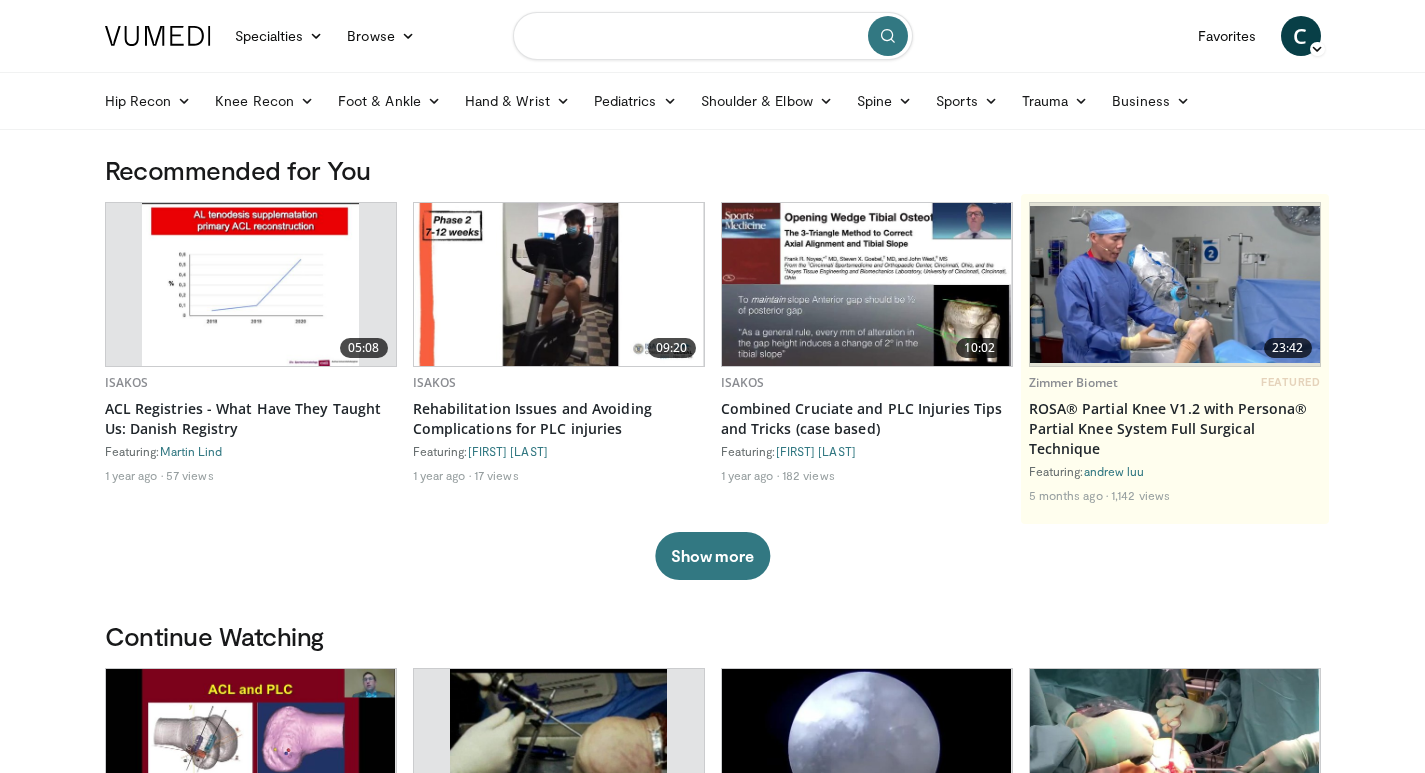 click at bounding box center [713, 36] 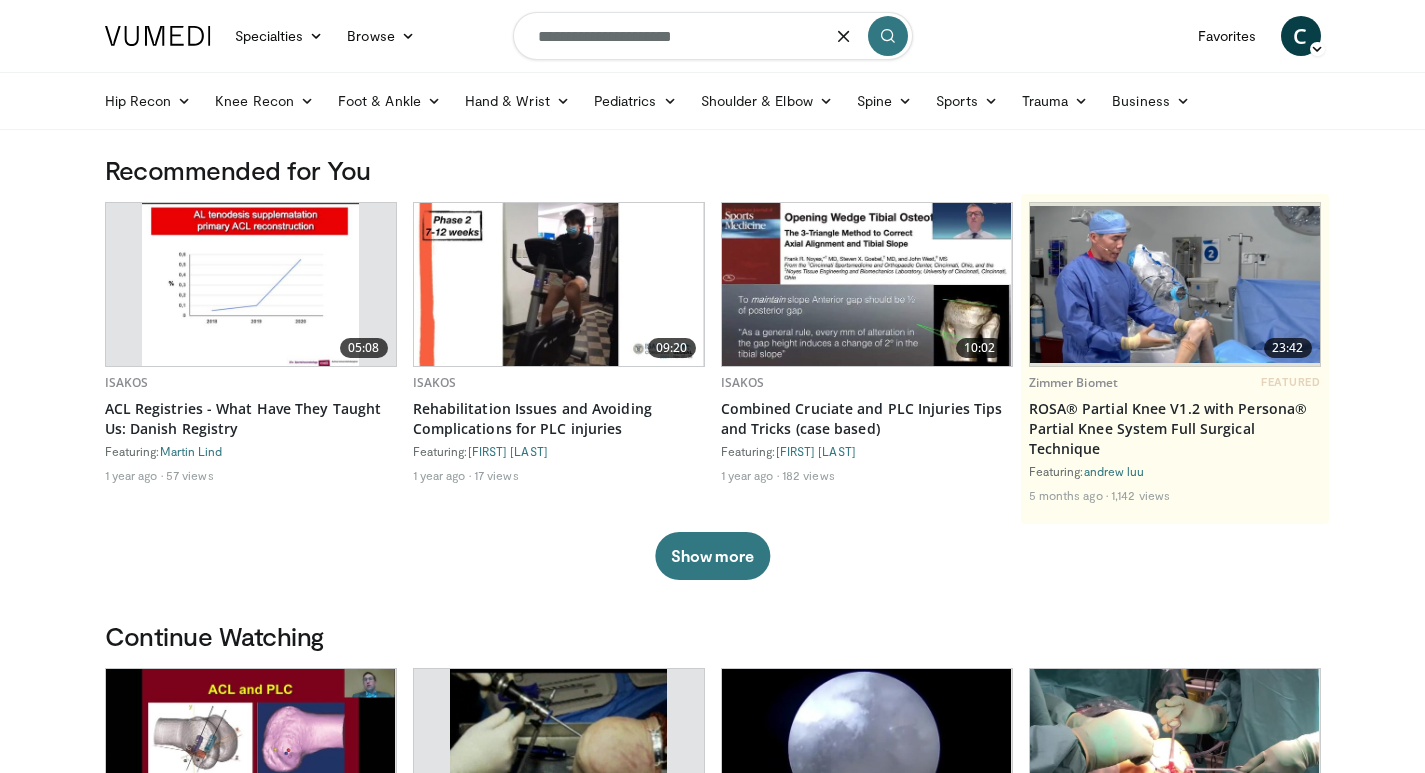 type on "**********" 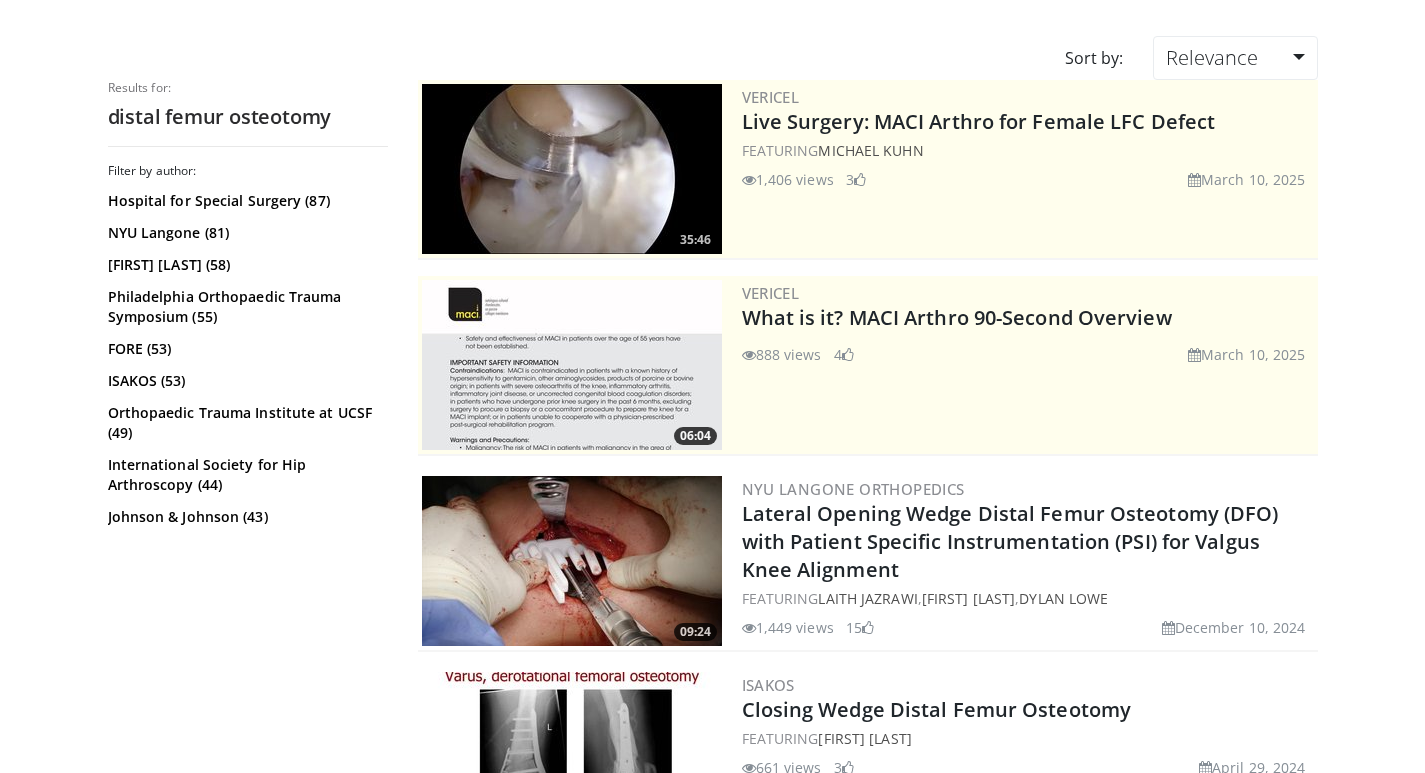 scroll, scrollTop: 200, scrollLeft: 0, axis: vertical 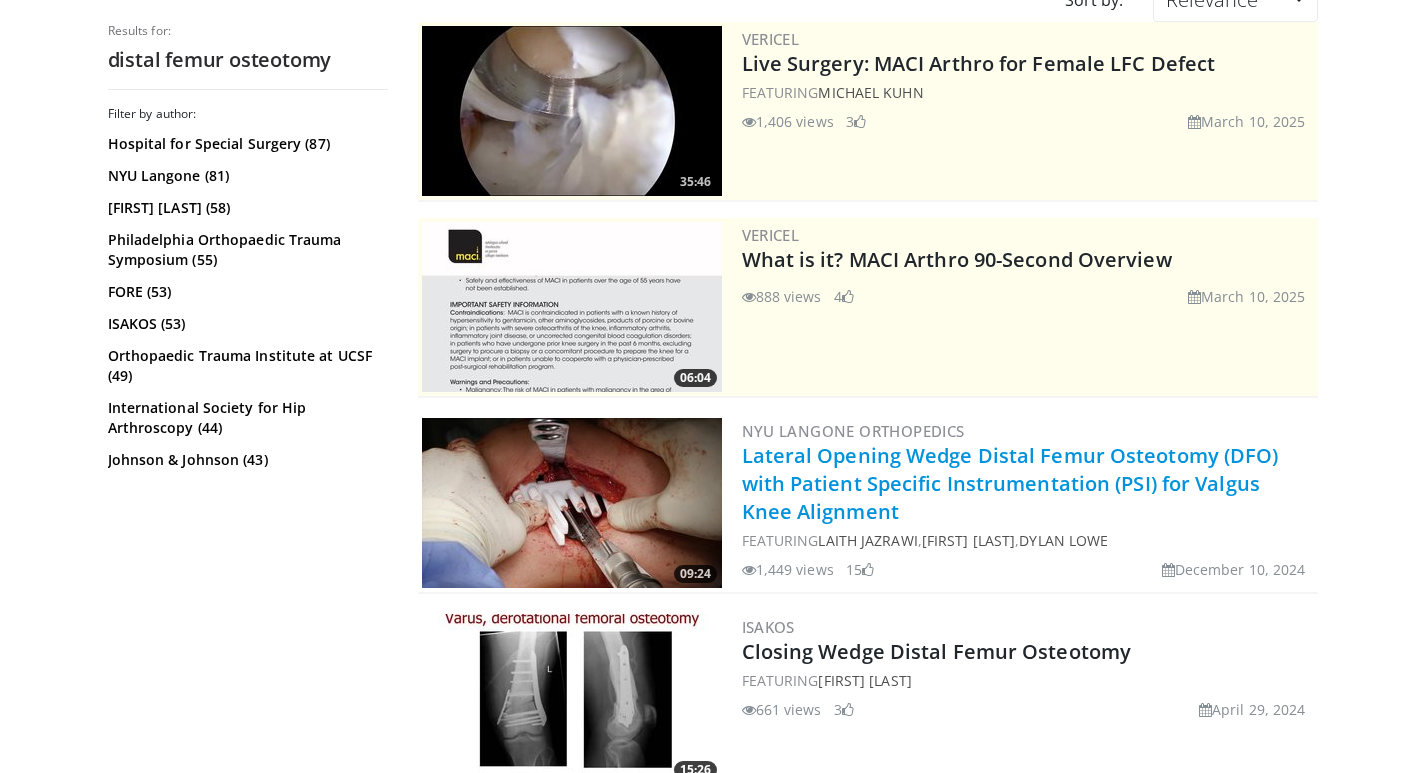 click on "Lateral Opening Wedge Distal Femur Osteotomy (DFO) with Patient Specific Instrumentation (PSI) for Valgus Knee Alignment" at bounding box center (1010, 483) 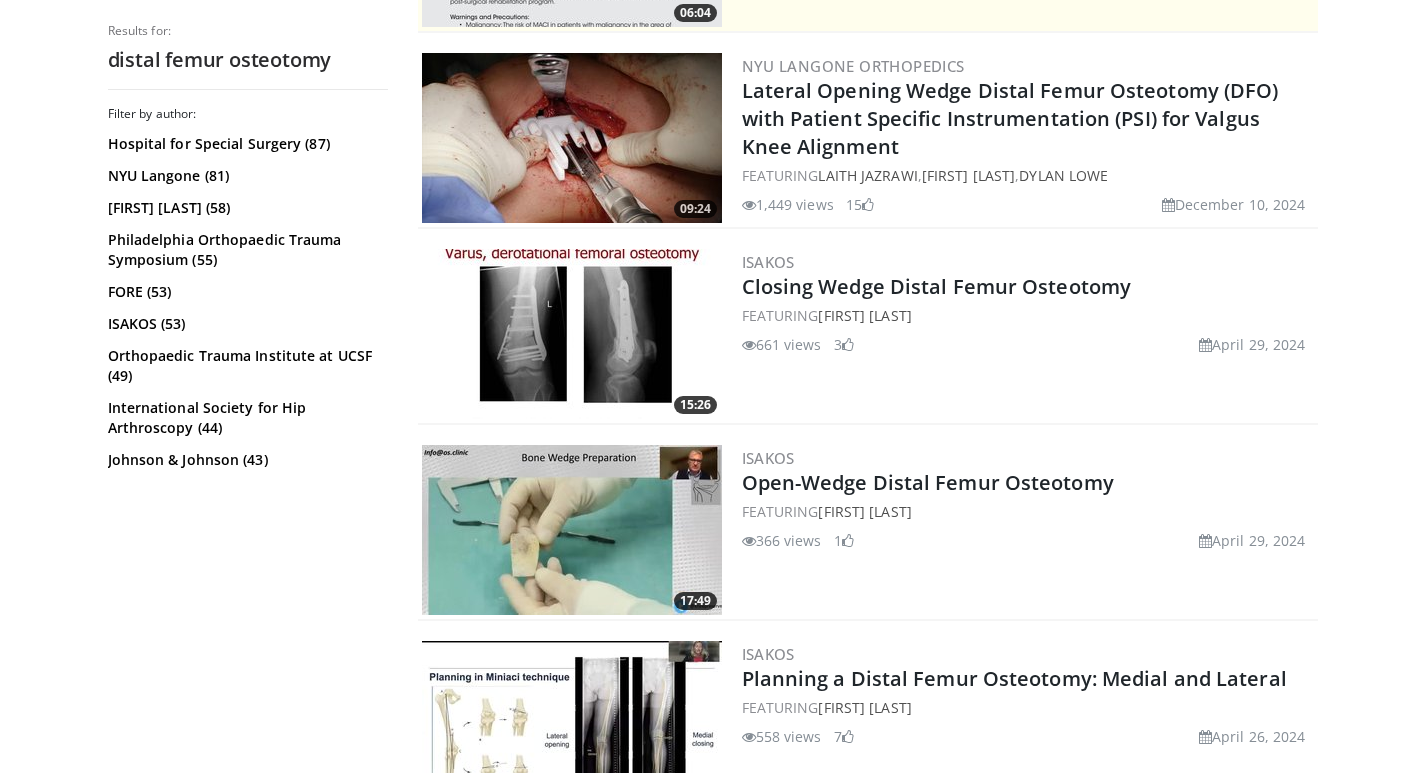 scroll, scrollTop: 600, scrollLeft: 0, axis: vertical 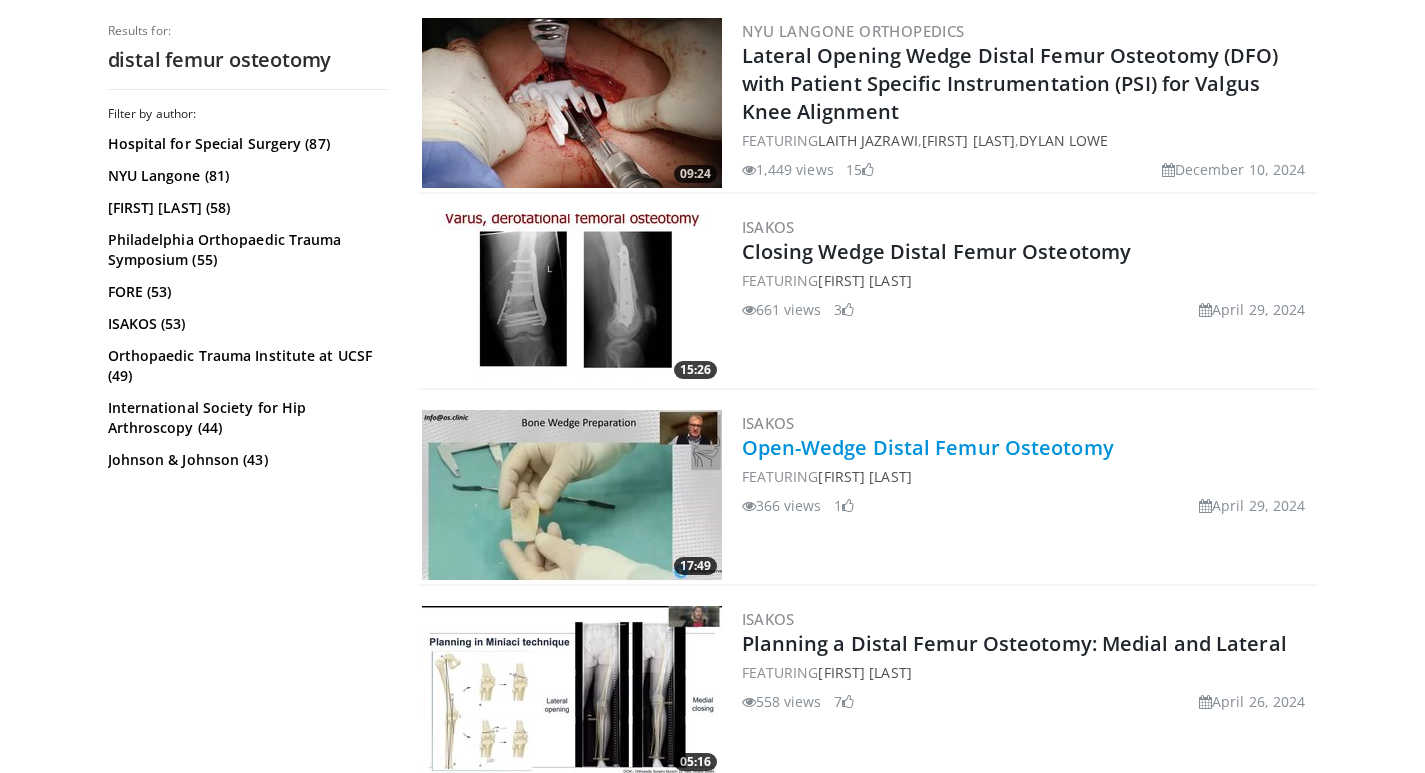 click on "Open-Wedge Distal Femur Osteotomy" at bounding box center [928, 447] 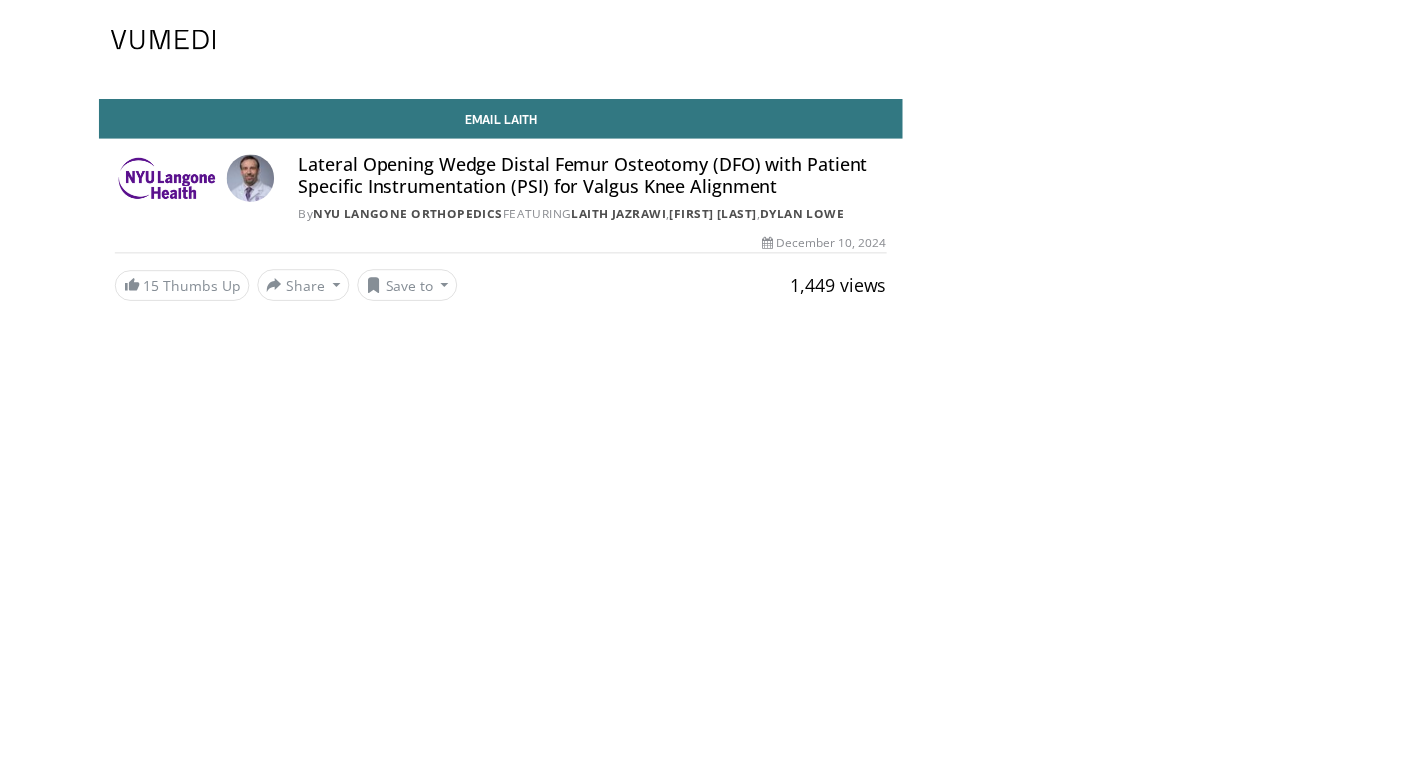 scroll, scrollTop: 0, scrollLeft: 0, axis: both 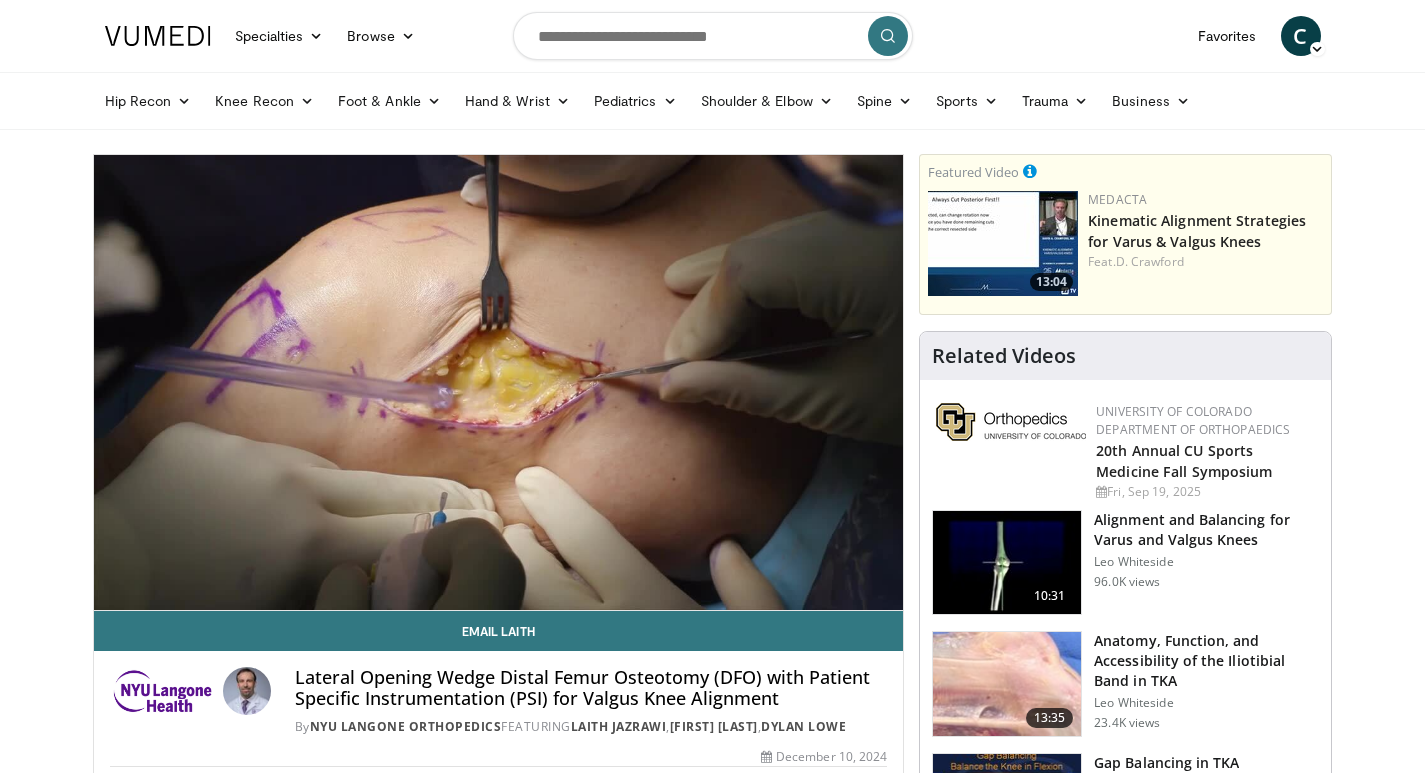 click on "10 seconds
Tap to unmute" at bounding box center (499, 382) 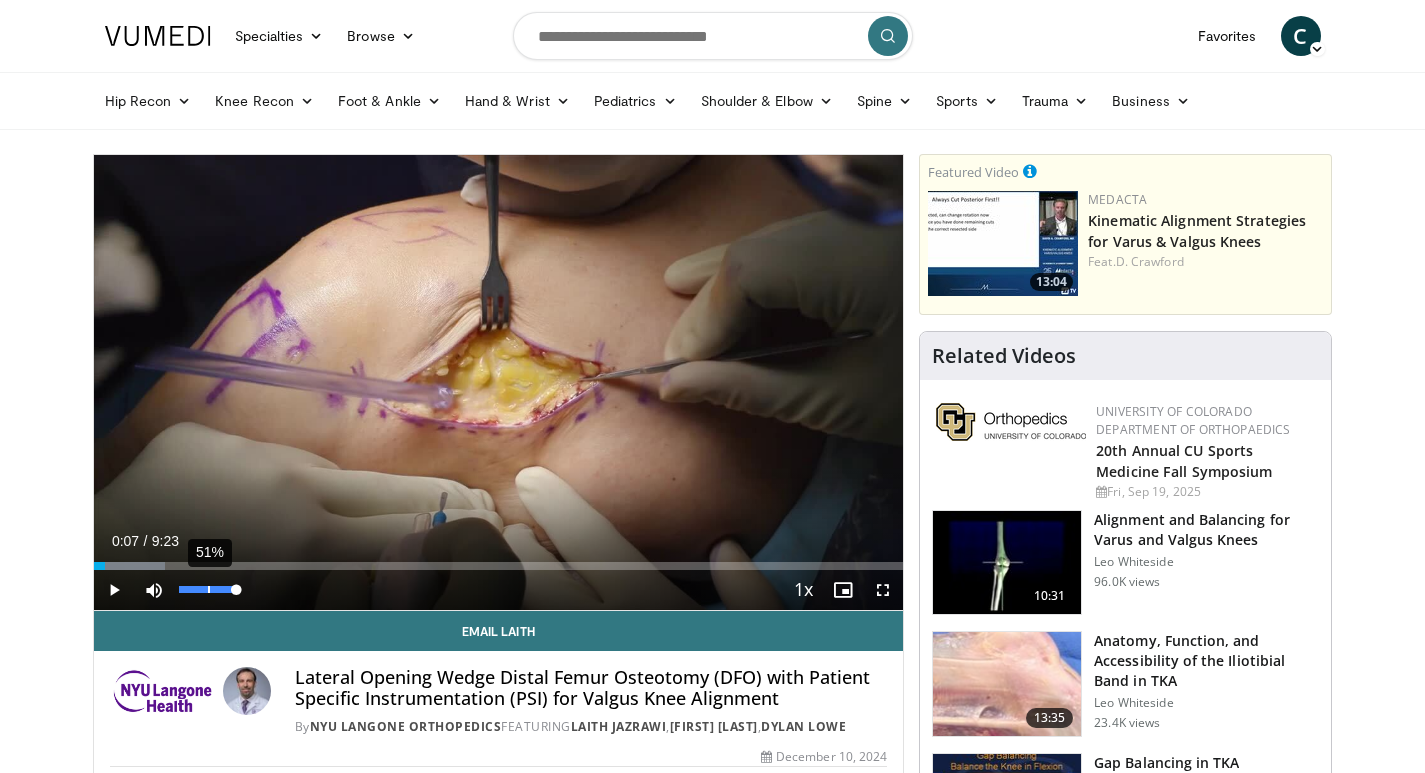 click at bounding box center [207, 589] 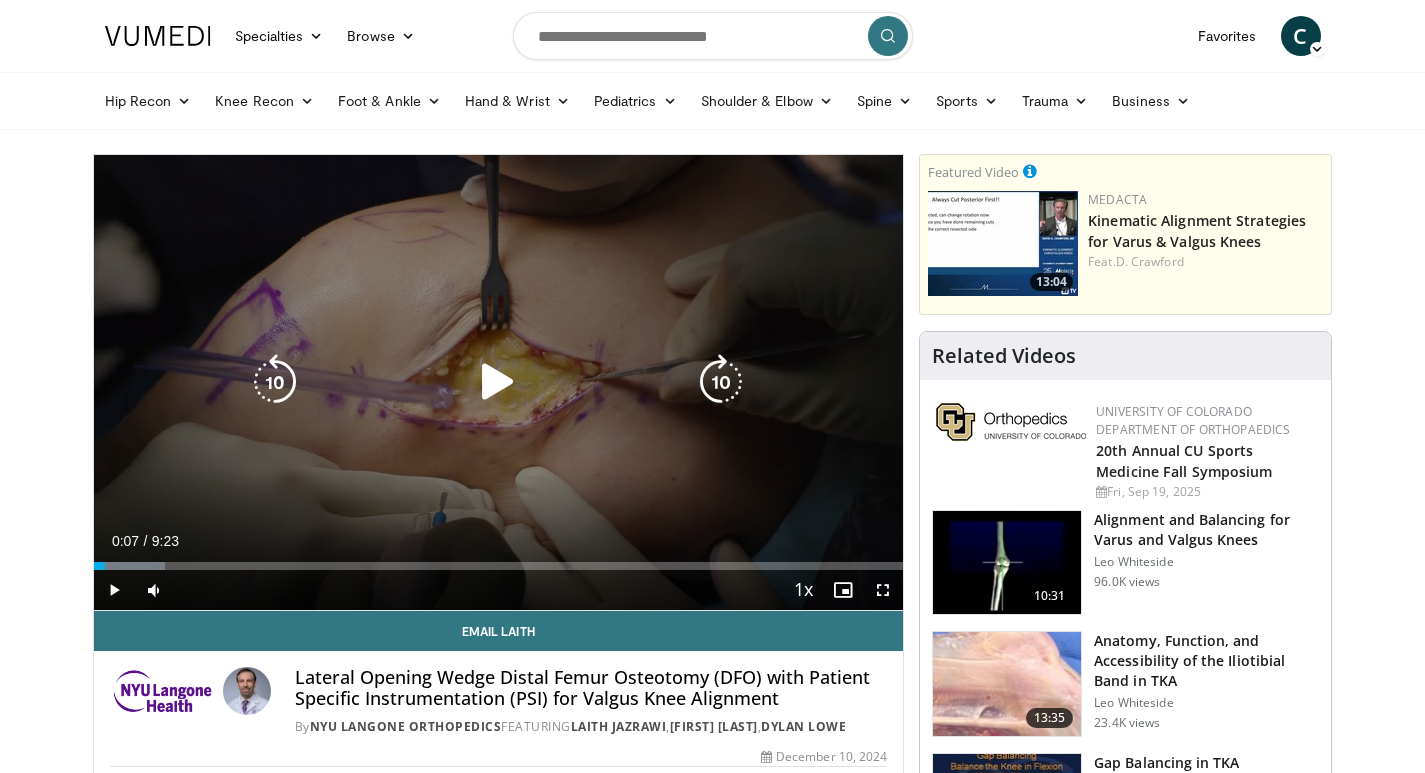 click at bounding box center (498, 382) 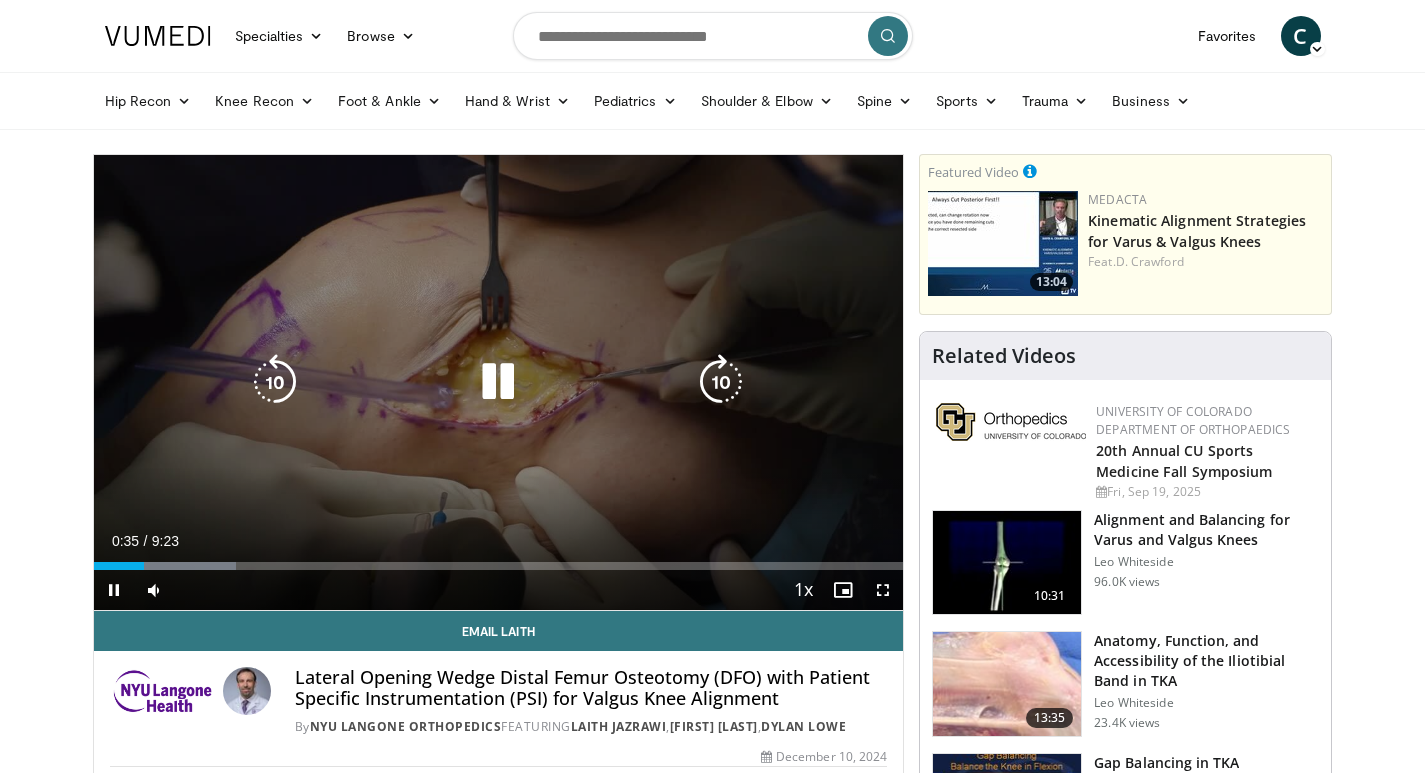 click at bounding box center [498, 382] 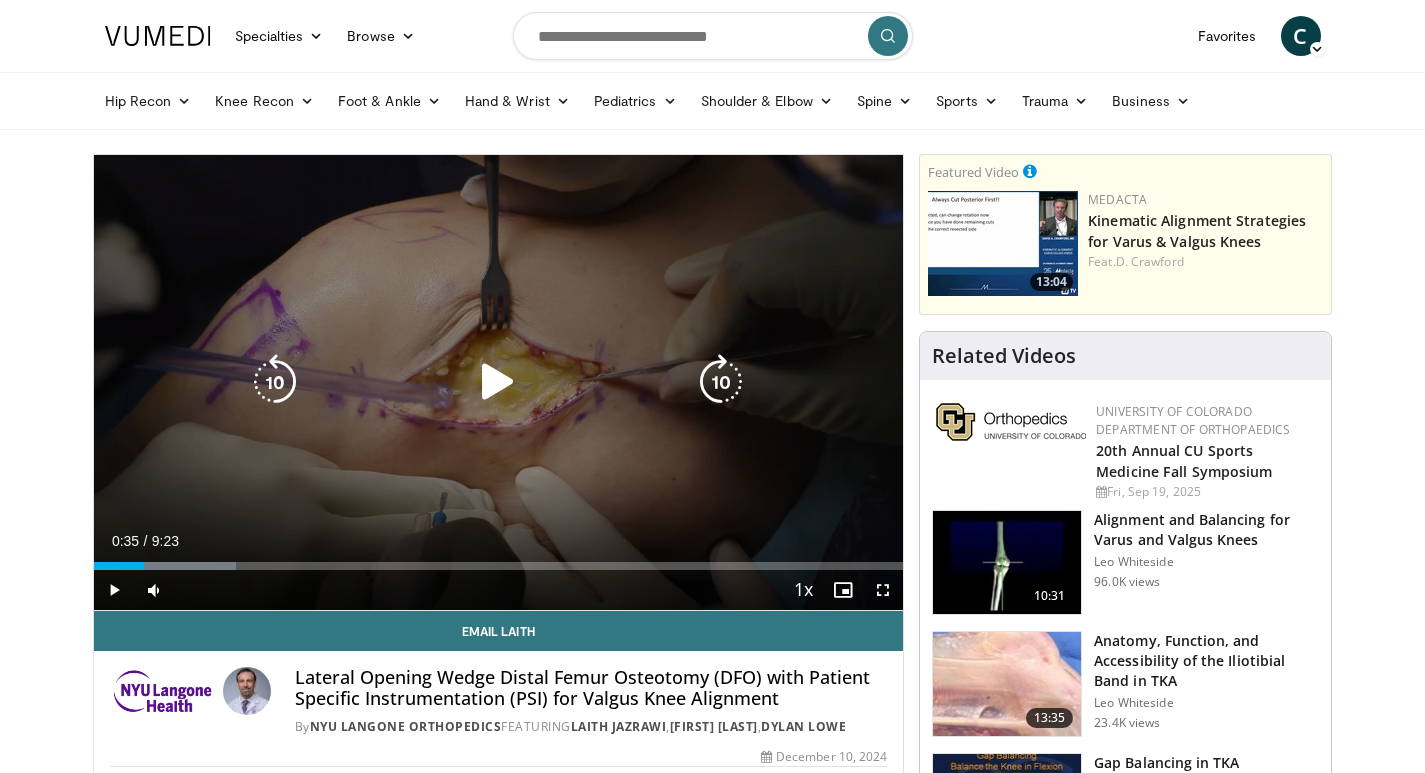 click at bounding box center [498, 382] 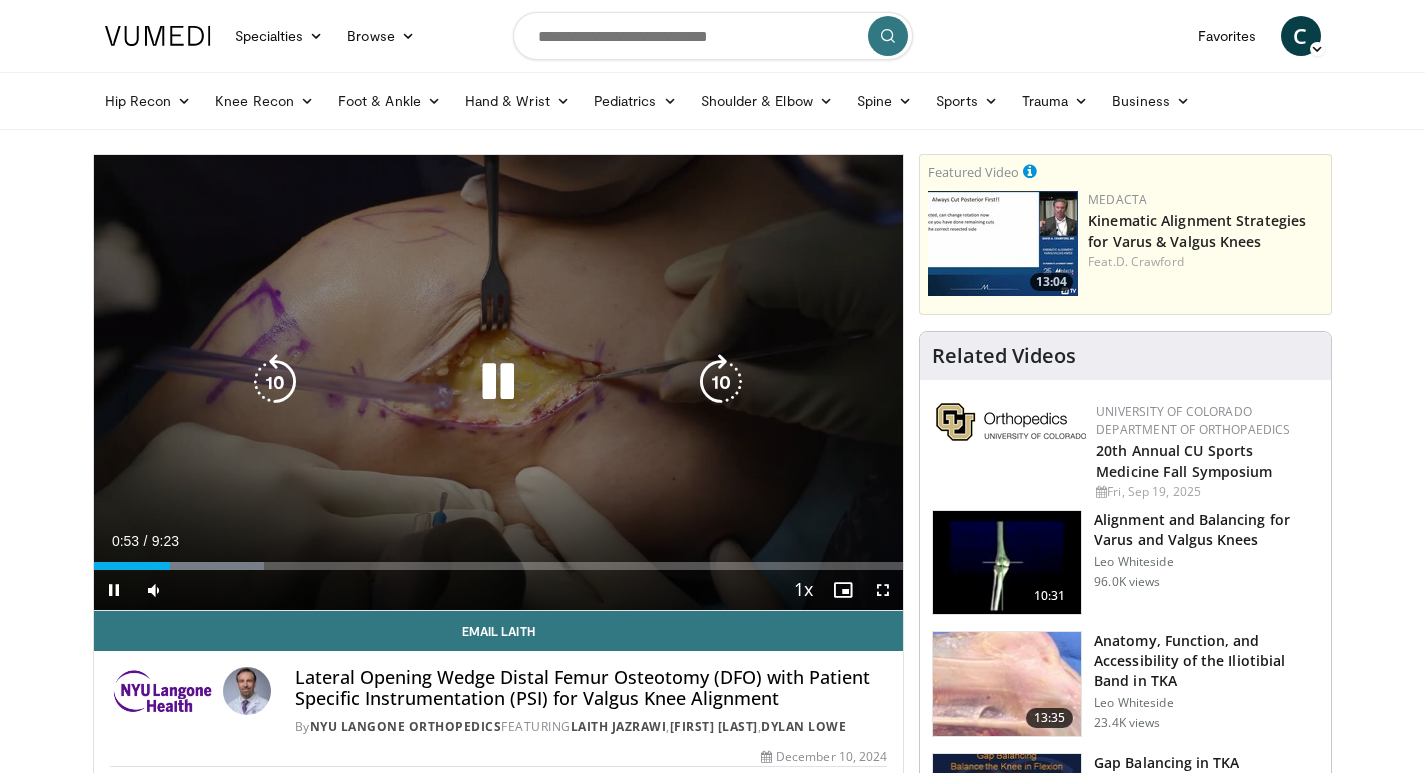 click at bounding box center (498, 382) 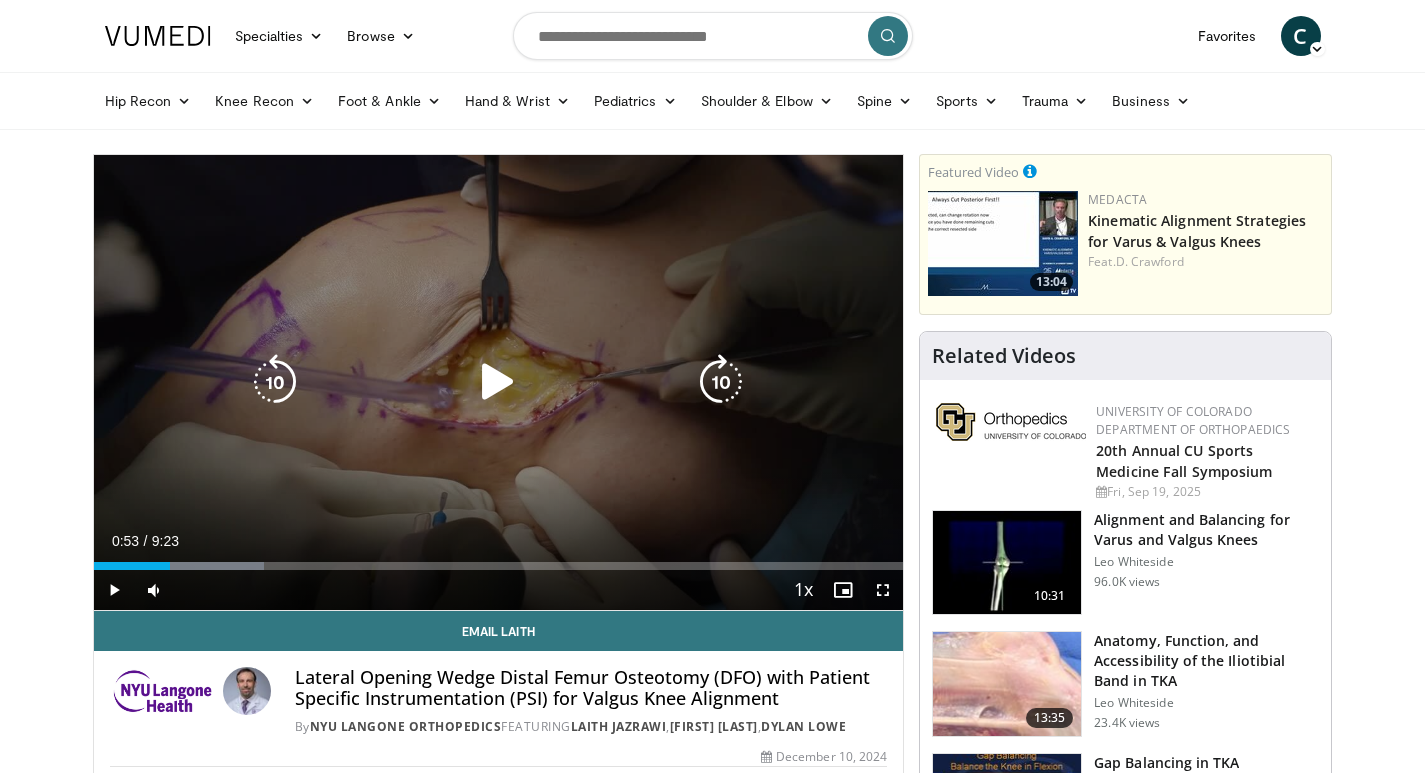 click at bounding box center [498, 382] 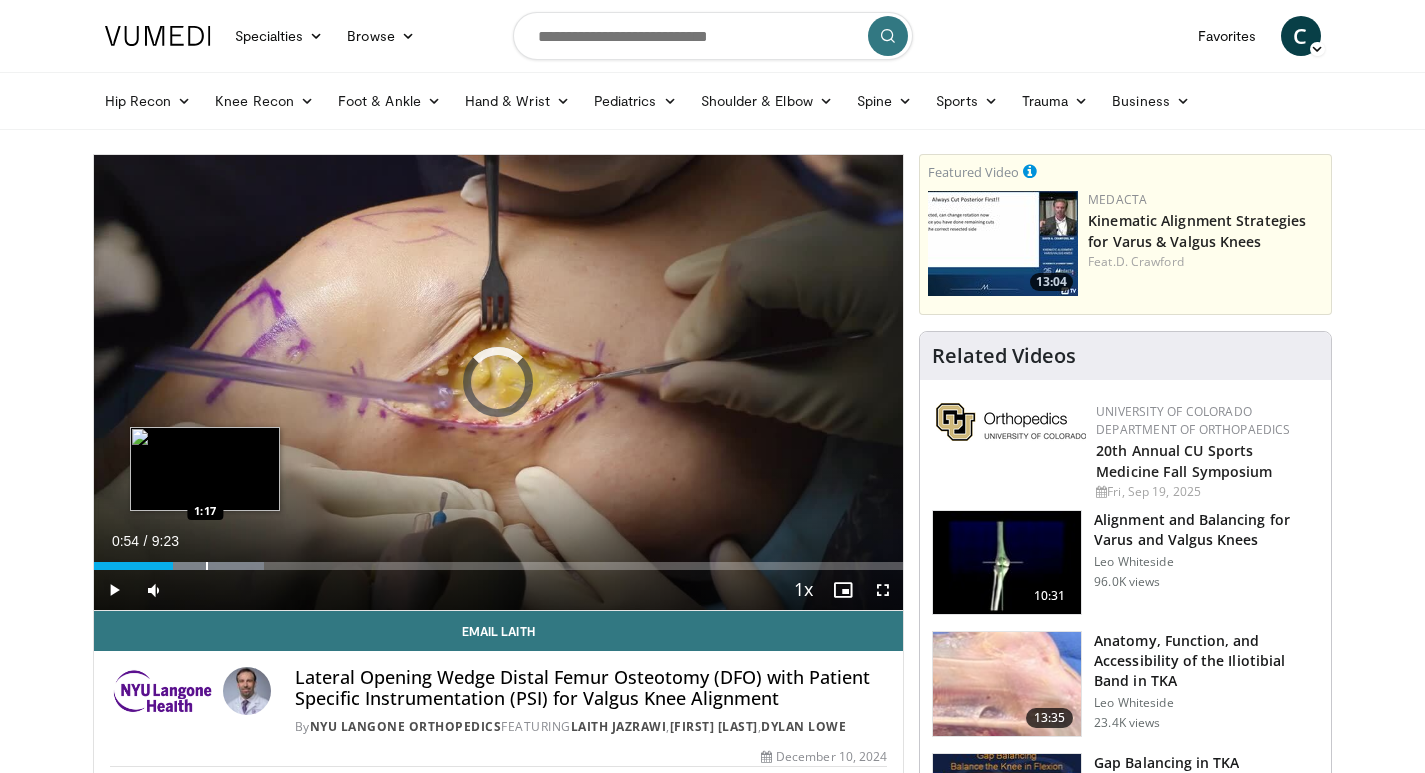 click at bounding box center [207, 566] 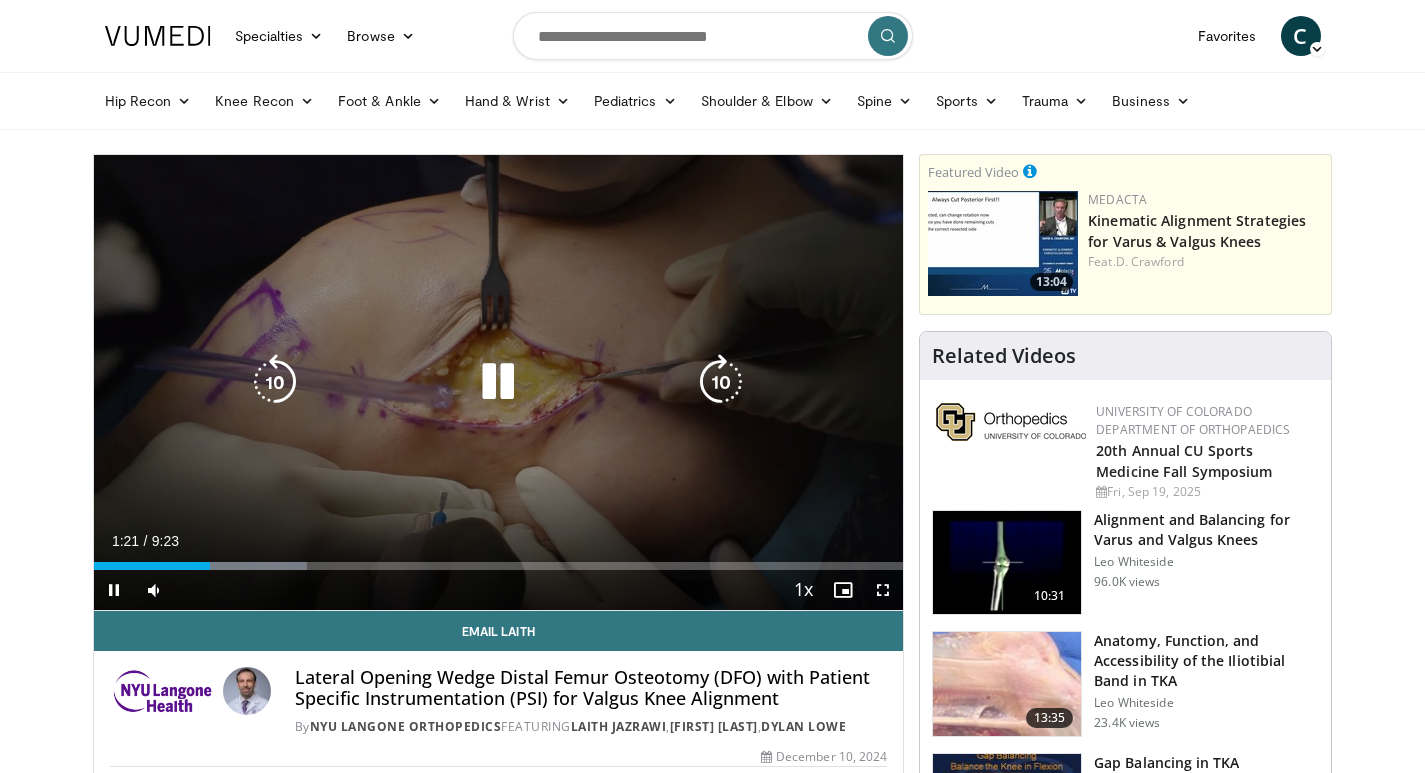 click at bounding box center (498, 382) 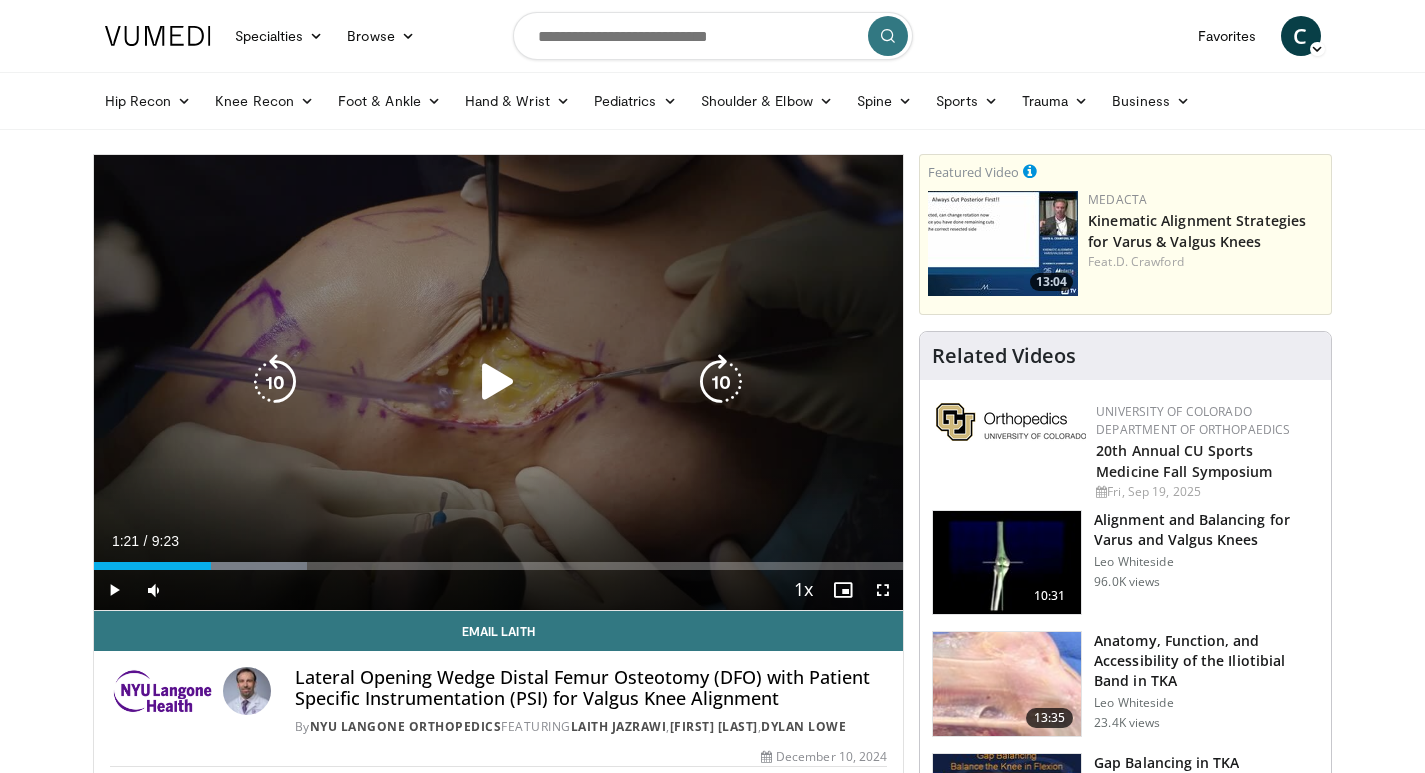 click at bounding box center [498, 382] 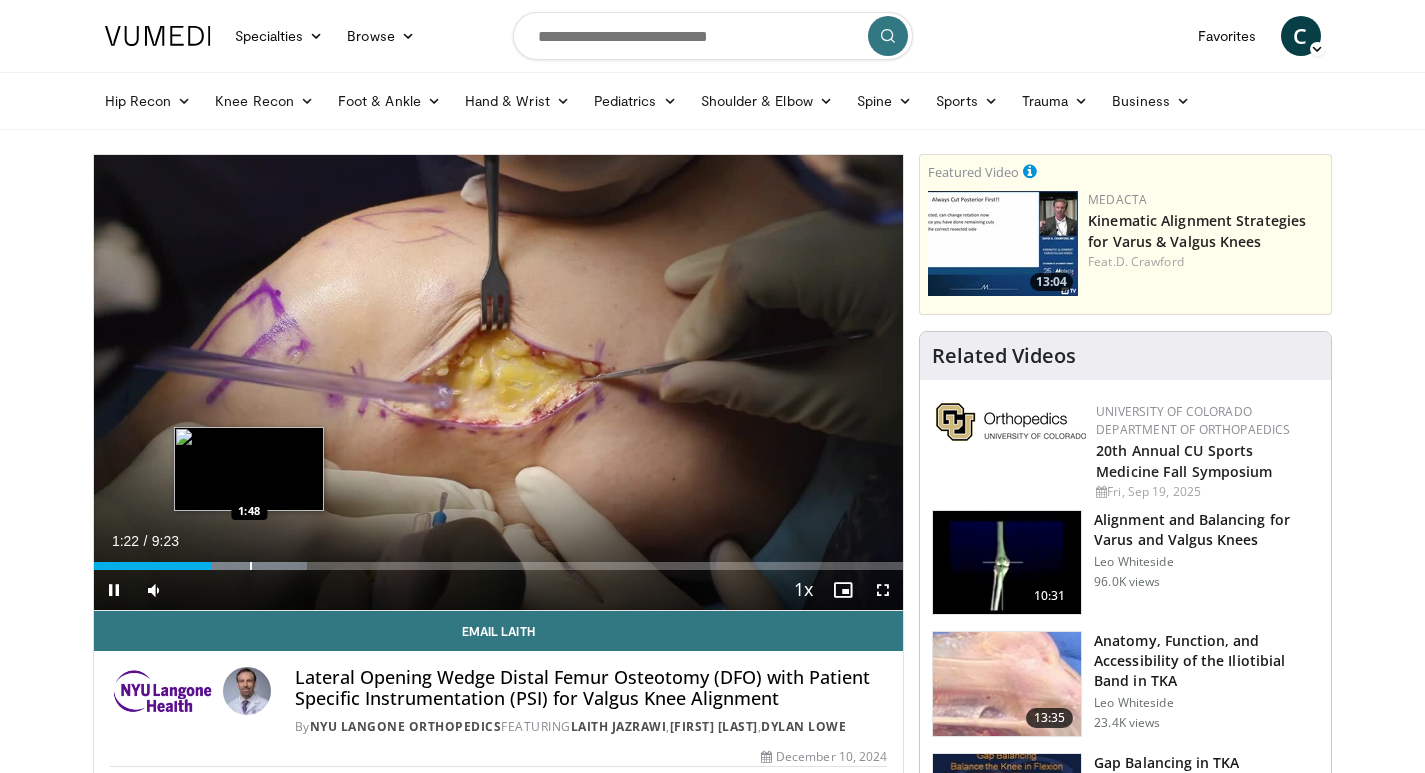 click at bounding box center (251, 566) 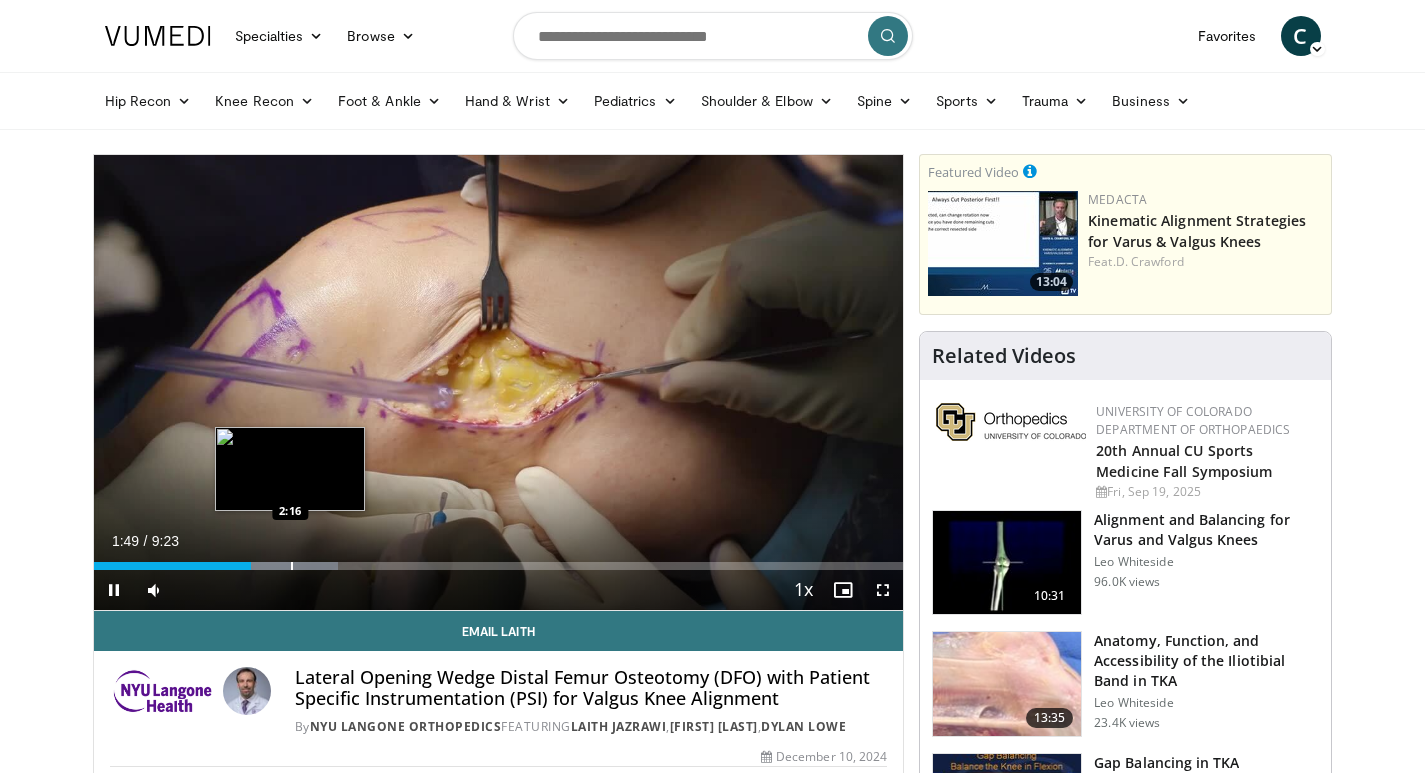click at bounding box center (292, 566) 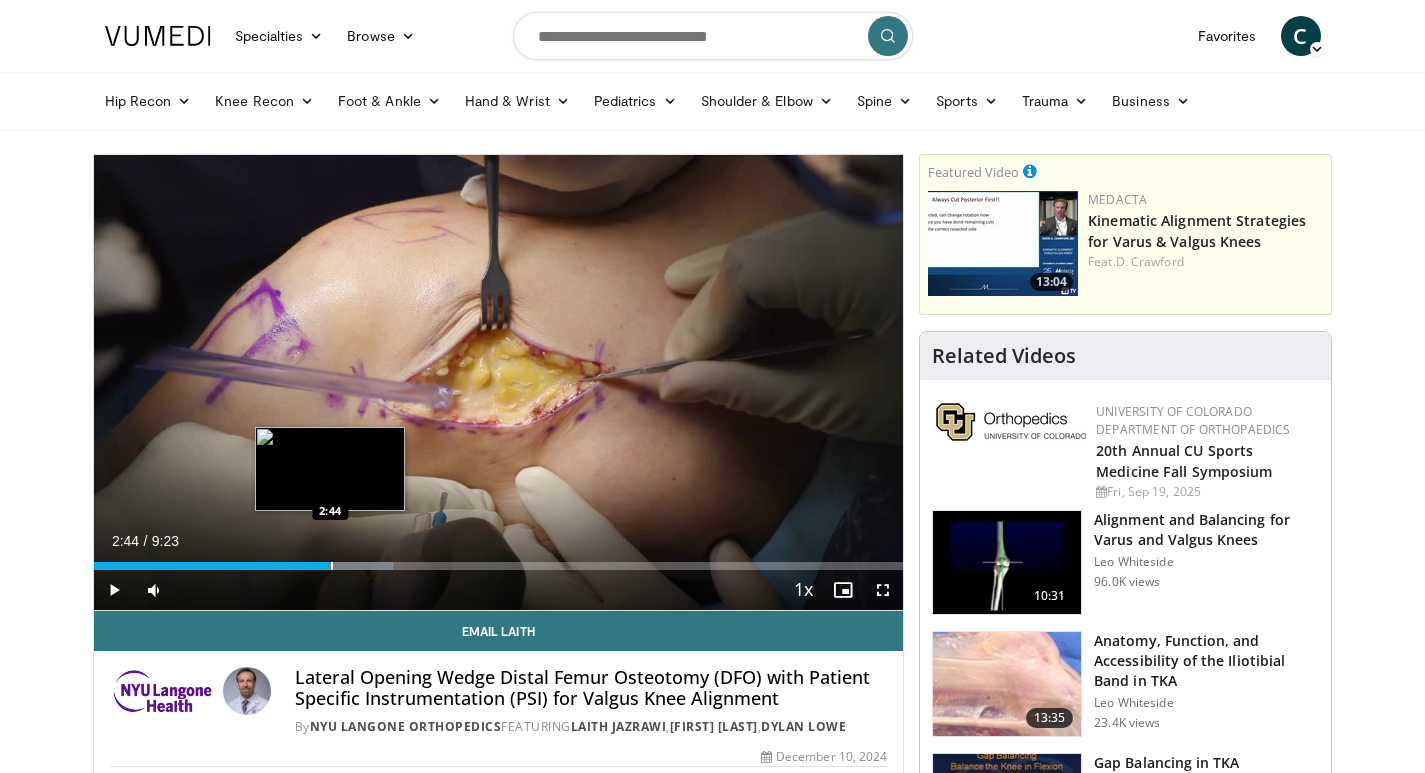 click at bounding box center (332, 566) 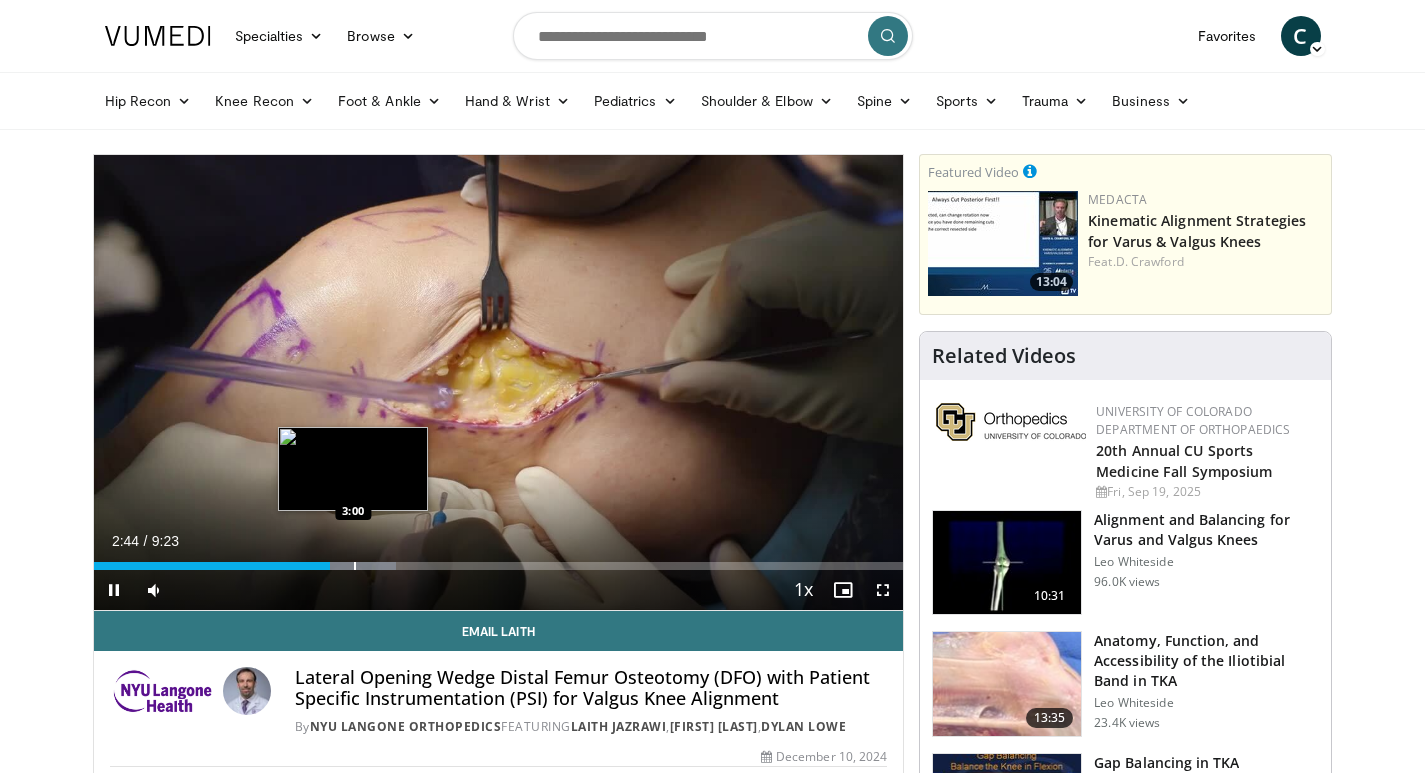 click at bounding box center (355, 566) 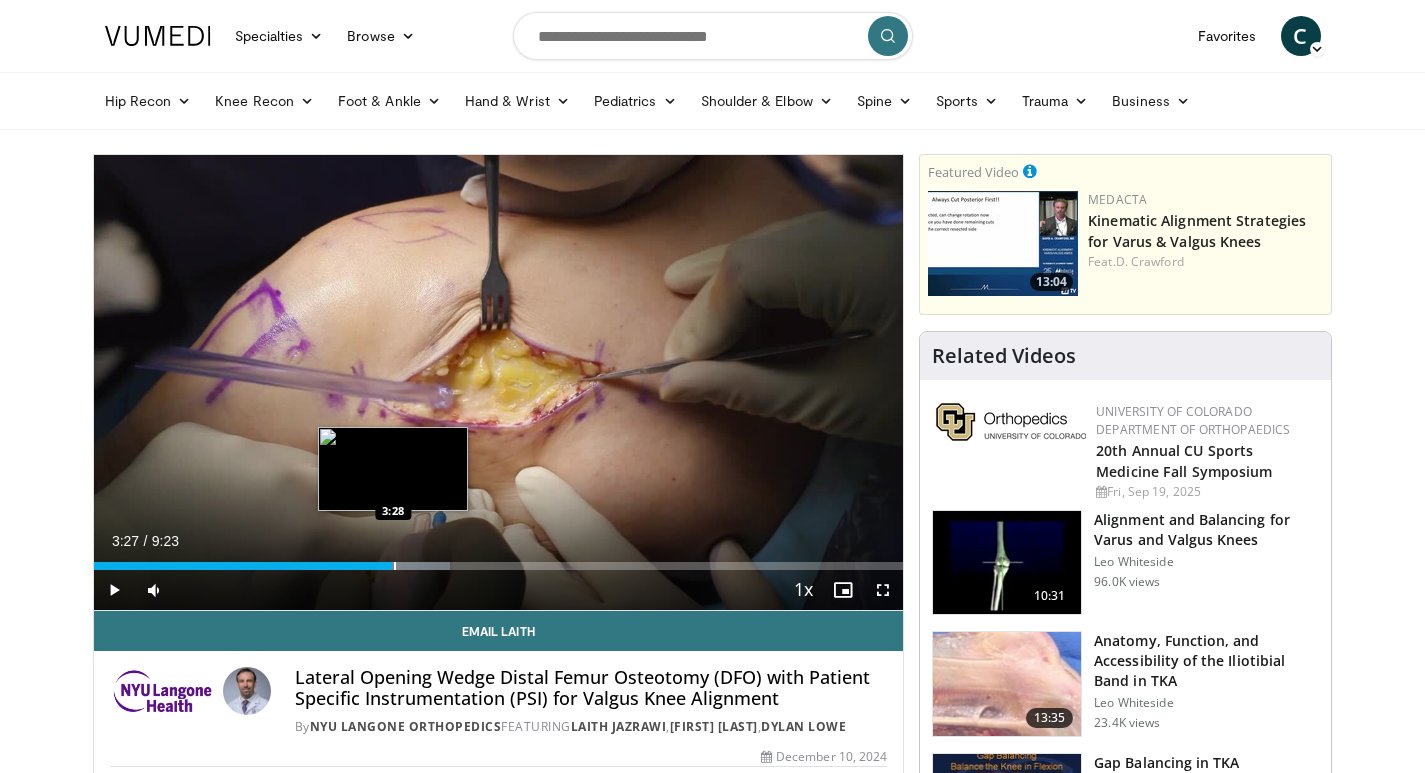 click at bounding box center (395, 566) 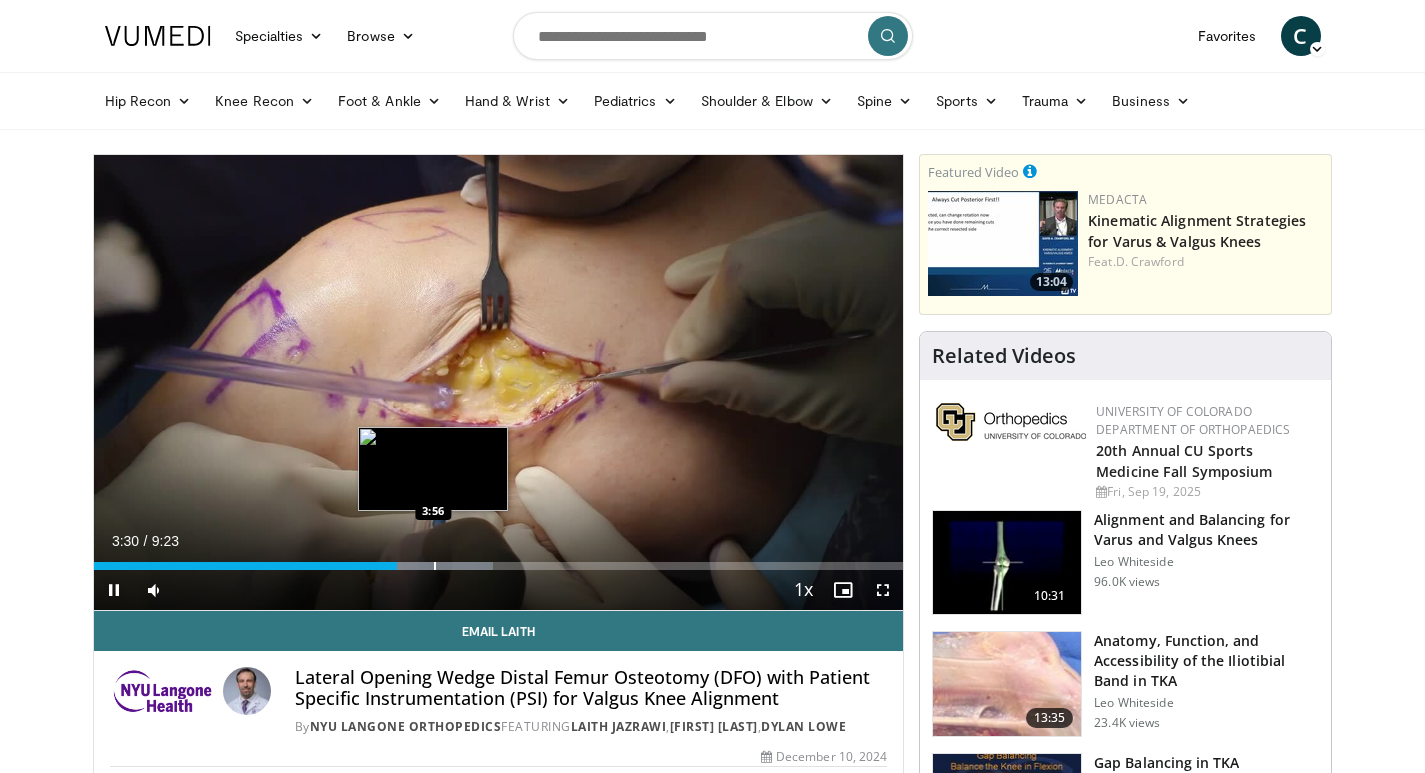 click at bounding box center (435, 566) 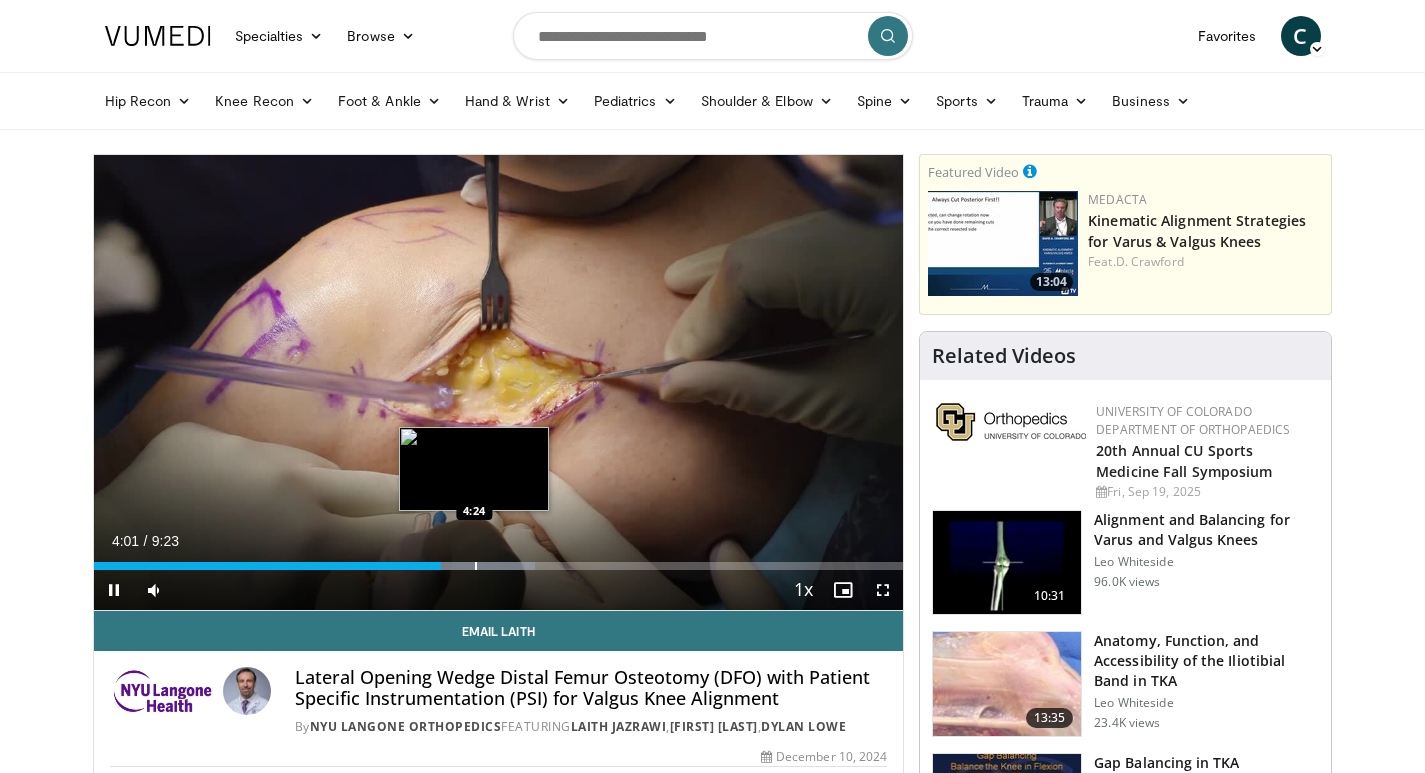 click at bounding box center [476, 566] 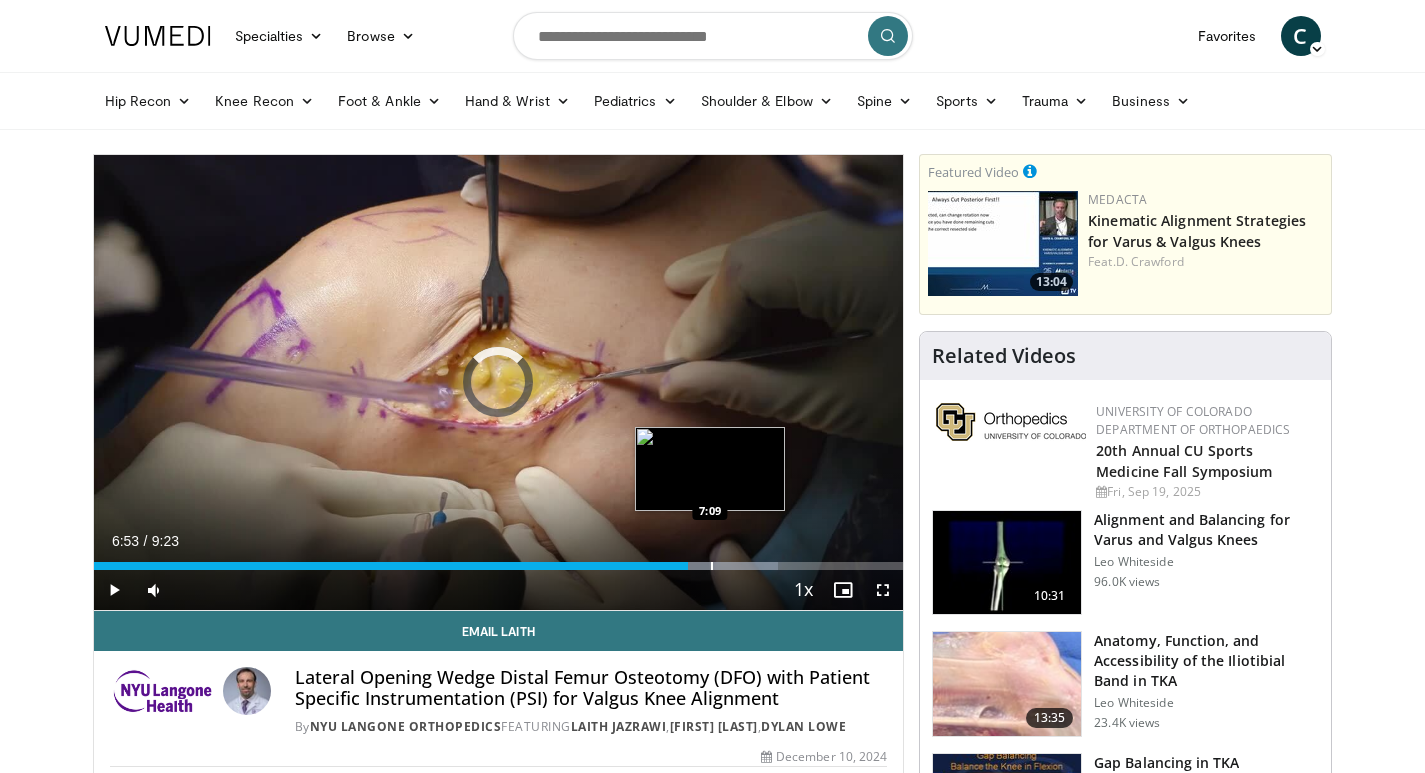 click on "Loaded :  84.52% 6:53 7:09" at bounding box center [499, 566] 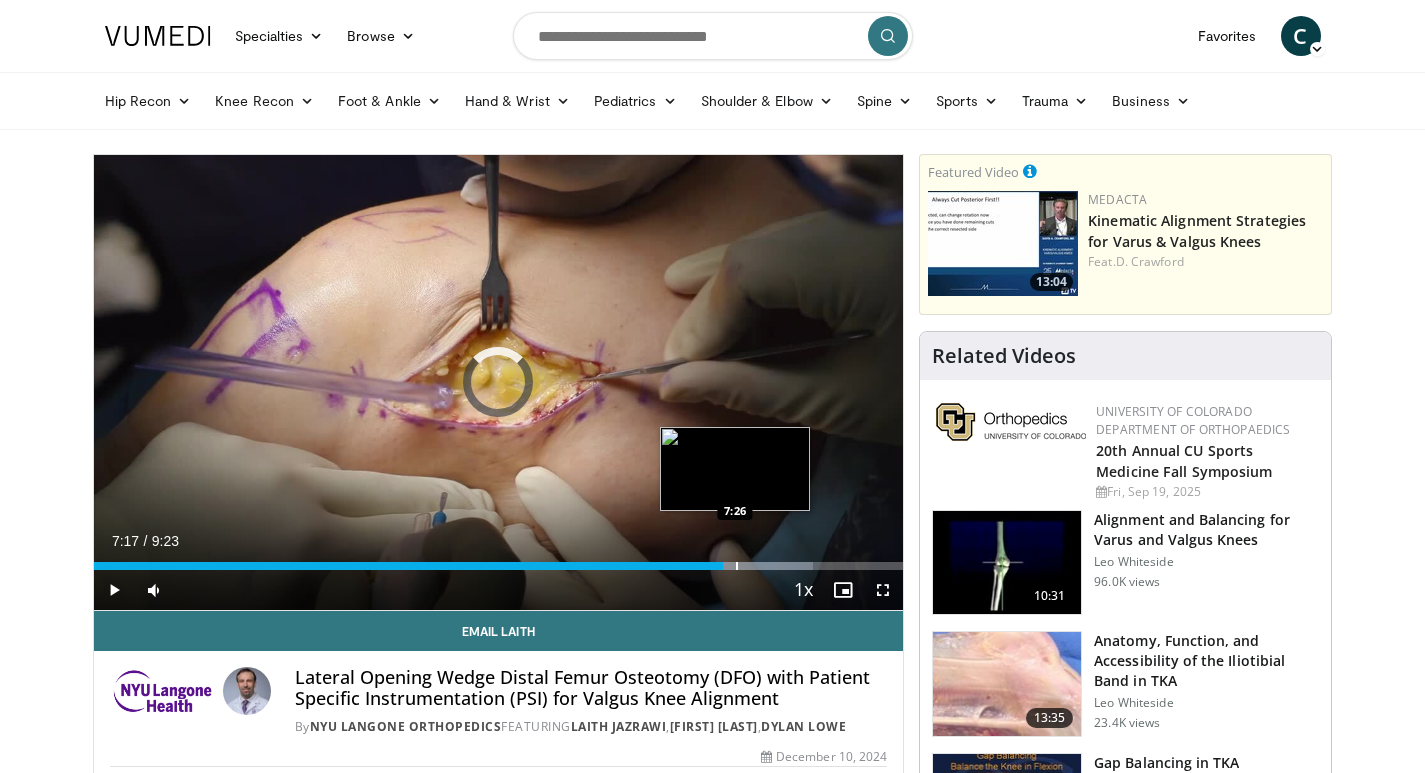click at bounding box center [737, 566] 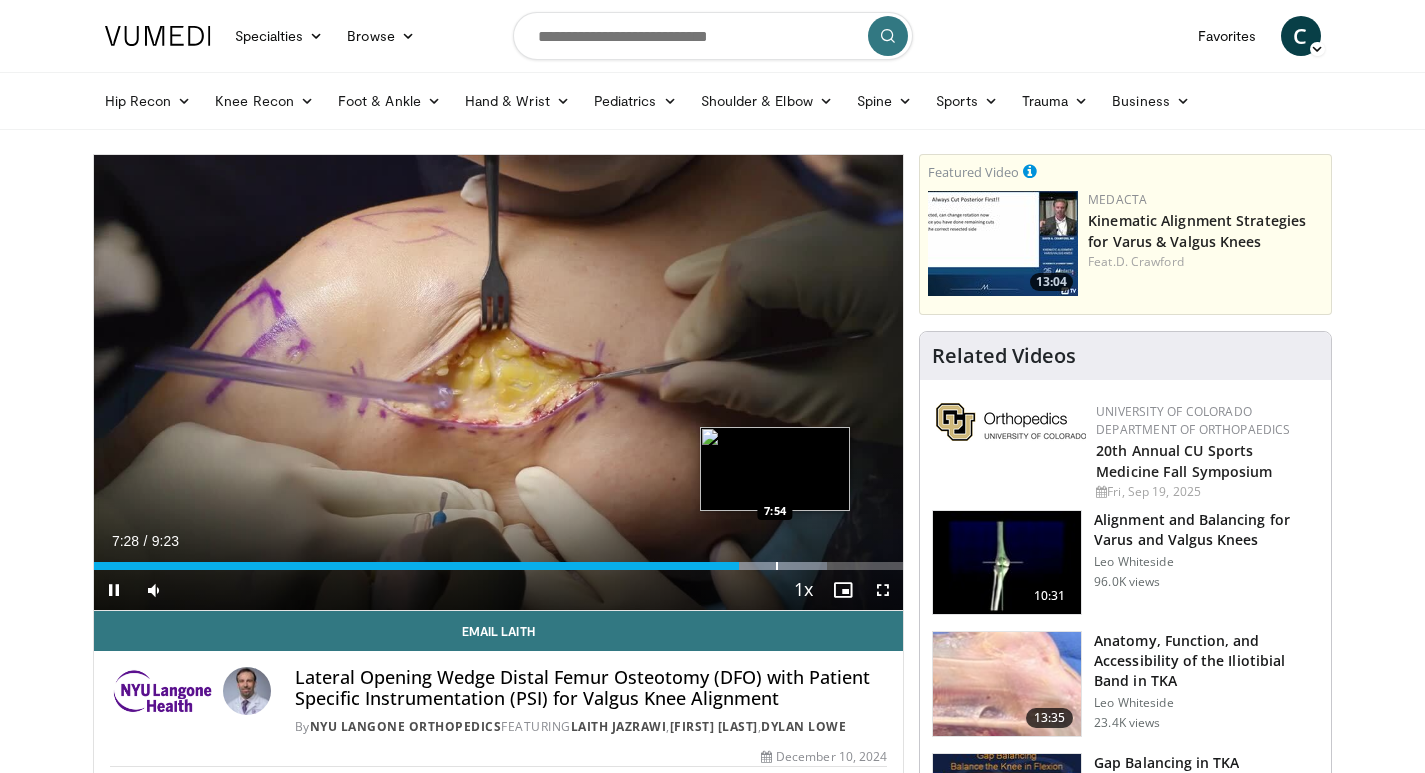 click at bounding box center (777, 566) 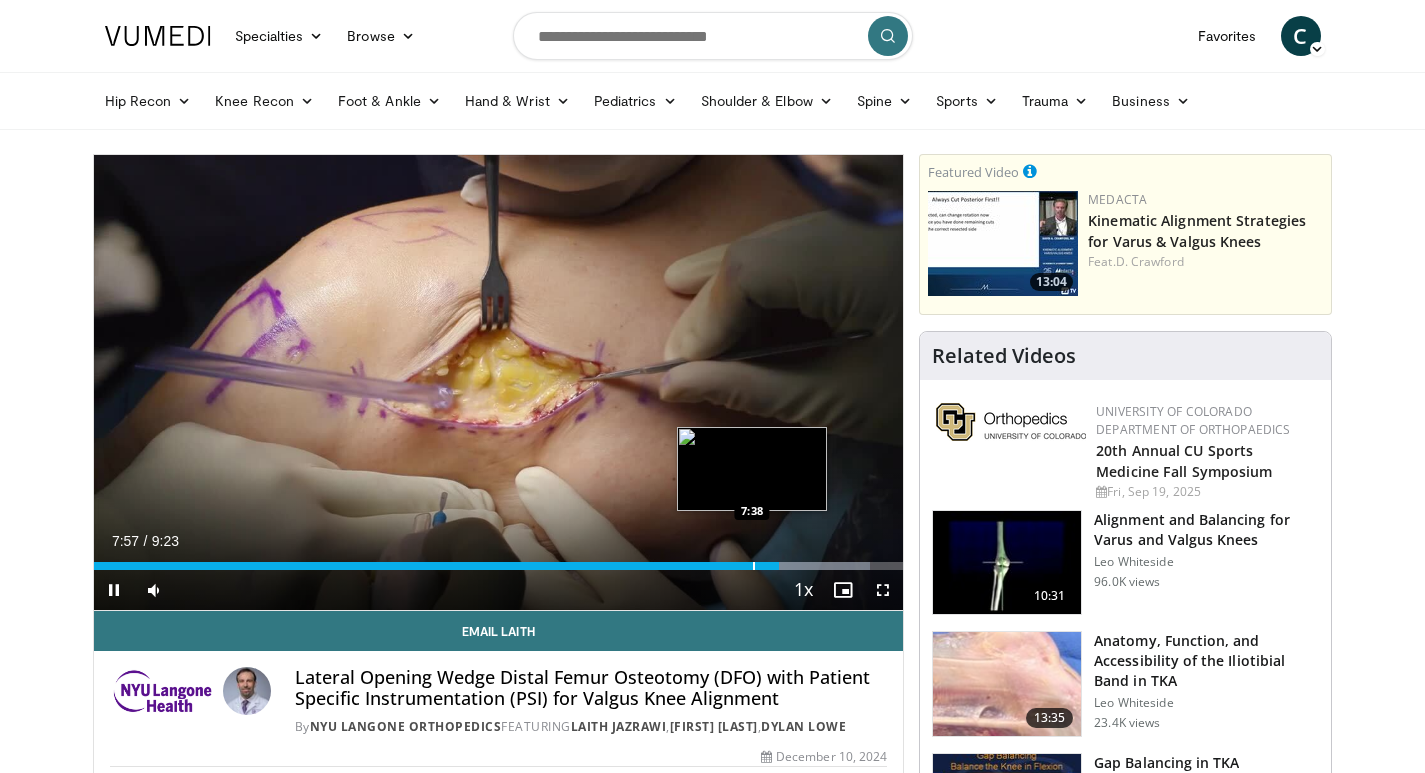 click on "10 seconds
Tap to unmute" at bounding box center [499, 382] 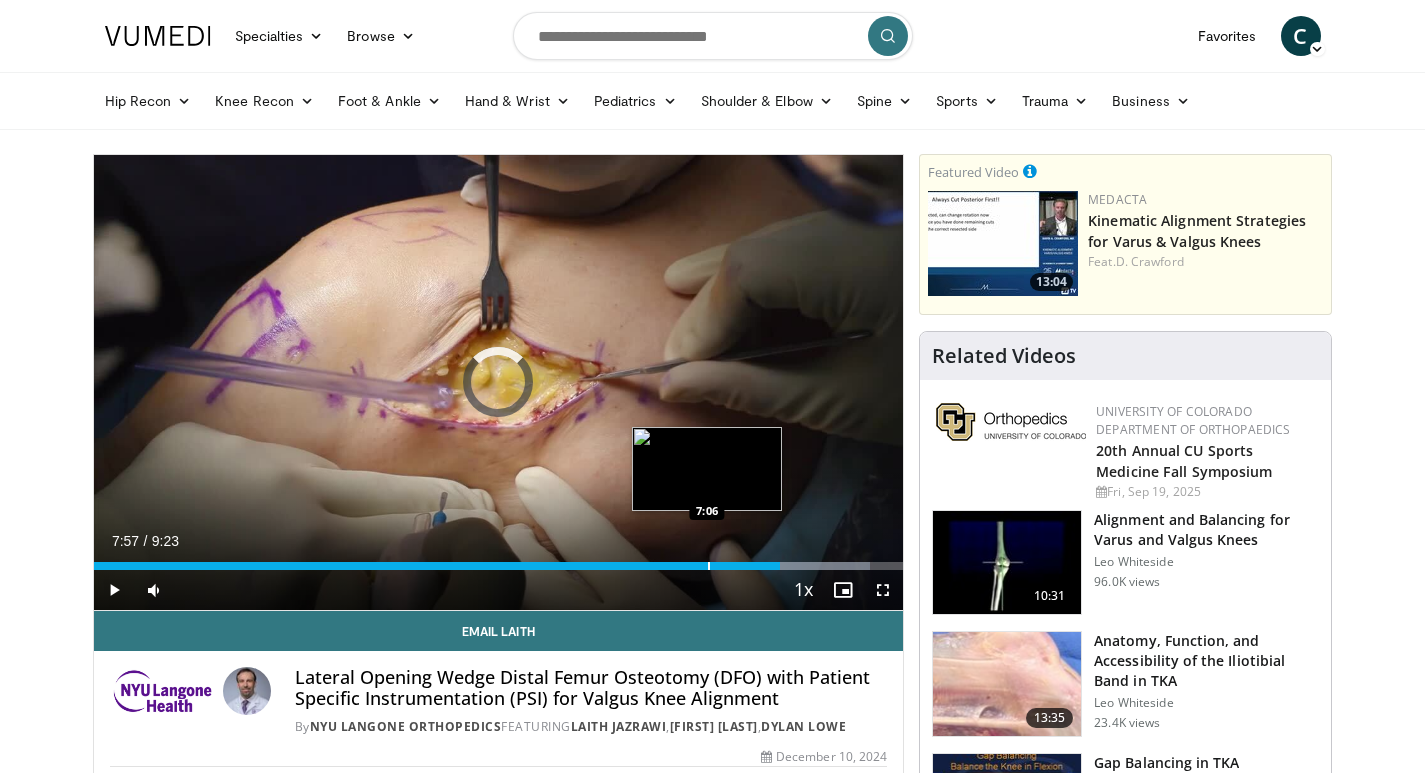 click at bounding box center (709, 566) 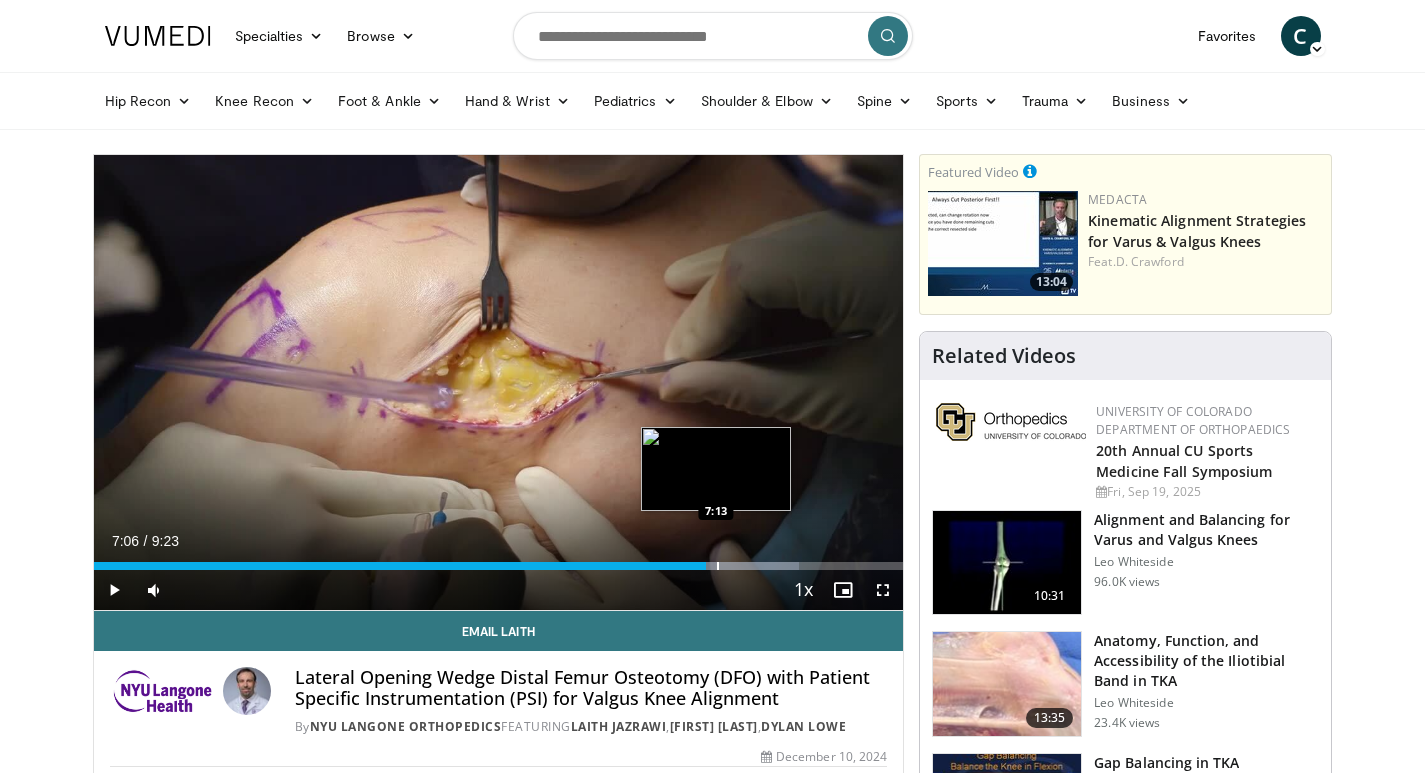 click at bounding box center (718, 566) 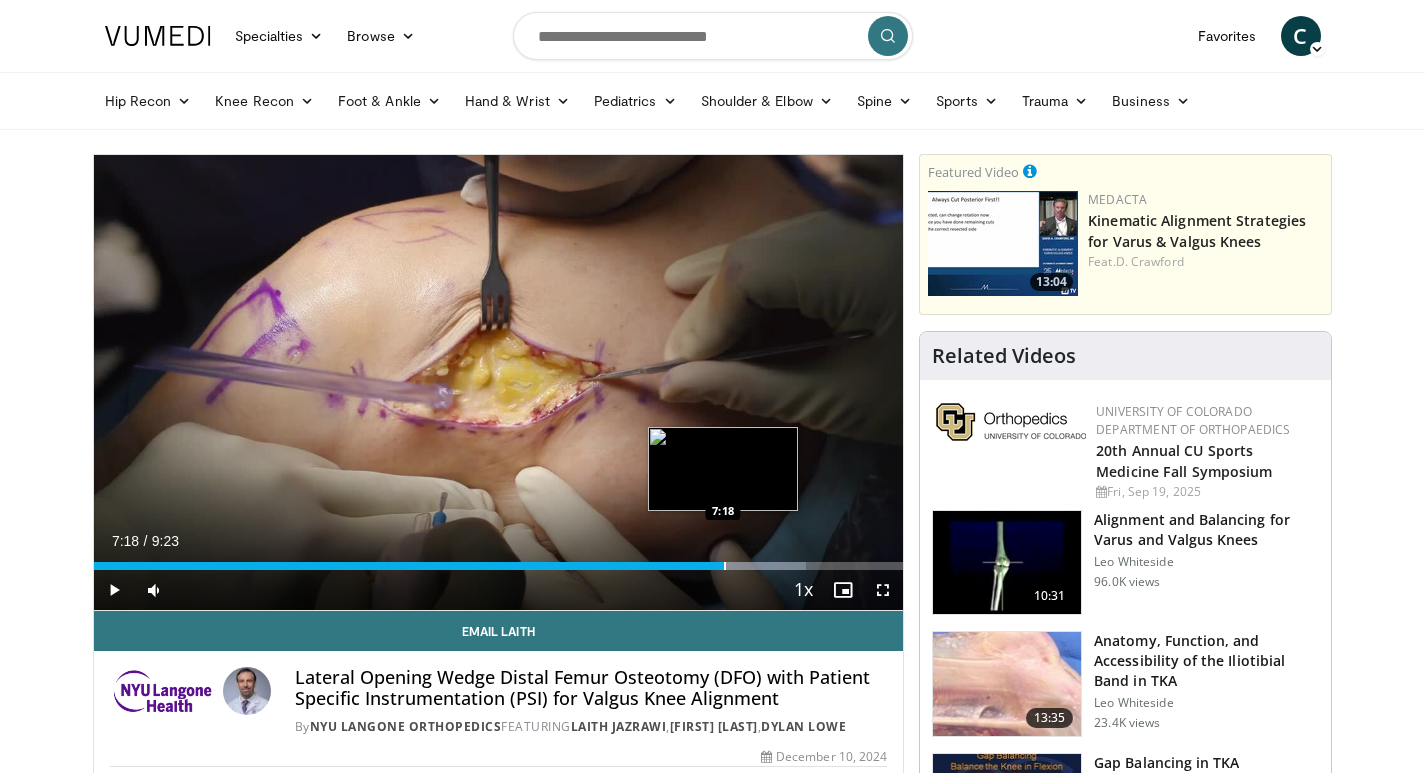 click at bounding box center (725, 566) 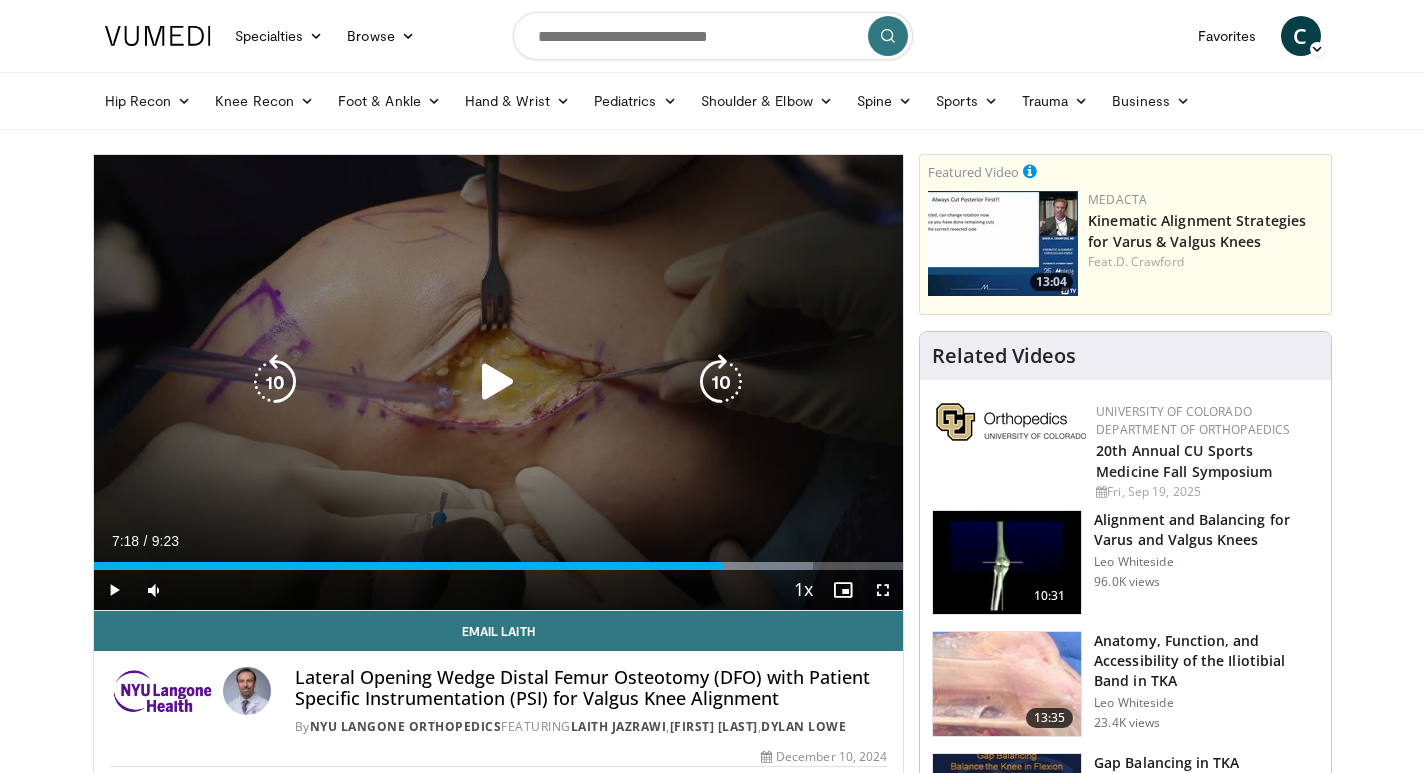 click at bounding box center (498, 382) 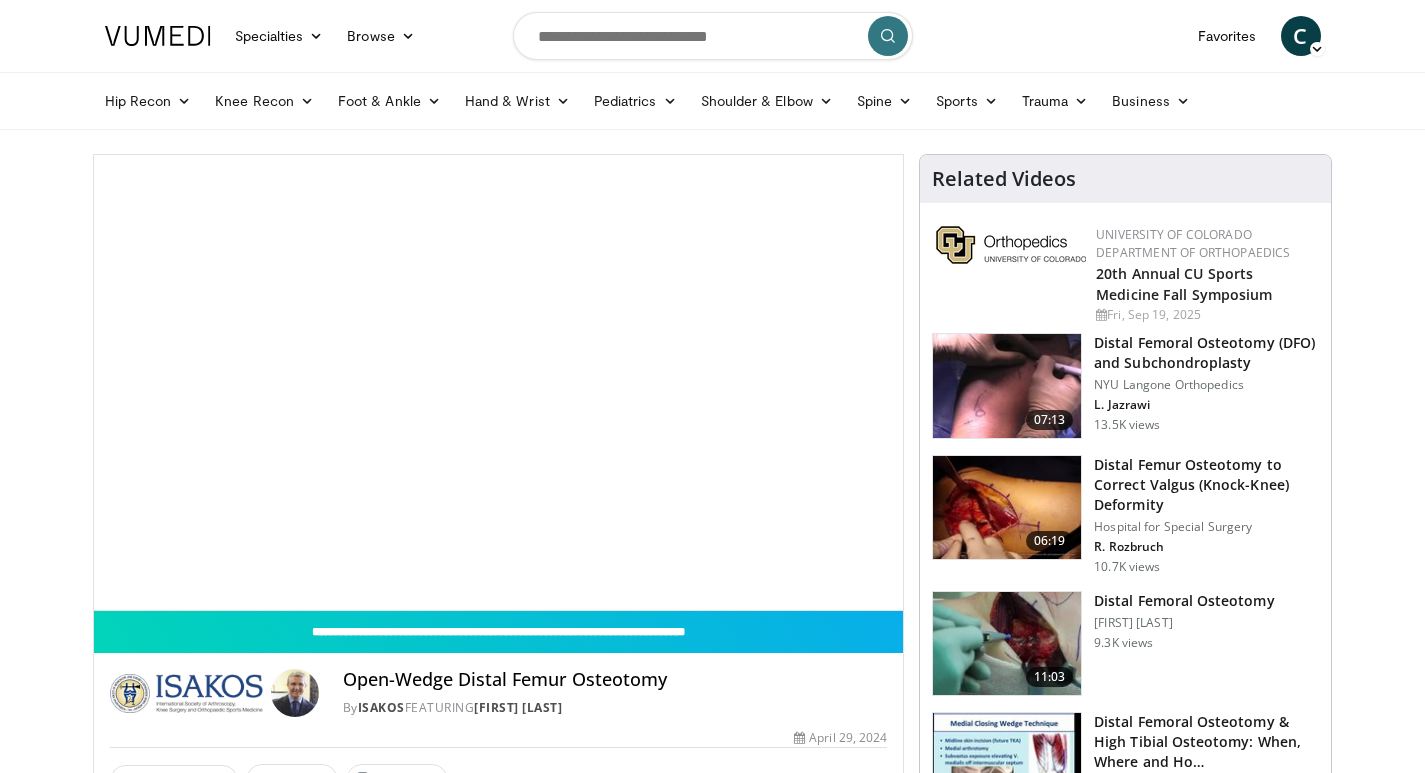 scroll, scrollTop: 0, scrollLeft: 0, axis: both 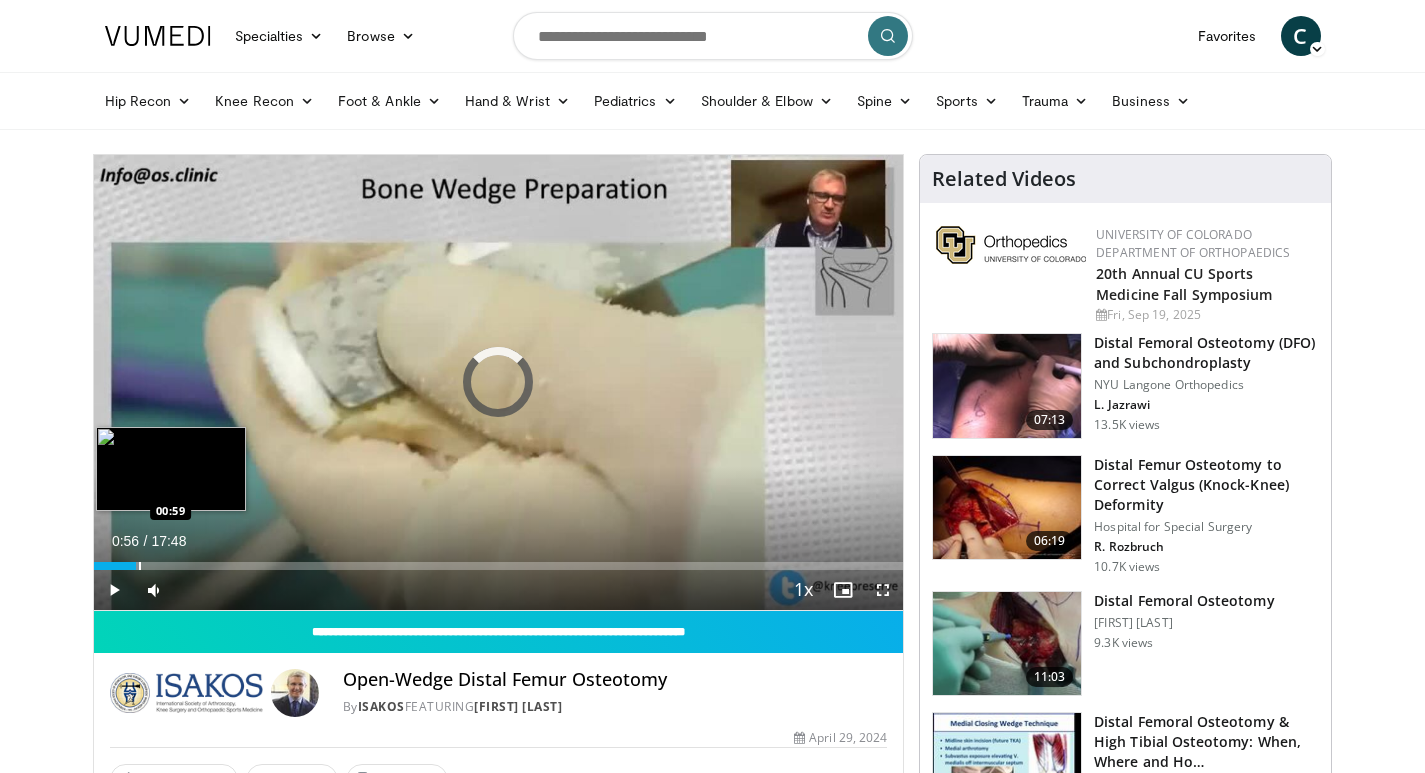 click on "Loaded :  5.56% 00:11 00:59" at bounding box center (499, 566) 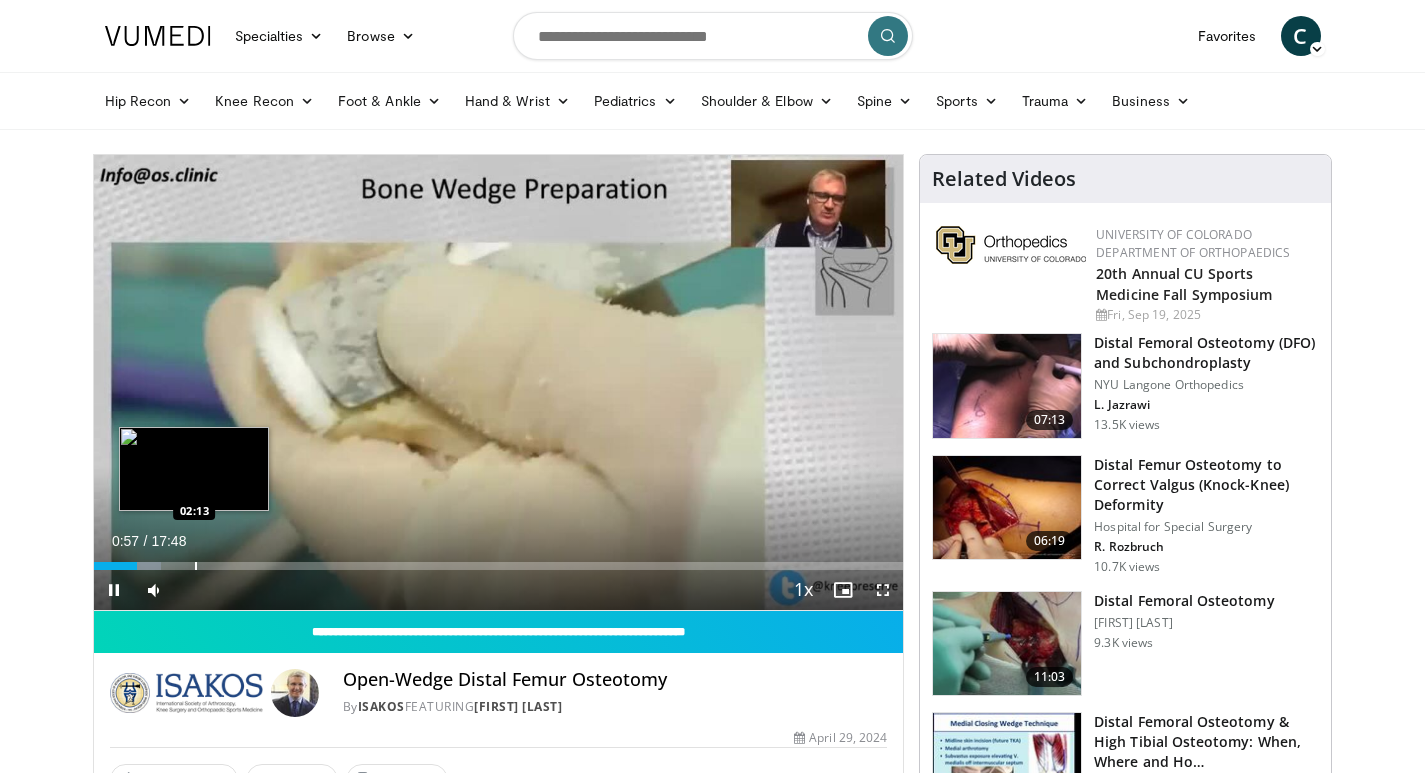 click at bounding box center [196, 566] 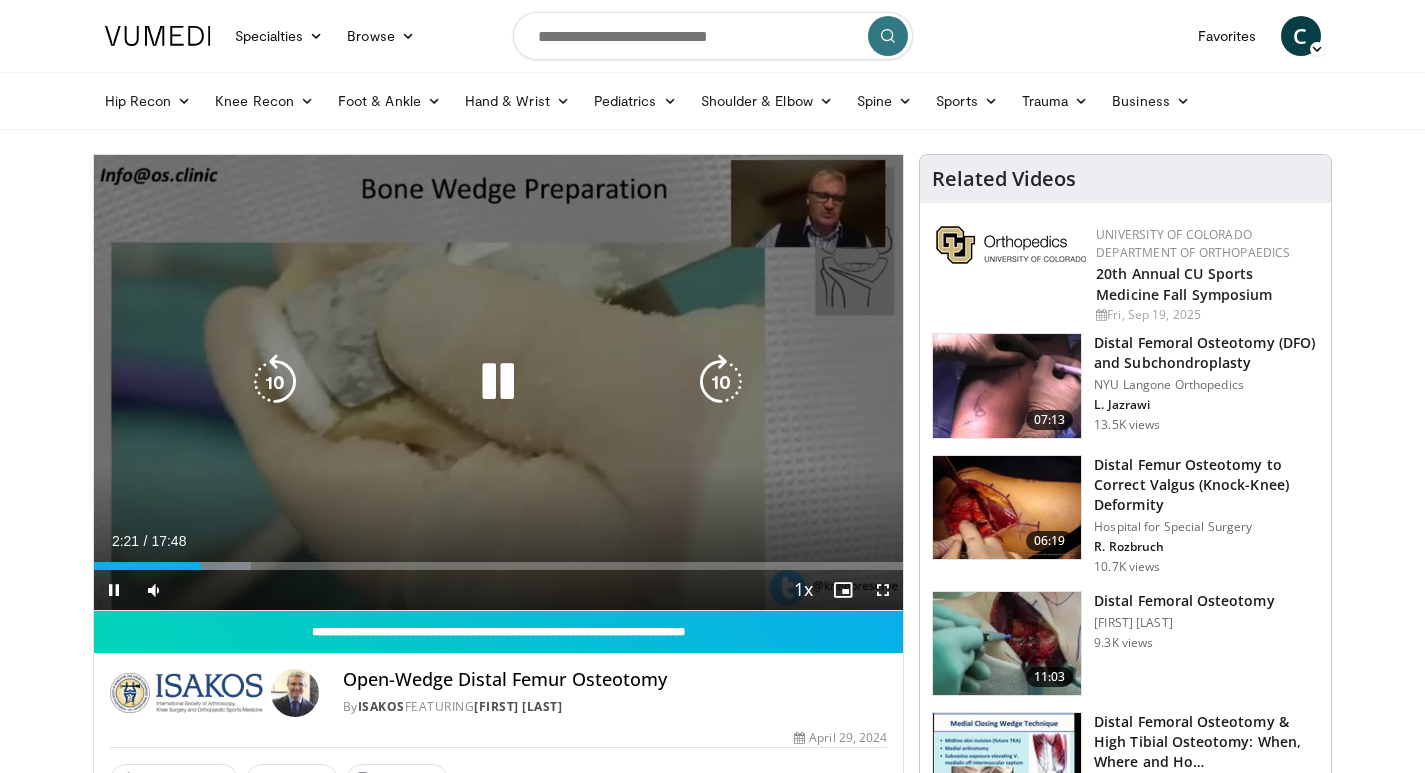 click at bounding box center [498, 382] 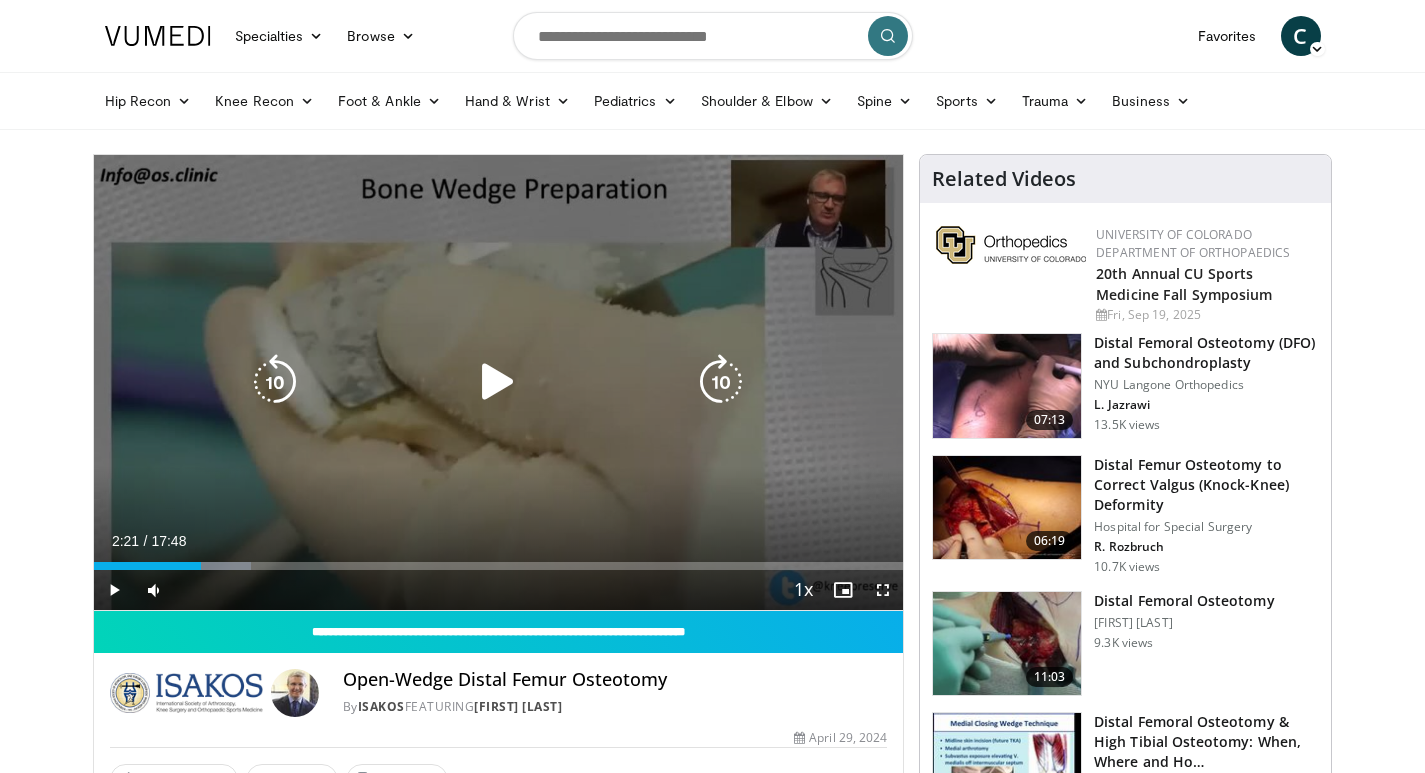 click at bounding box center [498, 382] 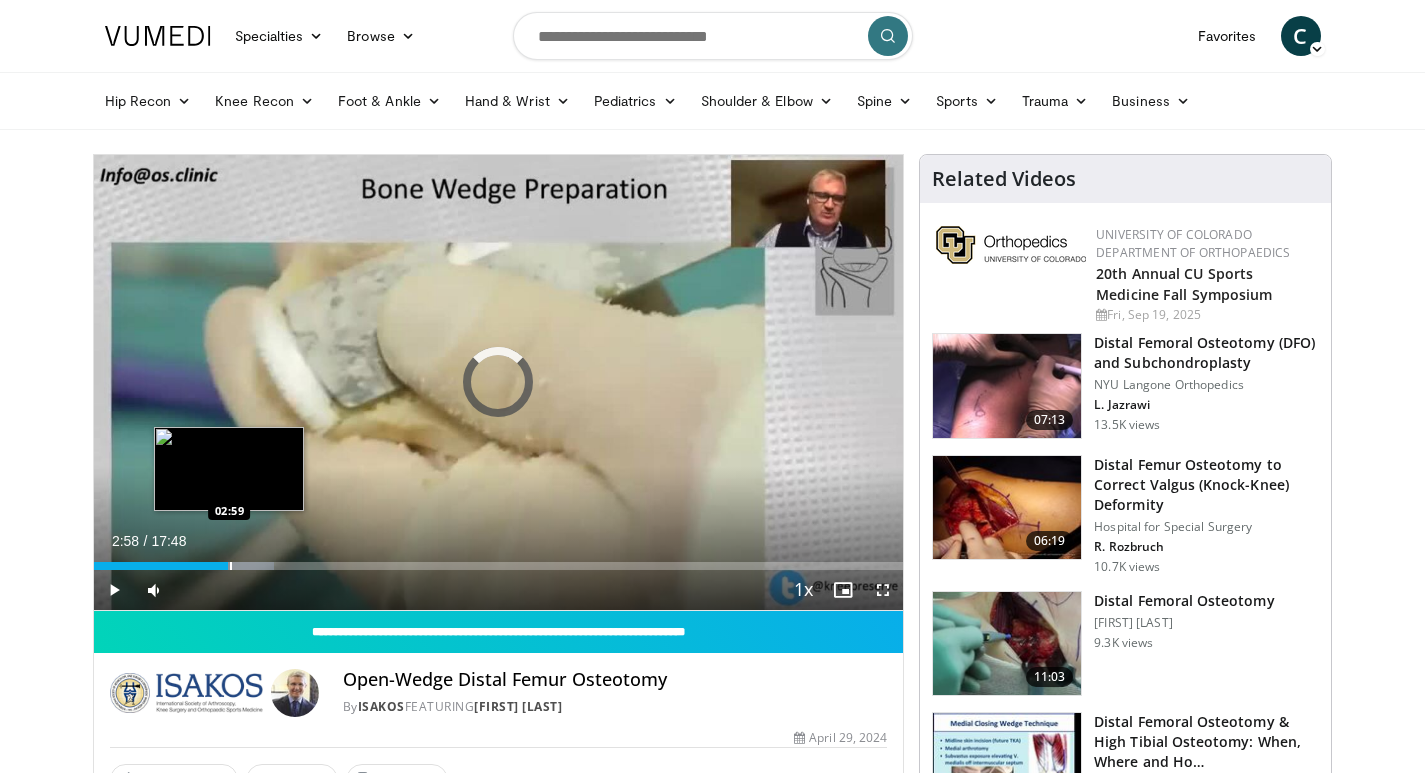 click at bounding box center [231, 566] 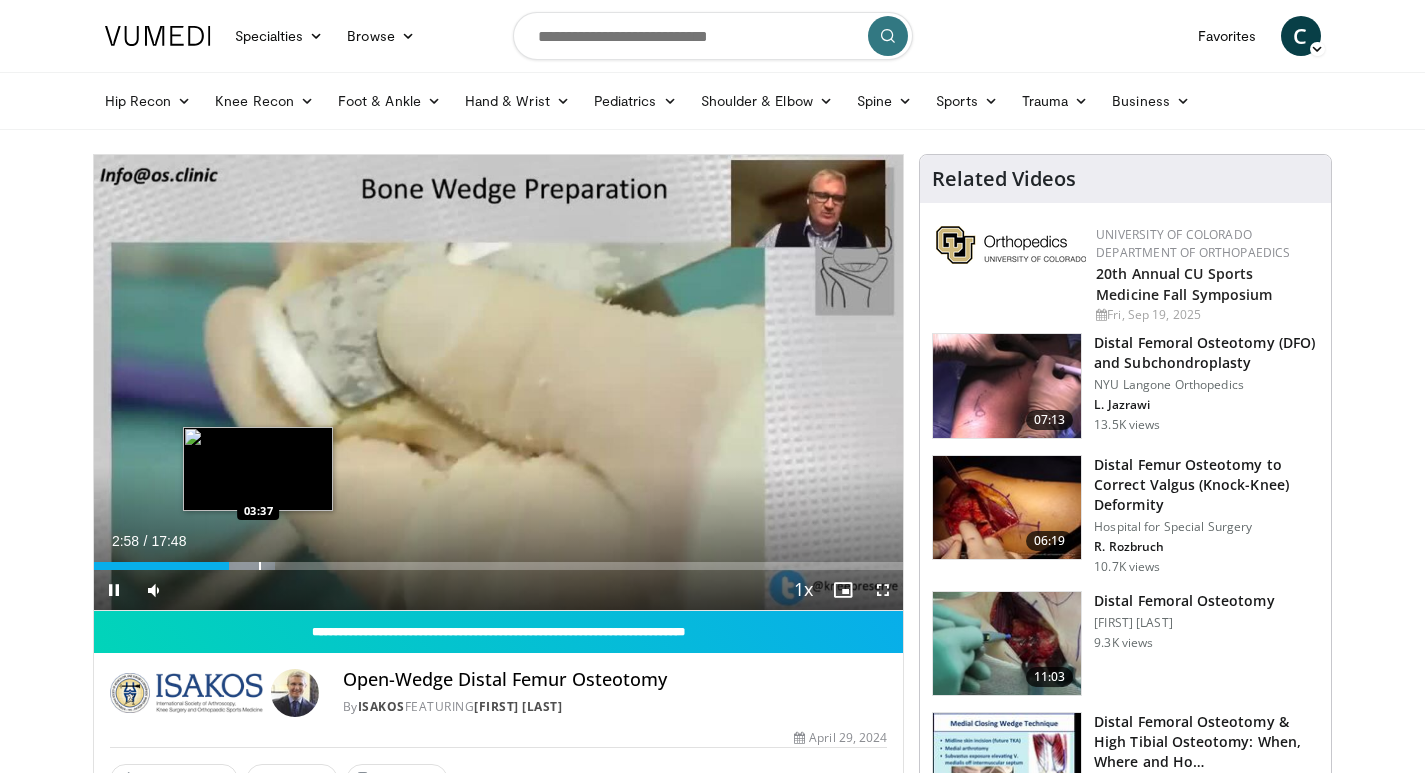 click at bounding box center [260, 566] 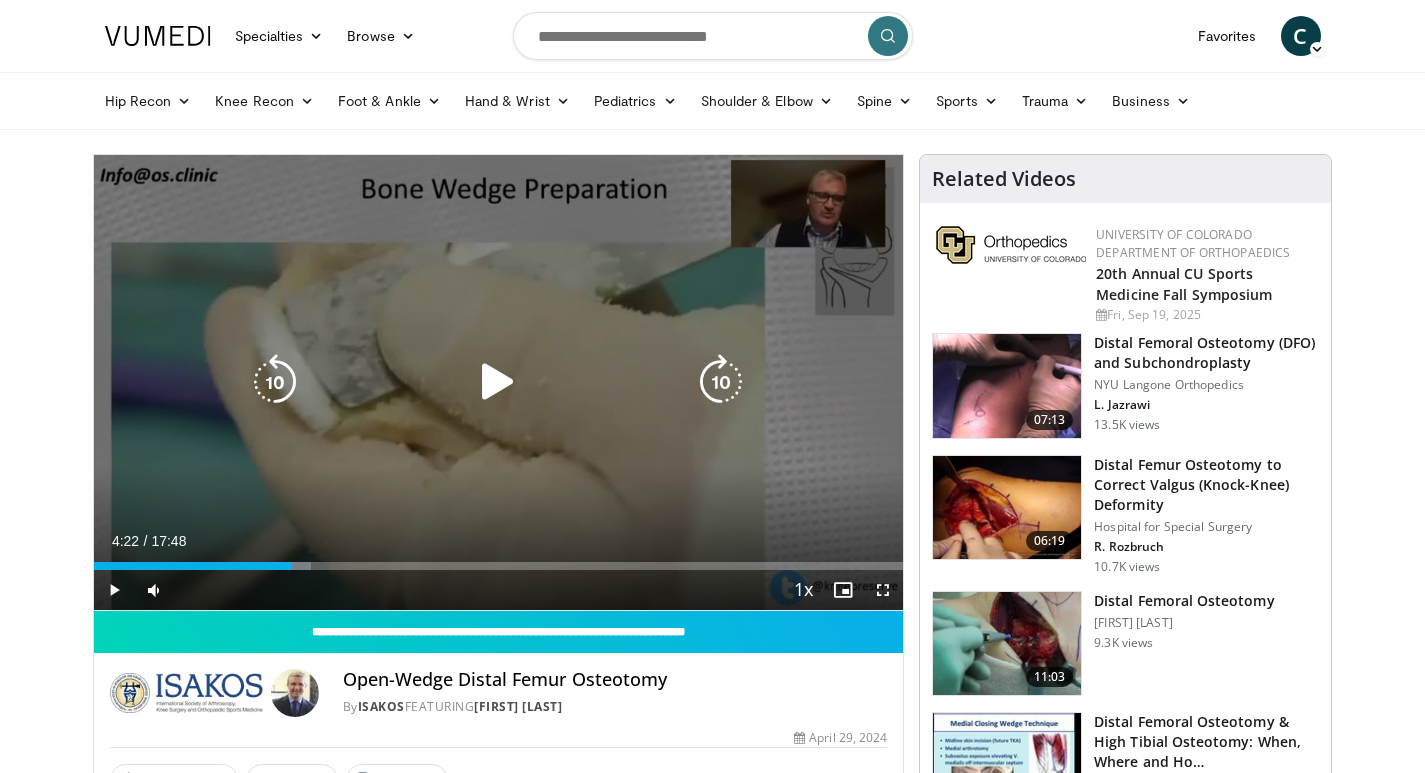 click at bounding box center (275, 566) 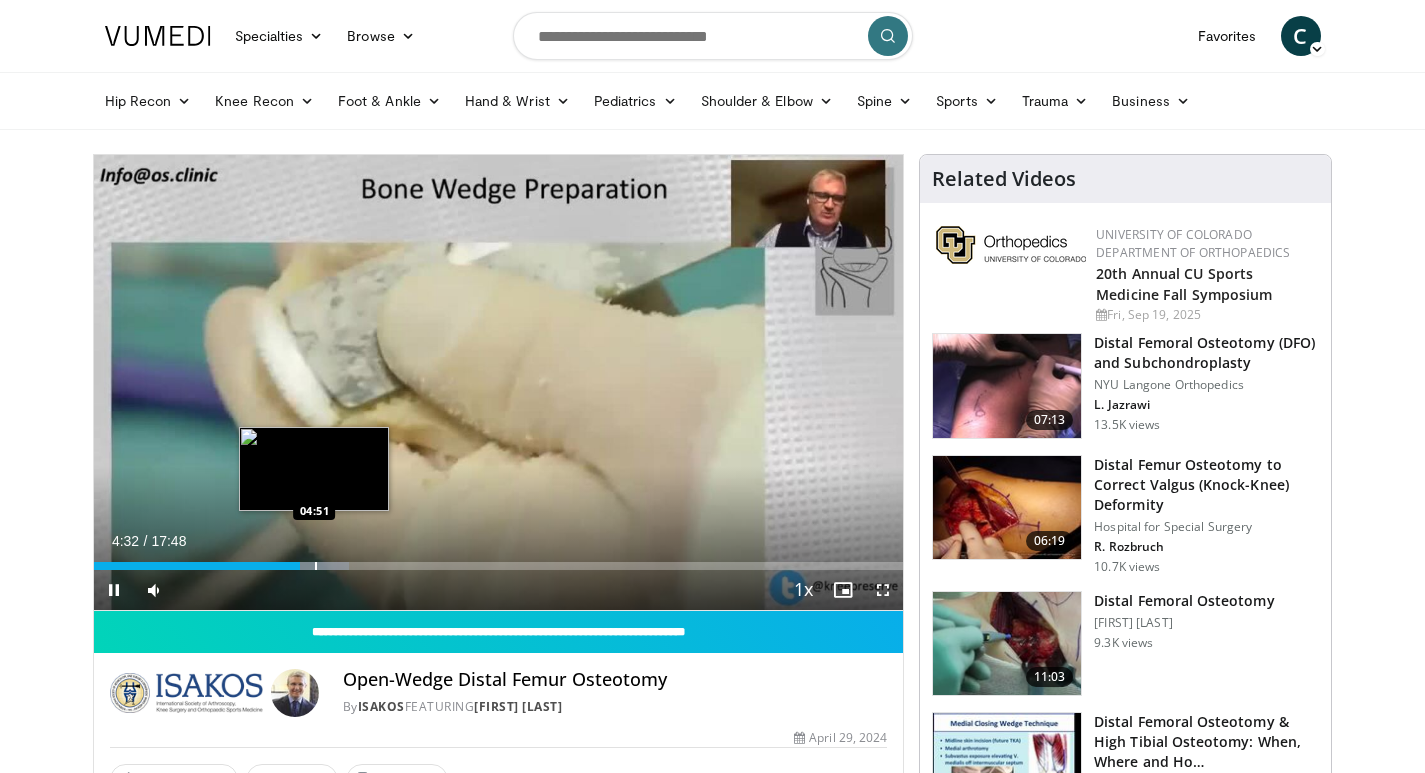 click at bounding box center (316, 566) 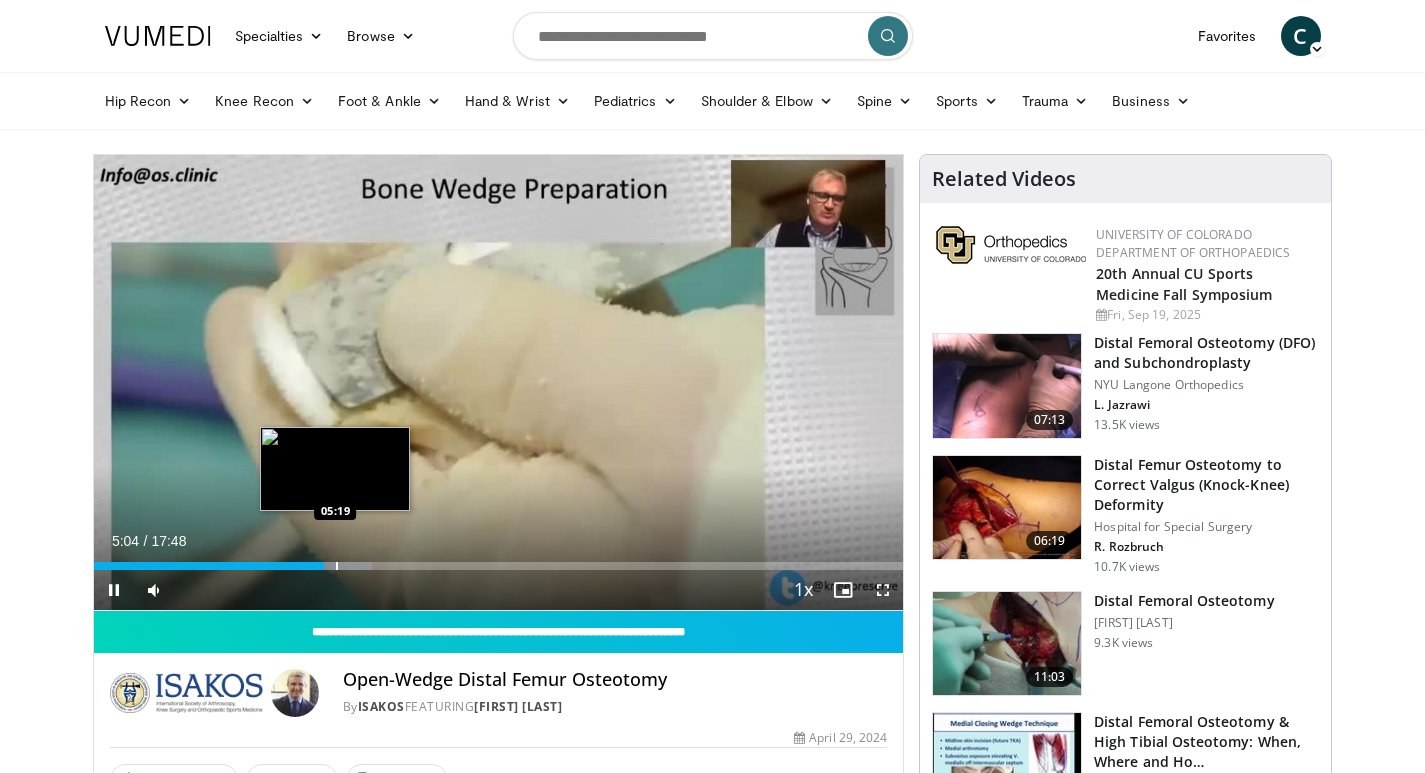 click at bounding box center (336, 566) 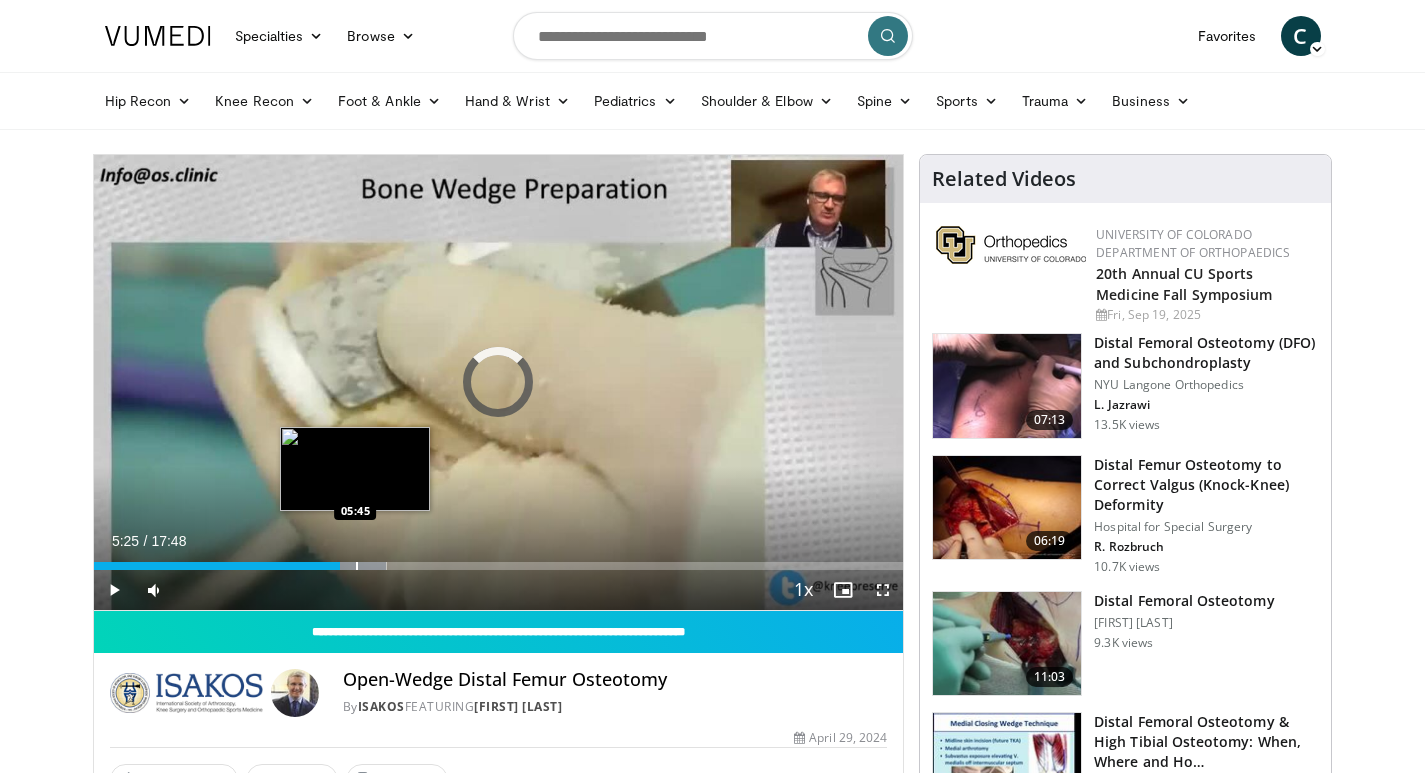 click at bounding box center (357, 566) 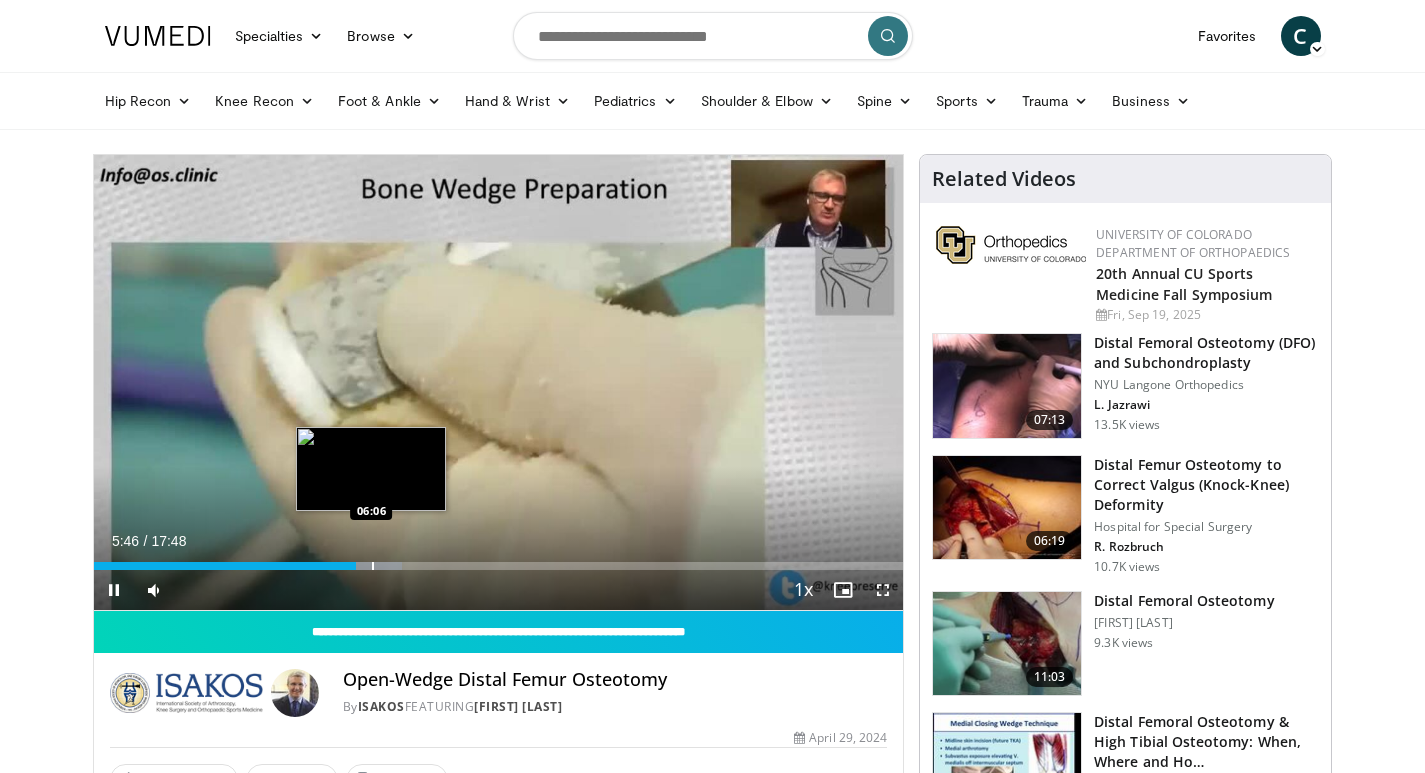 click at bounding box center [373, 566] 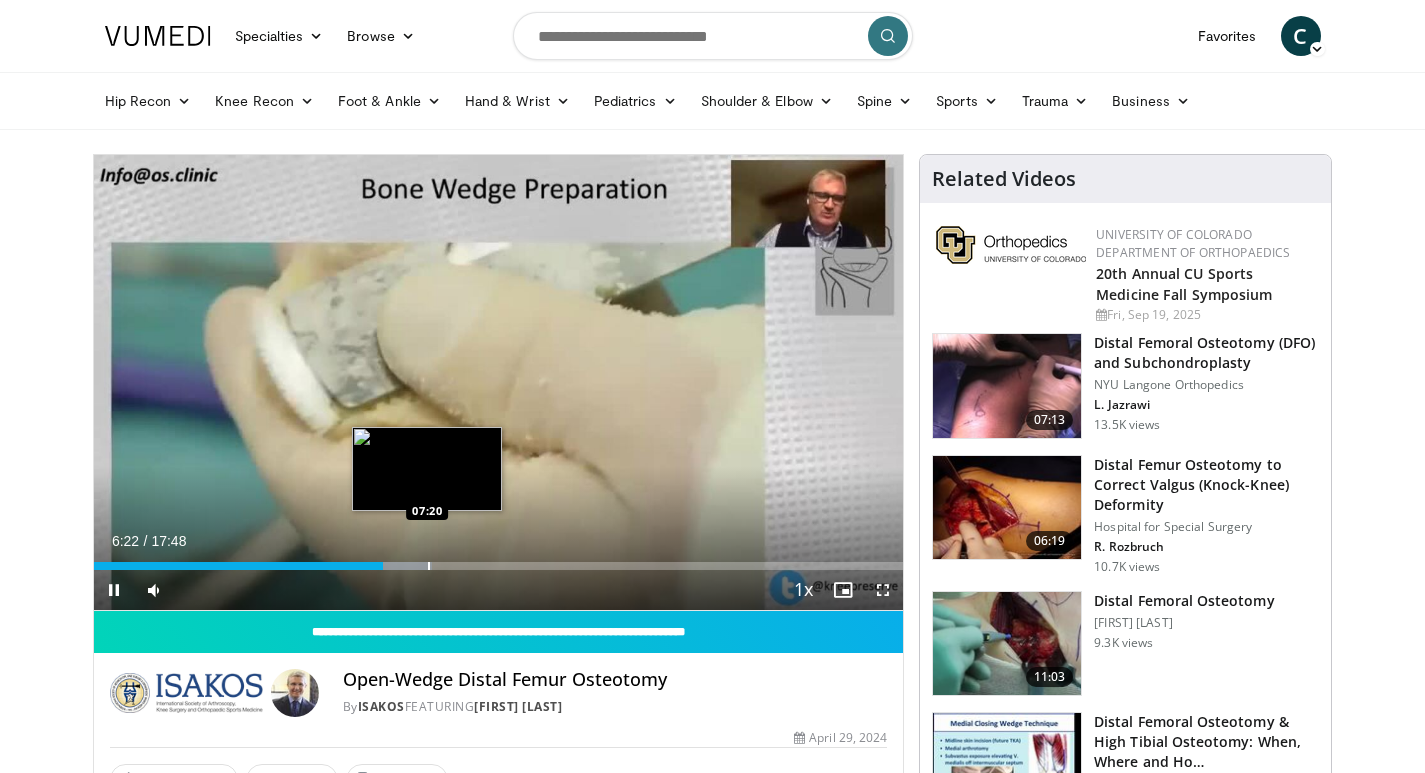 click on "Loaded :  41.76% 06:22 07:20" at bounding box center [499, 560] 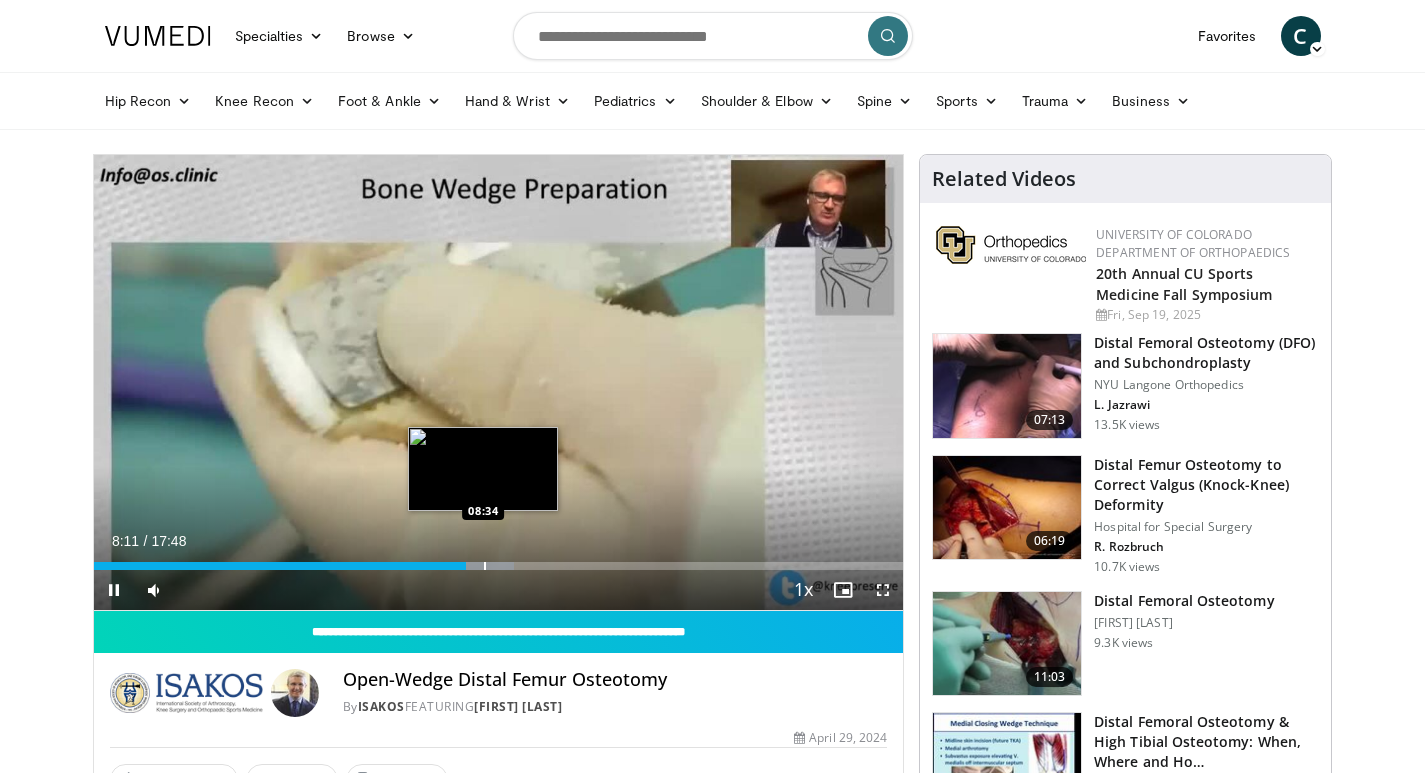 click at bounding box center (485, 566) 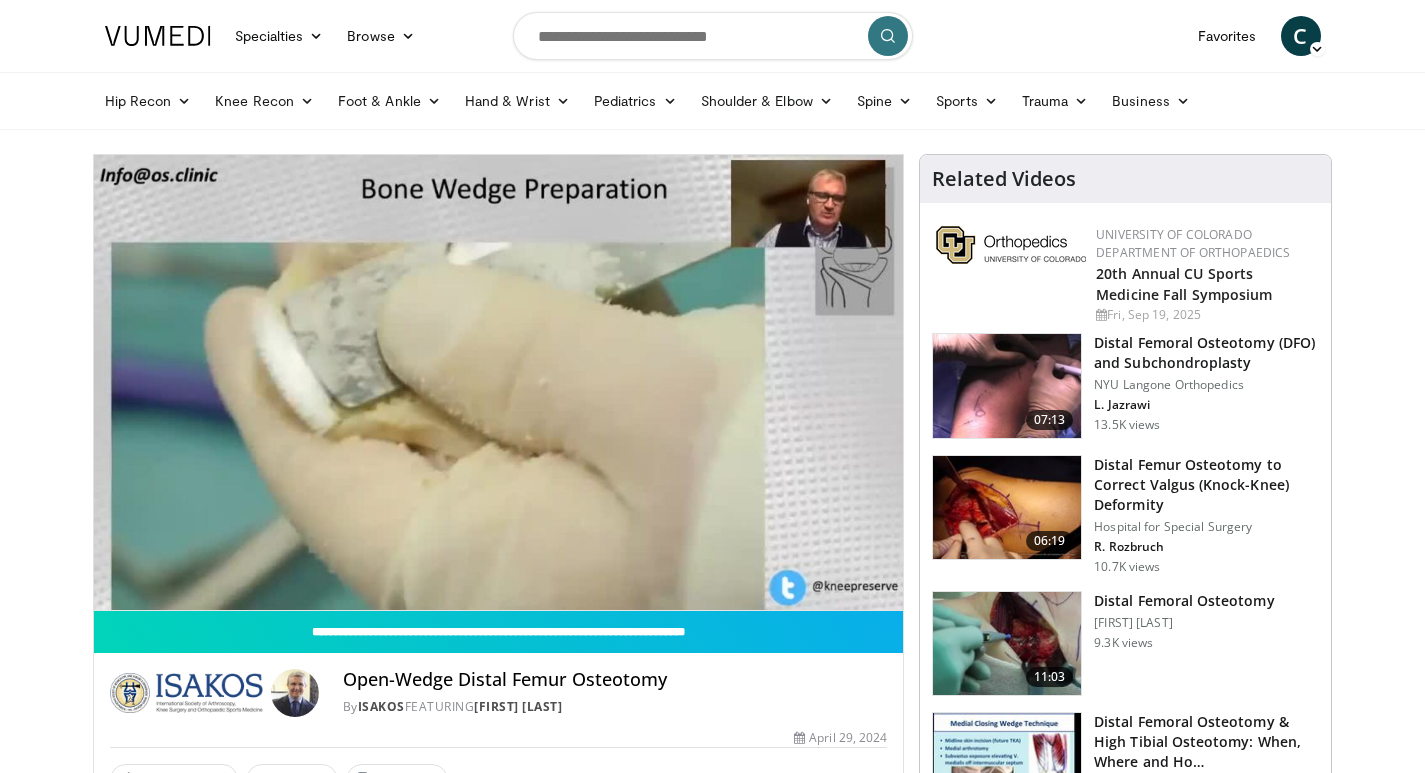 click on "10 seconds
Tap to unmute" at bounding box center (499, 382) 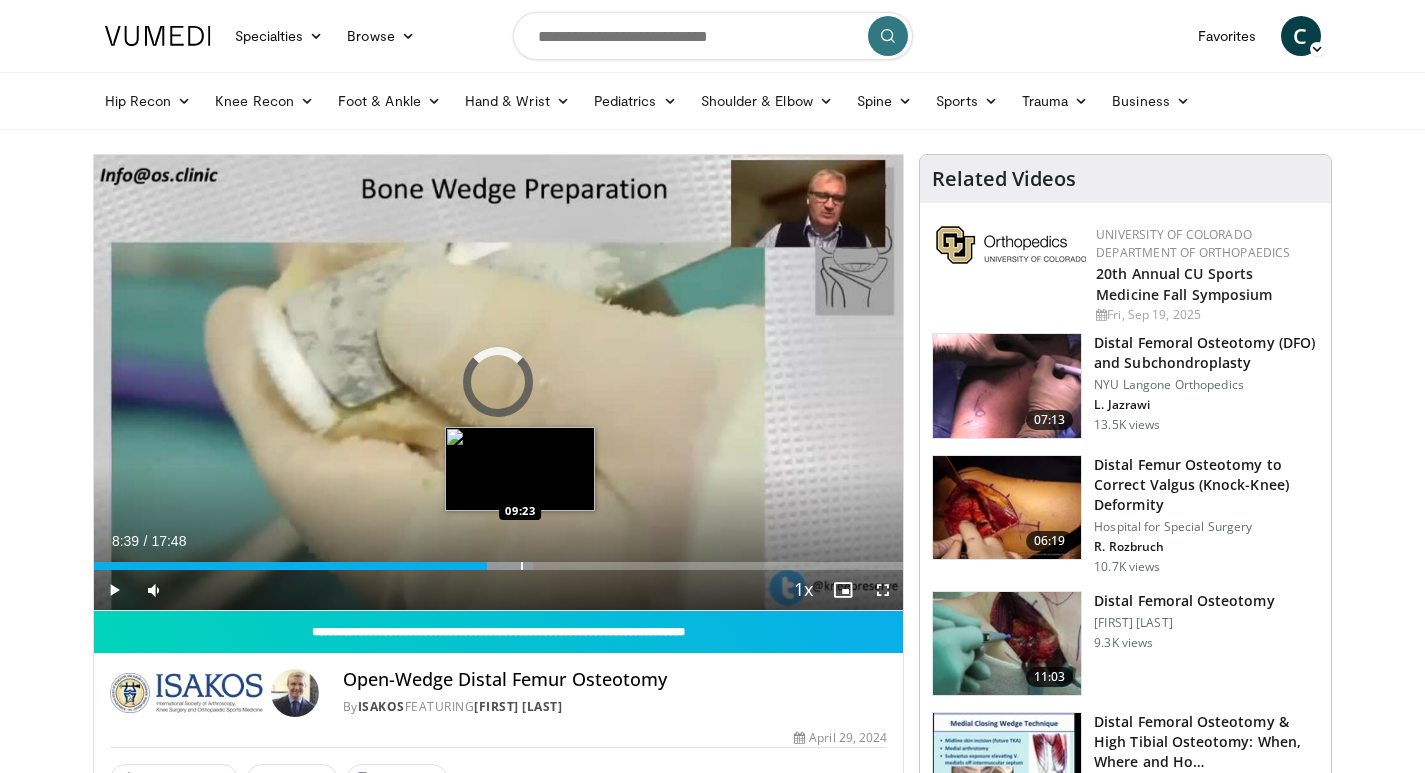 click at bounding box center (522, 566) 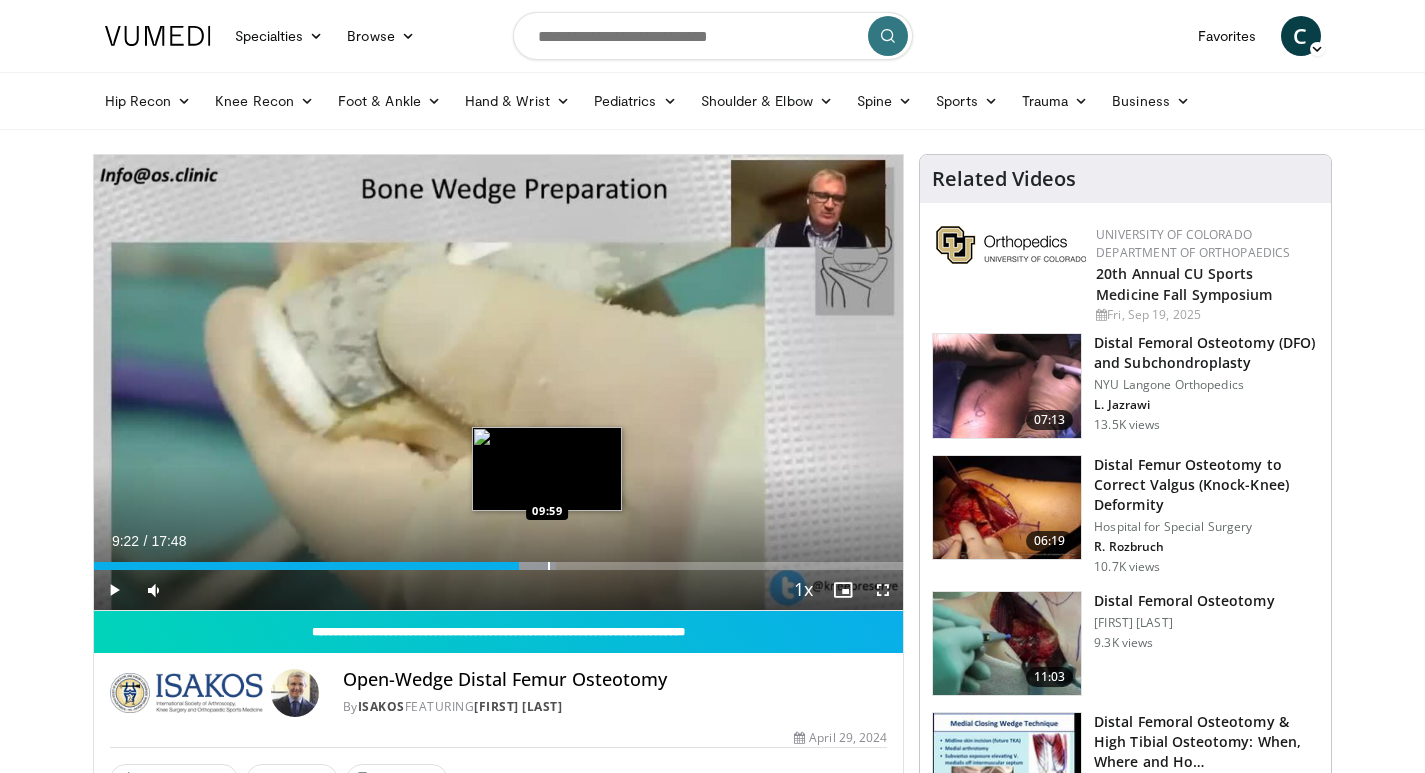 click at bounding box center (549, 566) 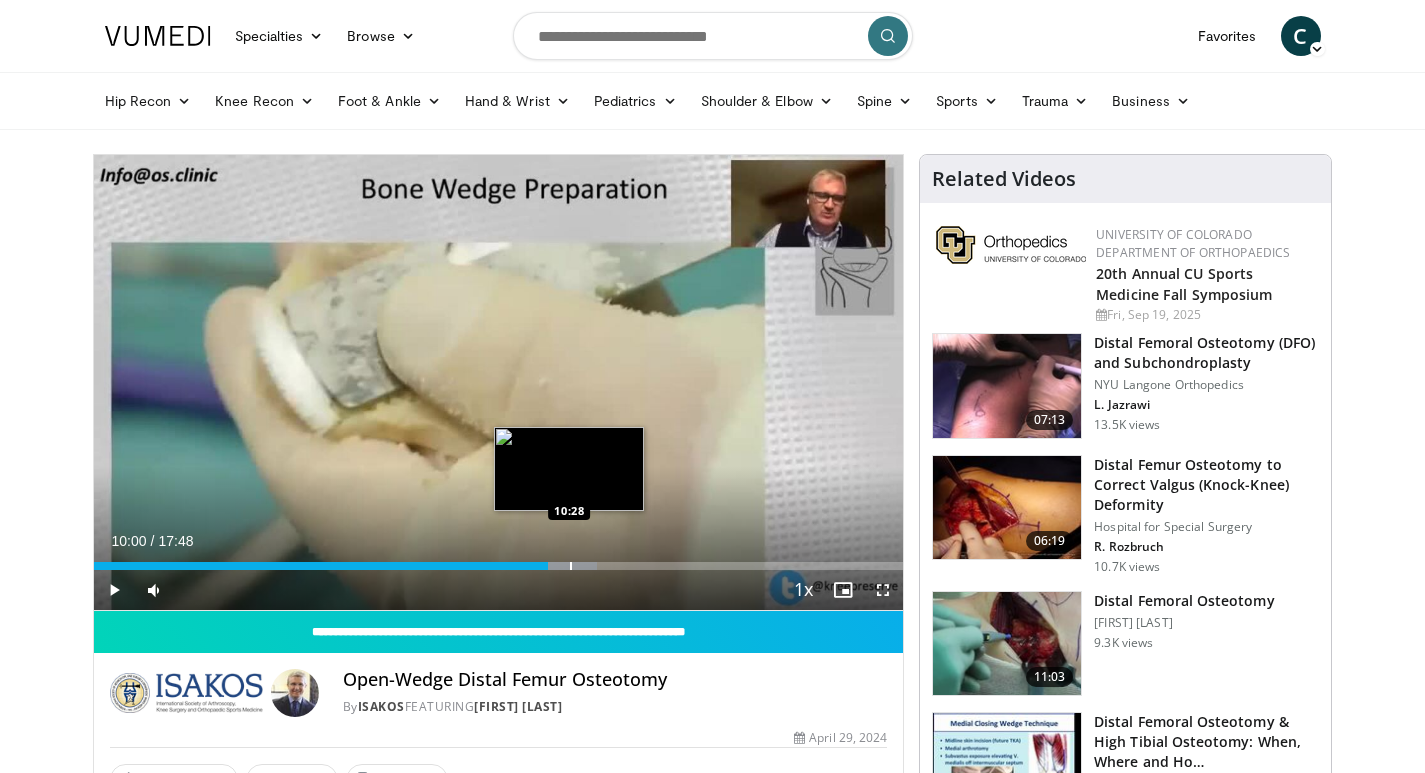 click at bounding box center (571, 566) 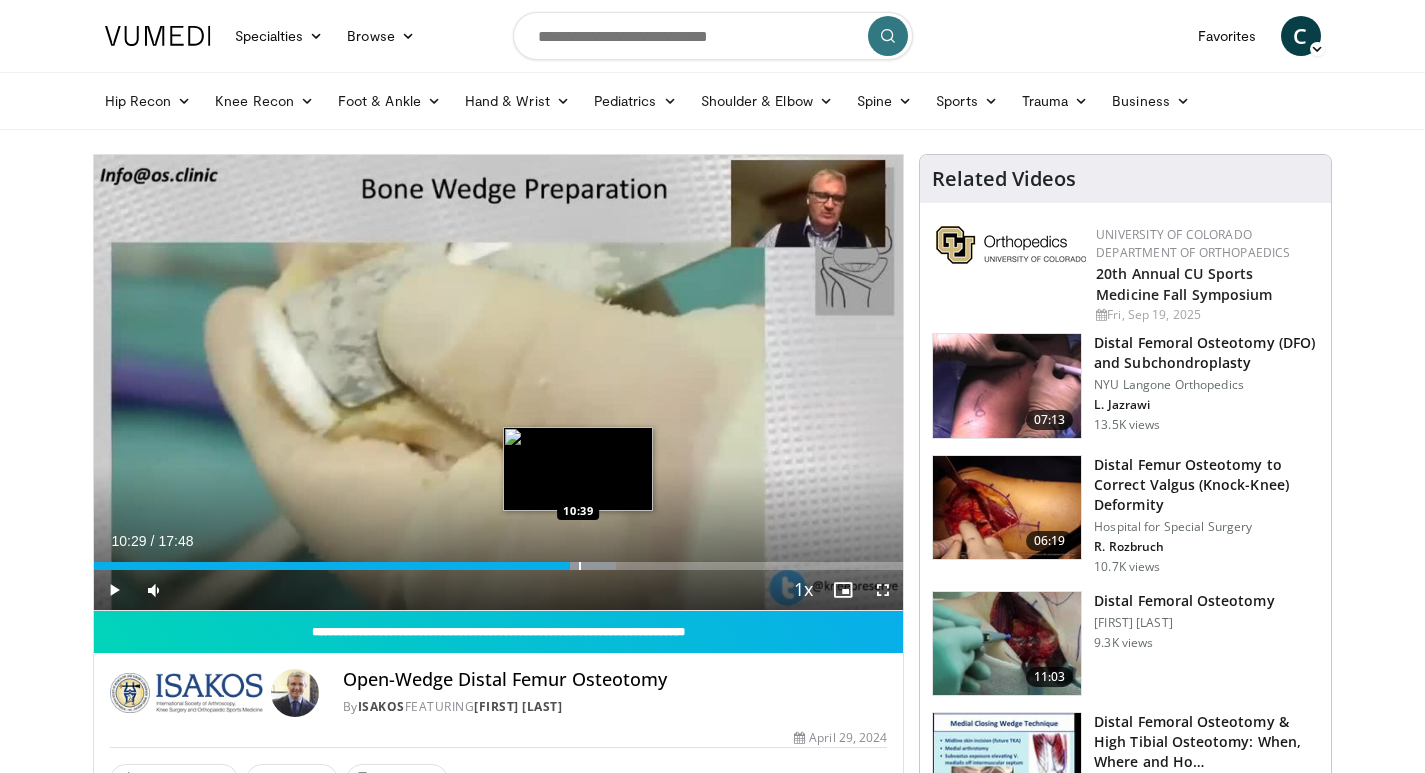 click at bounding box center (580, 566) 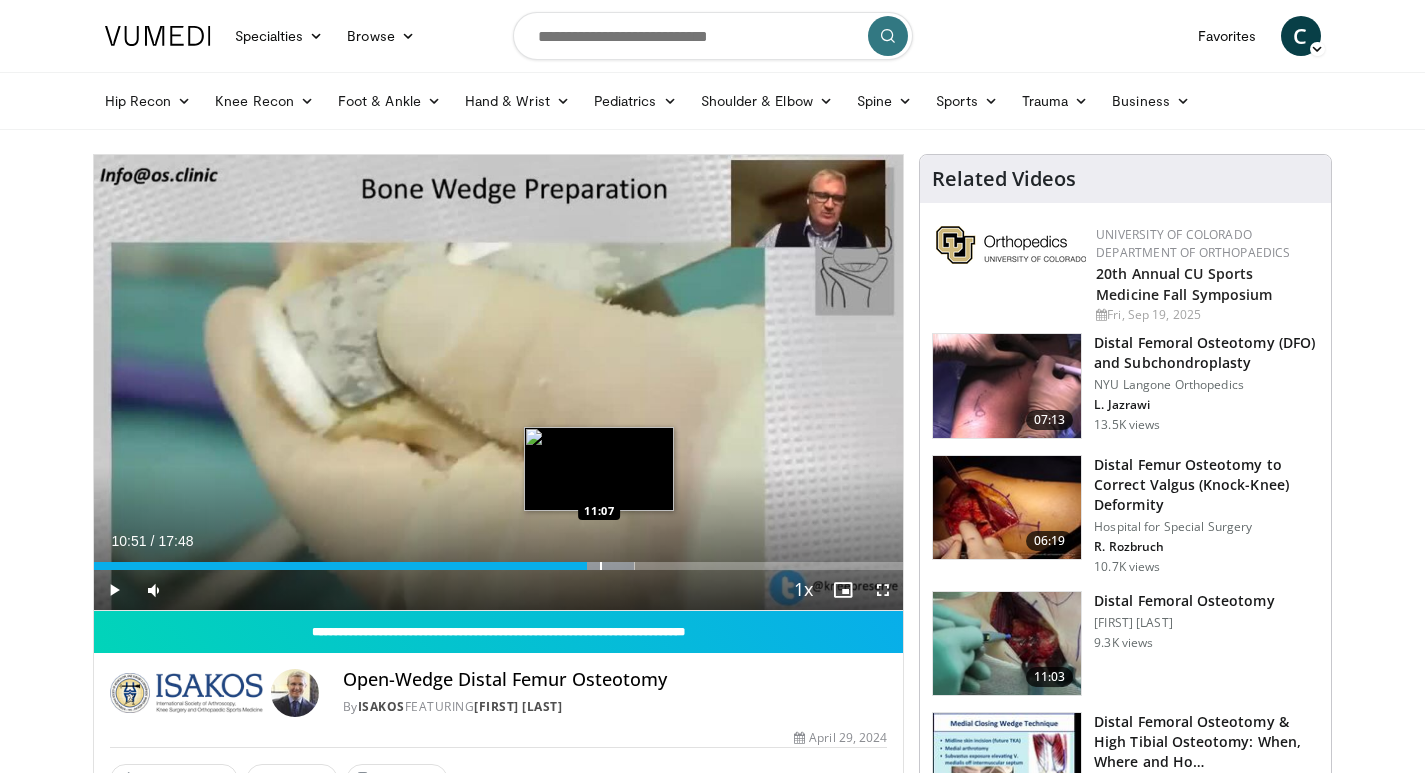 click at bounding box center [601, 566] 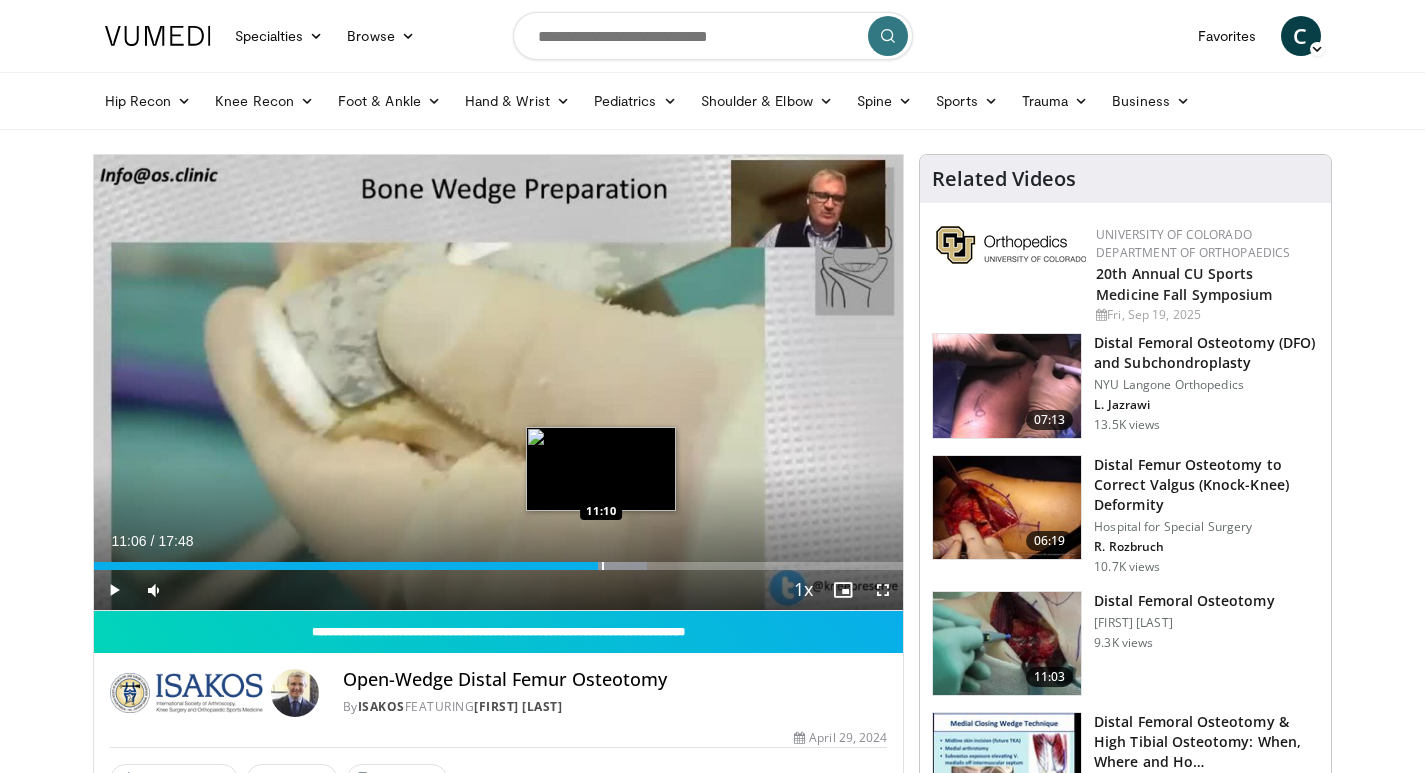 click at bounding box center [603, 566] 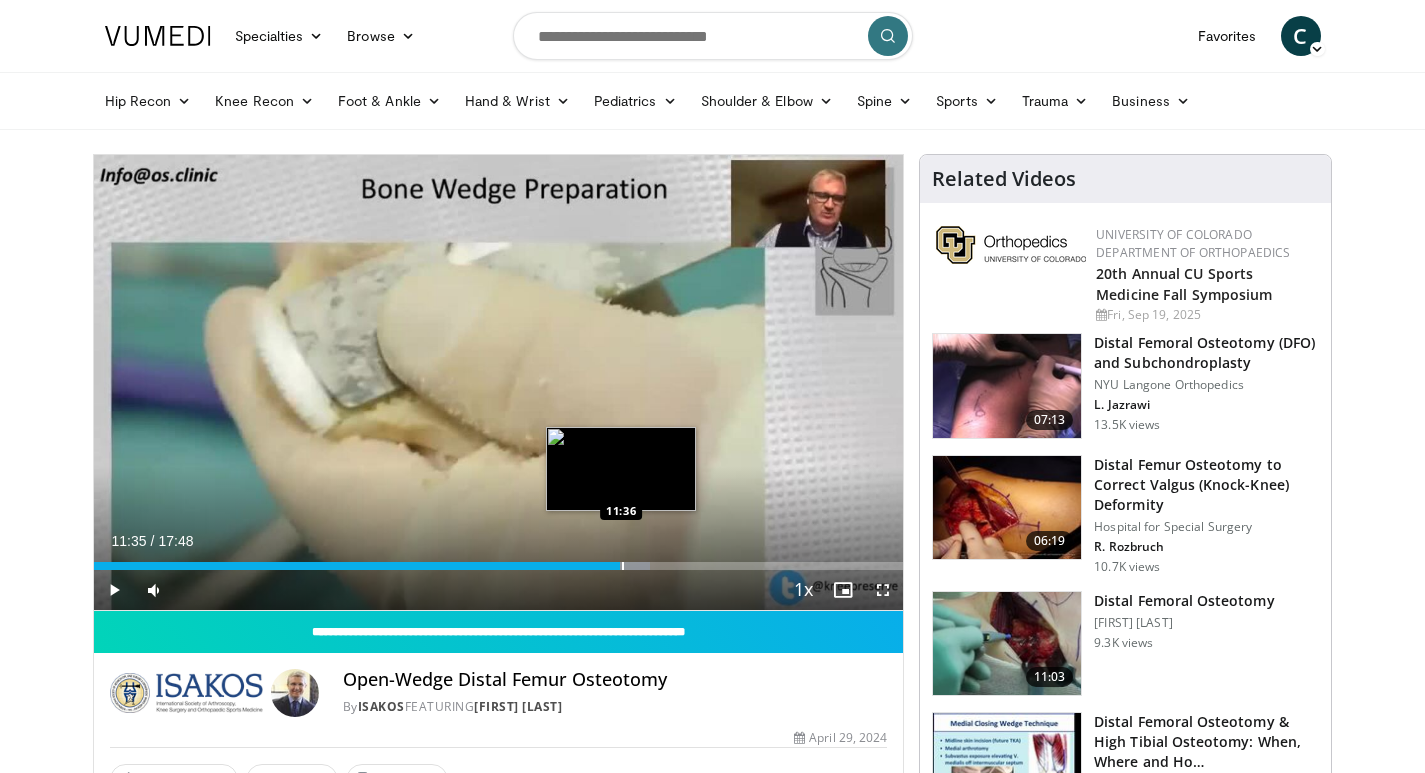 click at bounding box center [623, 566] 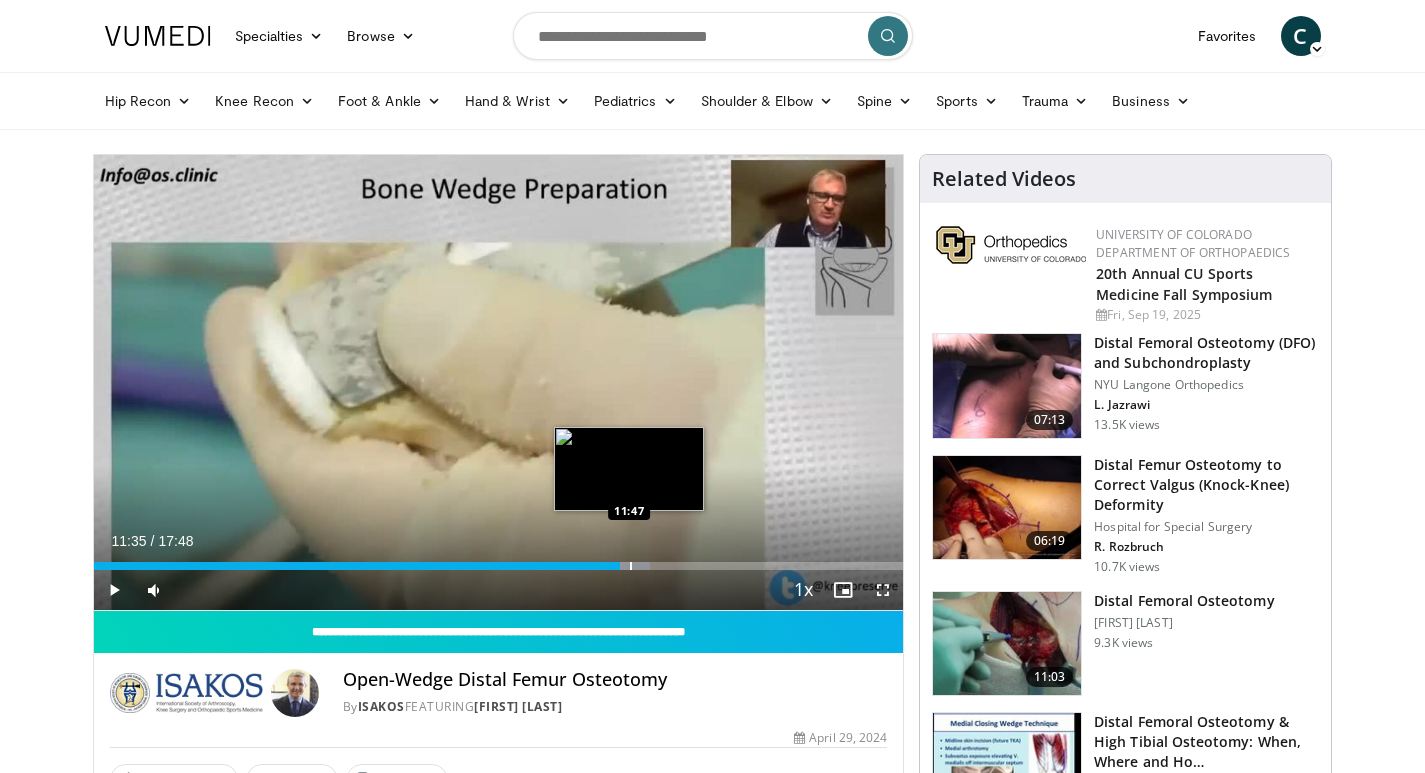 click at bounding box center (631, 566) 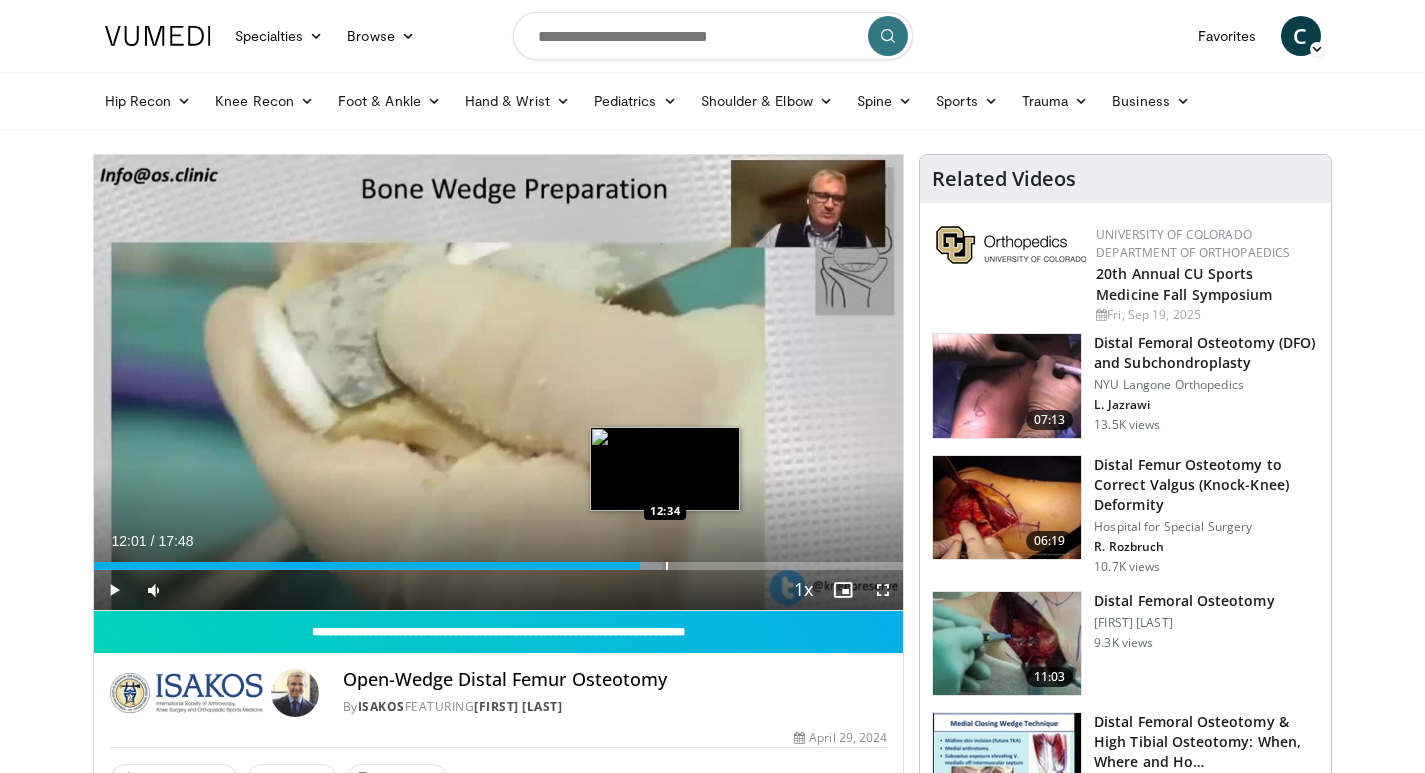 click at bounding box center [667, 566] 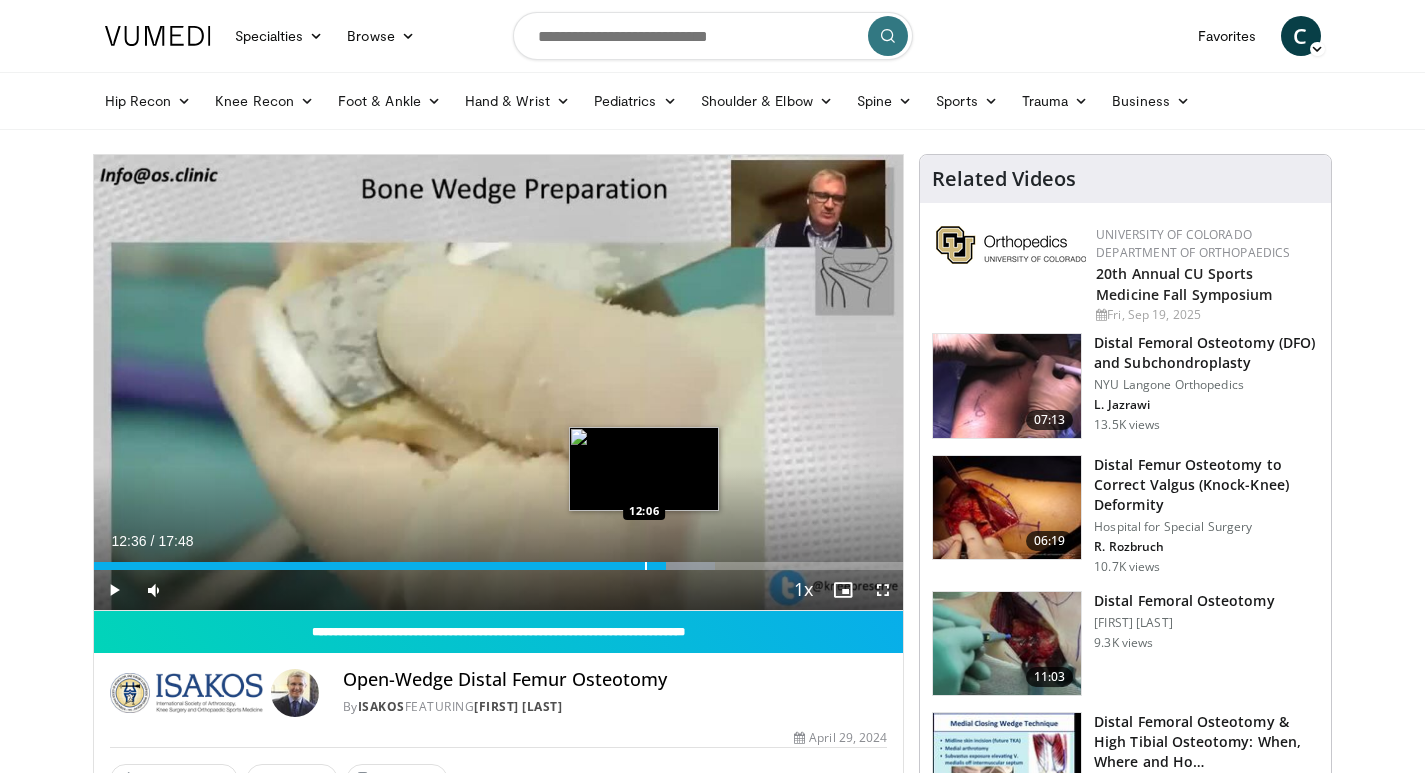 click at bounding box center [646, 566] 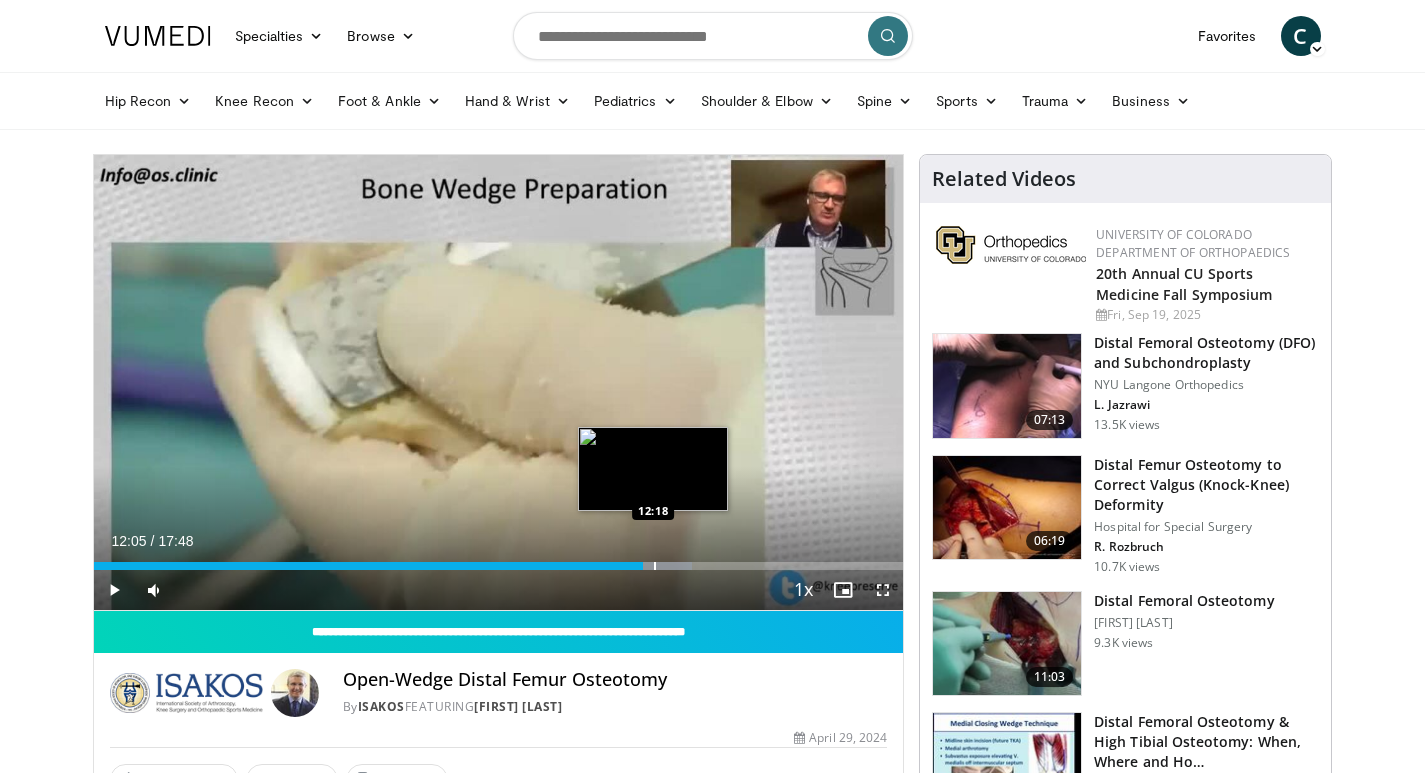 click at bounding box center [655, 566] 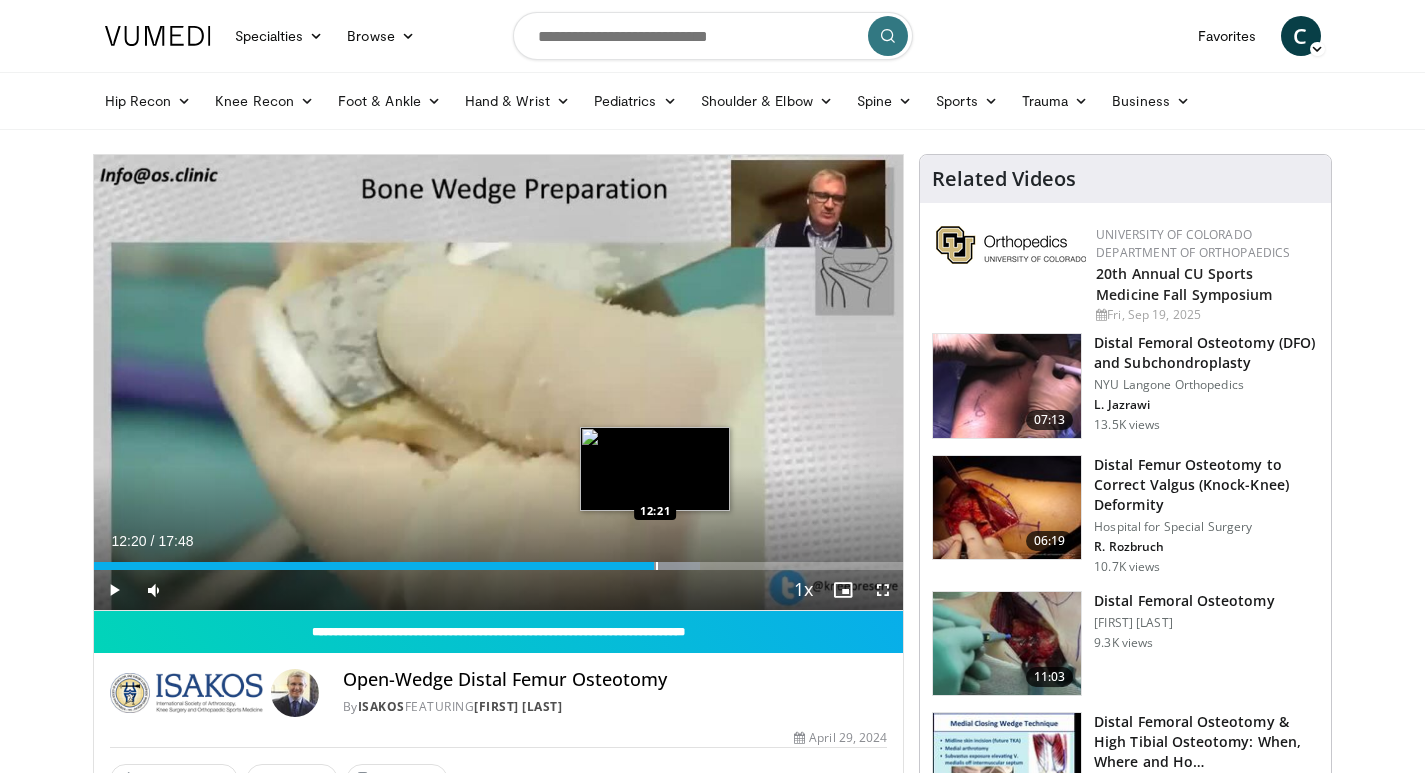 click at bounding box center (657, 566) 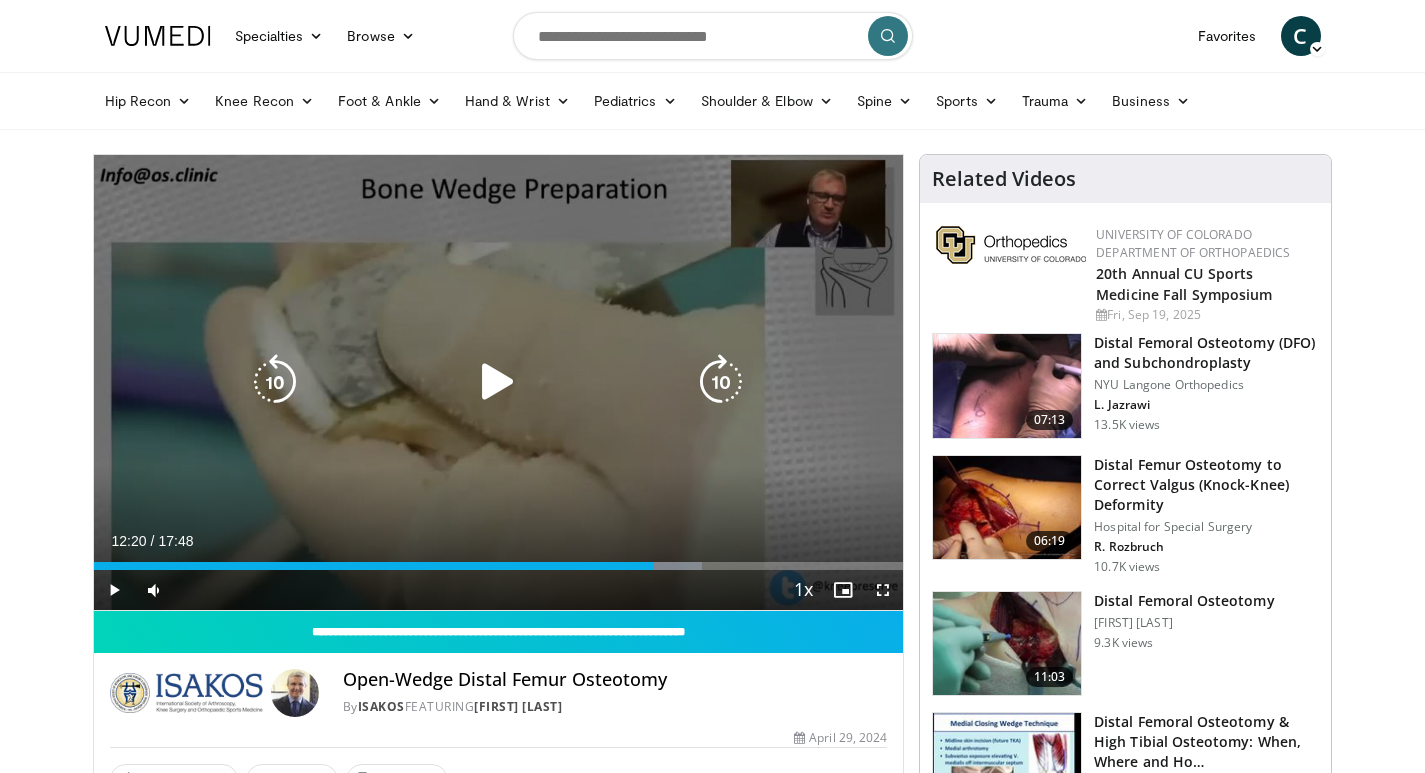 click at bounding box center (498, 382) 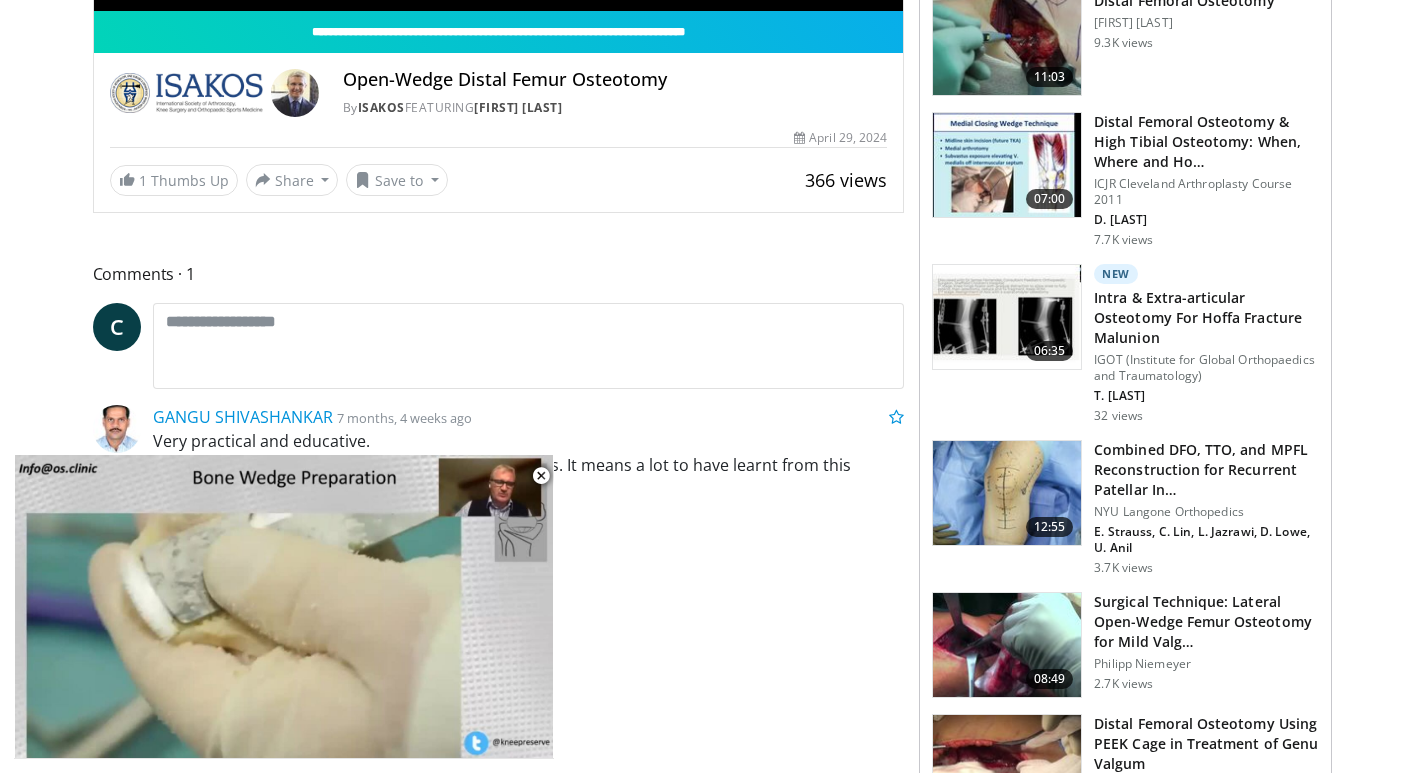 scroll, scrollTop: 700, scrollLeft: 0, axis: vertical 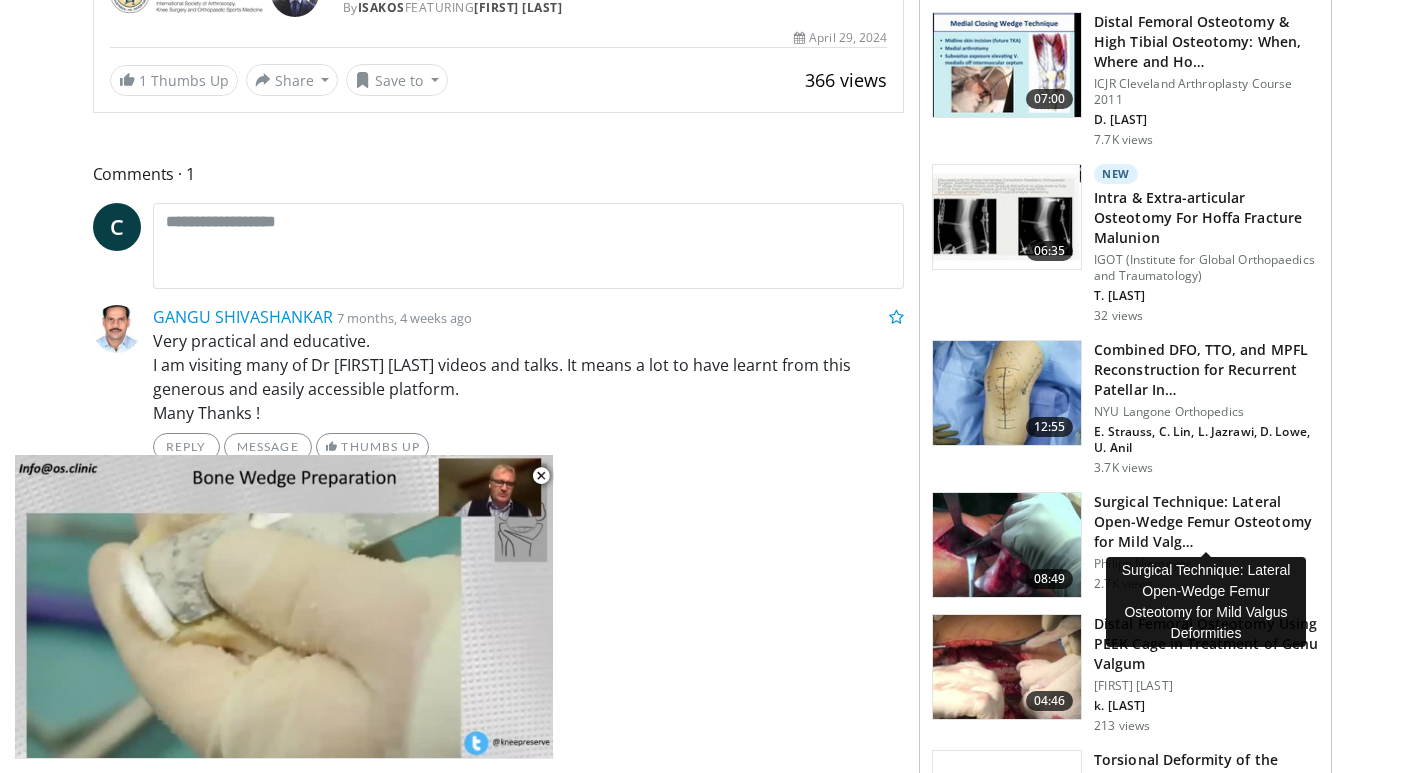 click on "Surgical Technique: Lateral Open-Wedge Femur Osteotomy for Mild Valg…" at bounding box center [1206, 522] 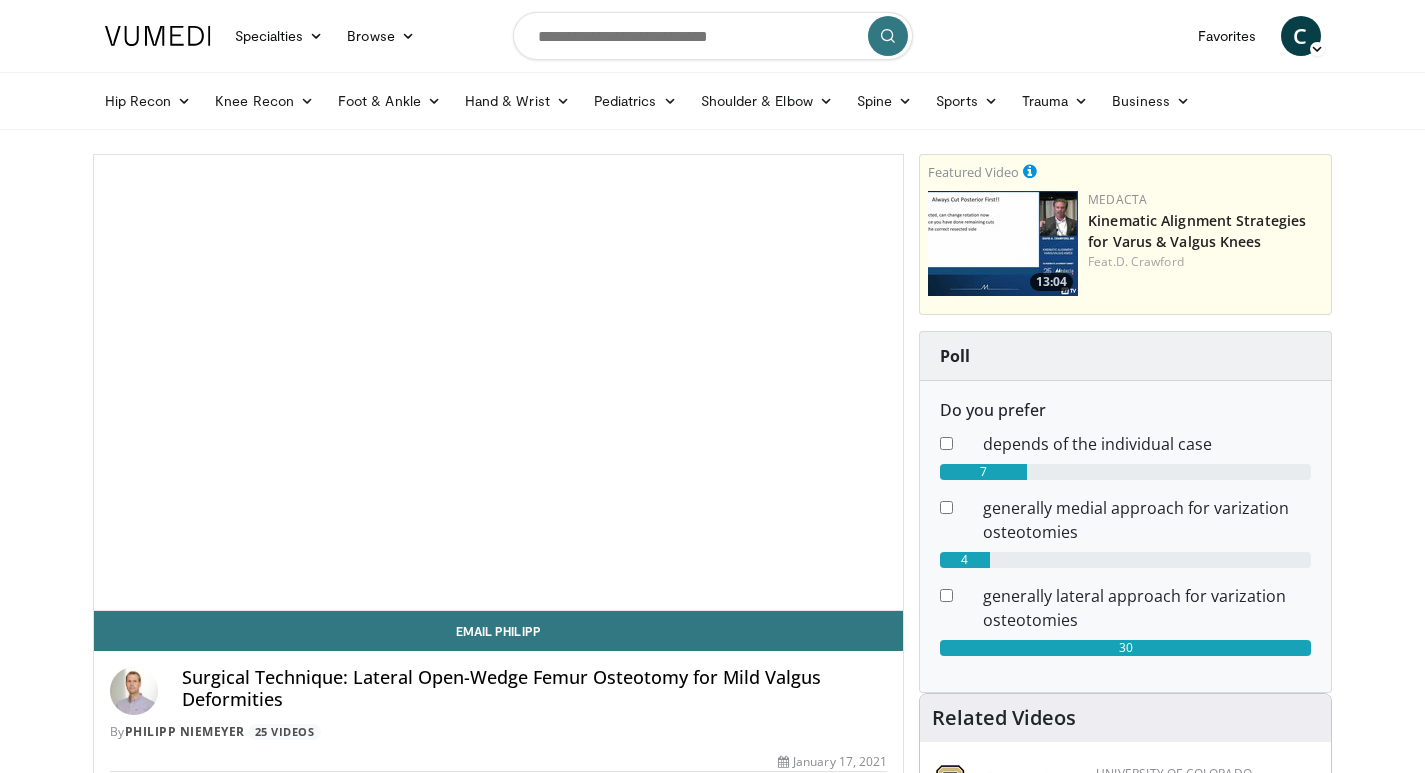 scroll, scrollTop: 0, scrollLeft: 0, axis: both 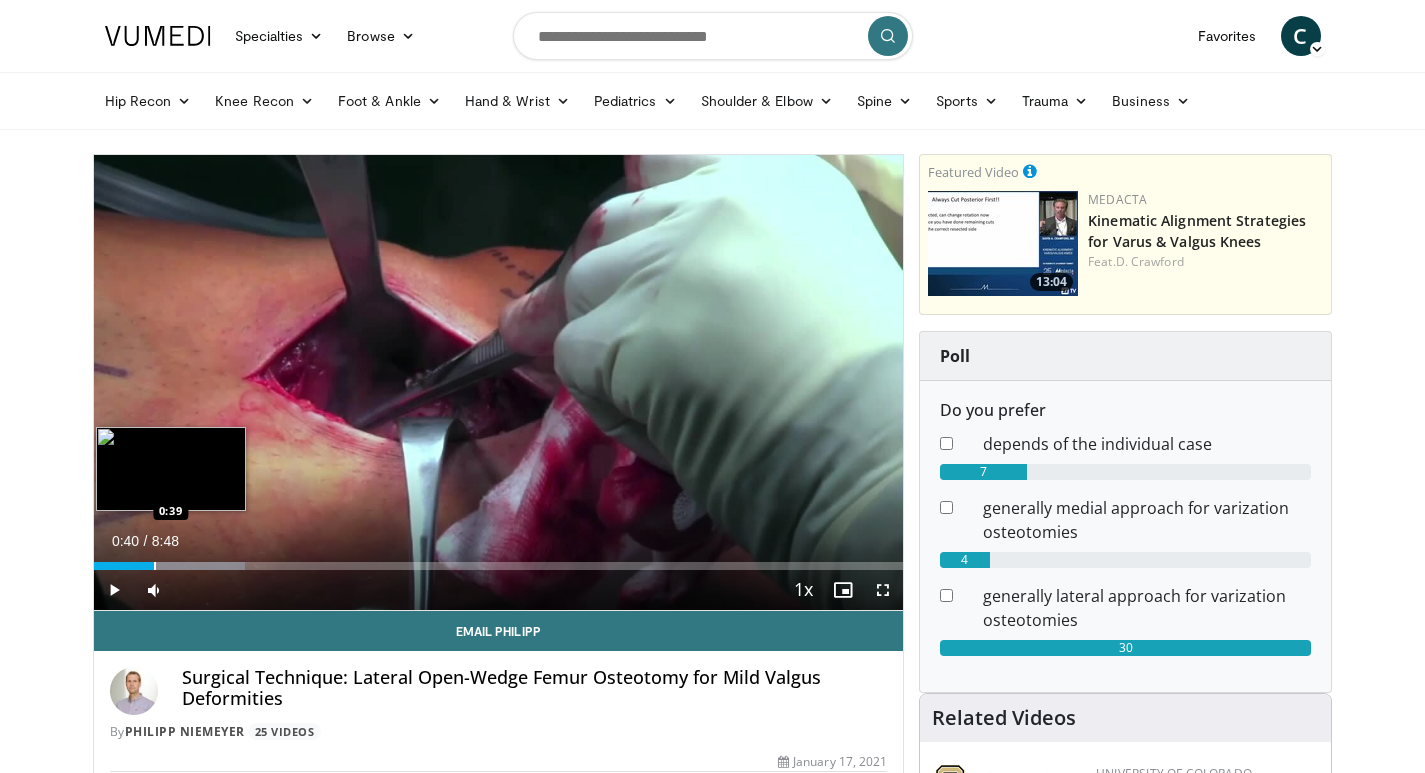 click at bounding box center (155, 566) 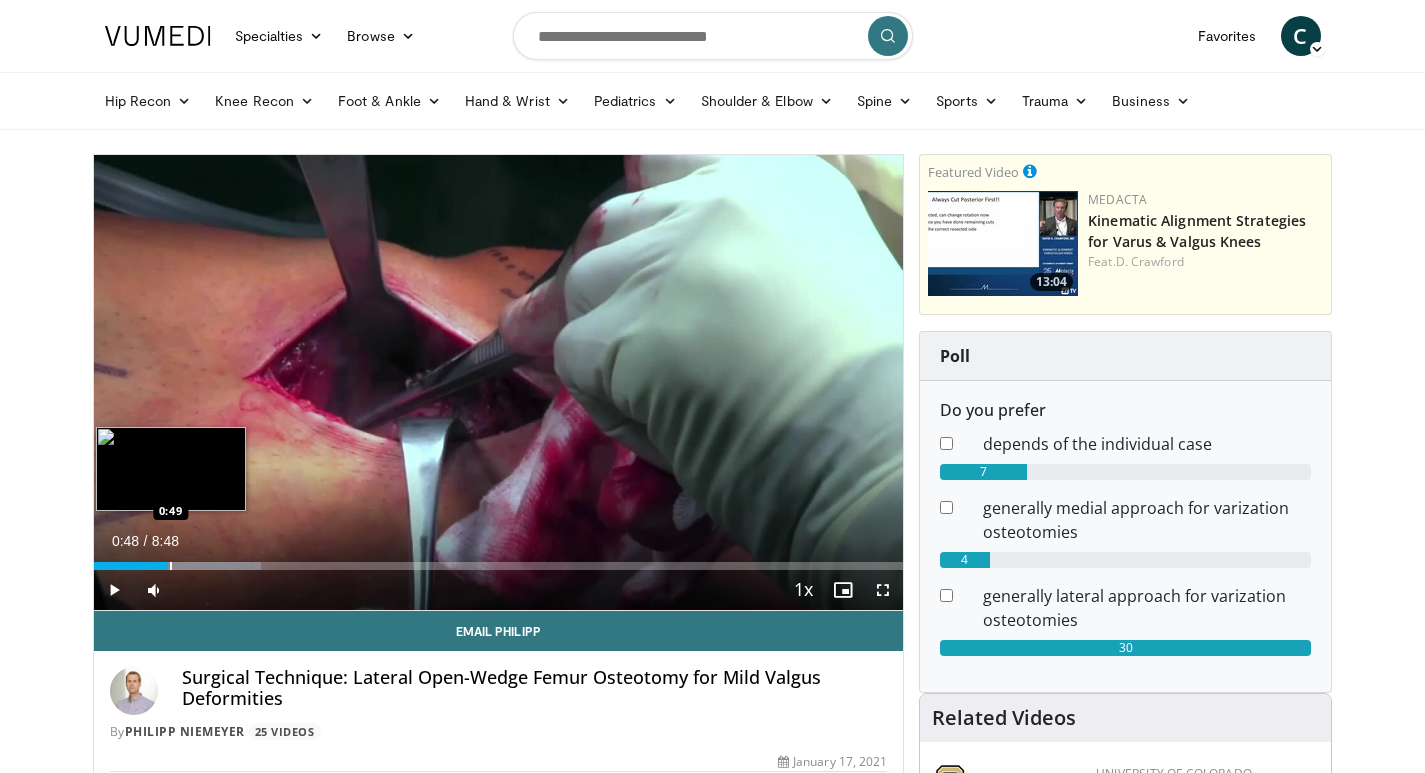 click at bounding box center (171, 566) 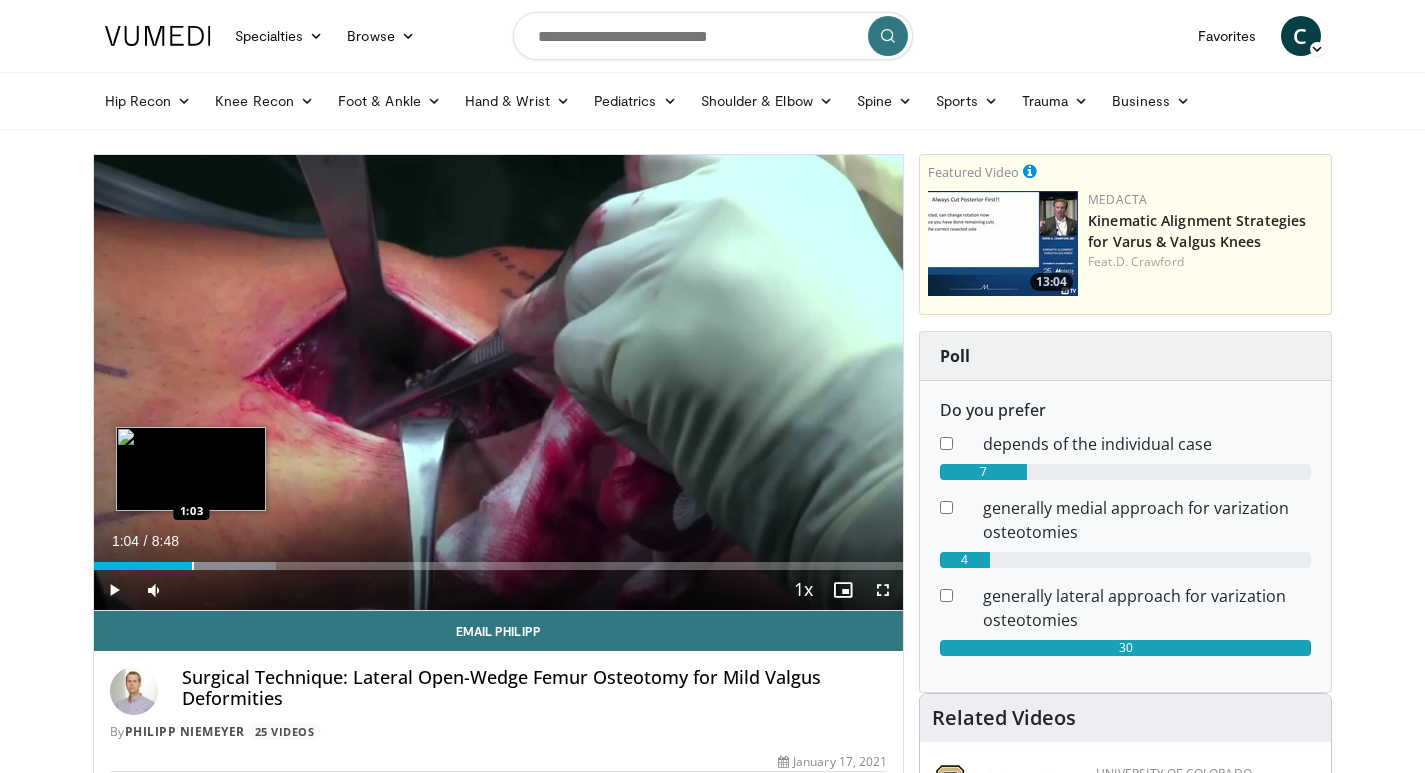 click at bounding box center (193, 566) 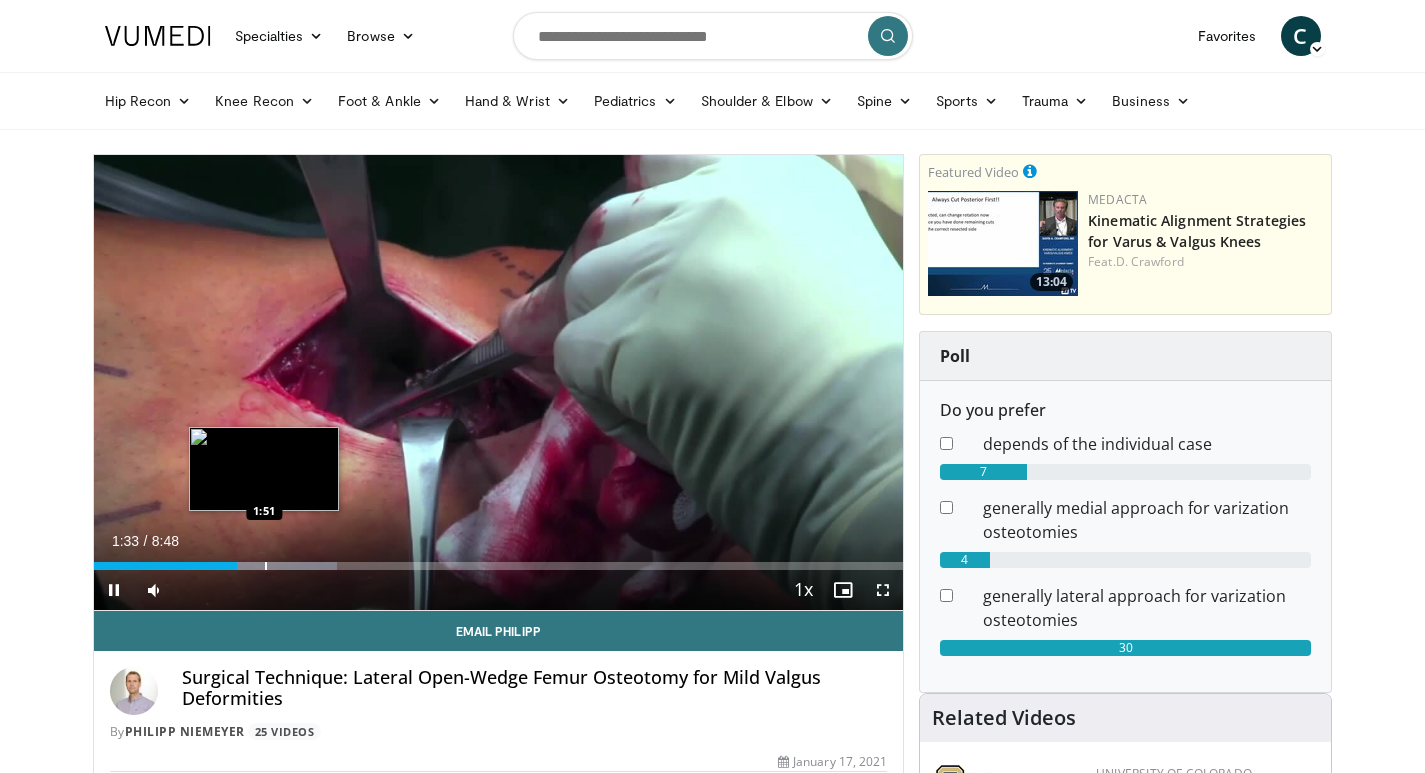 click at bounding box center [266, 566] 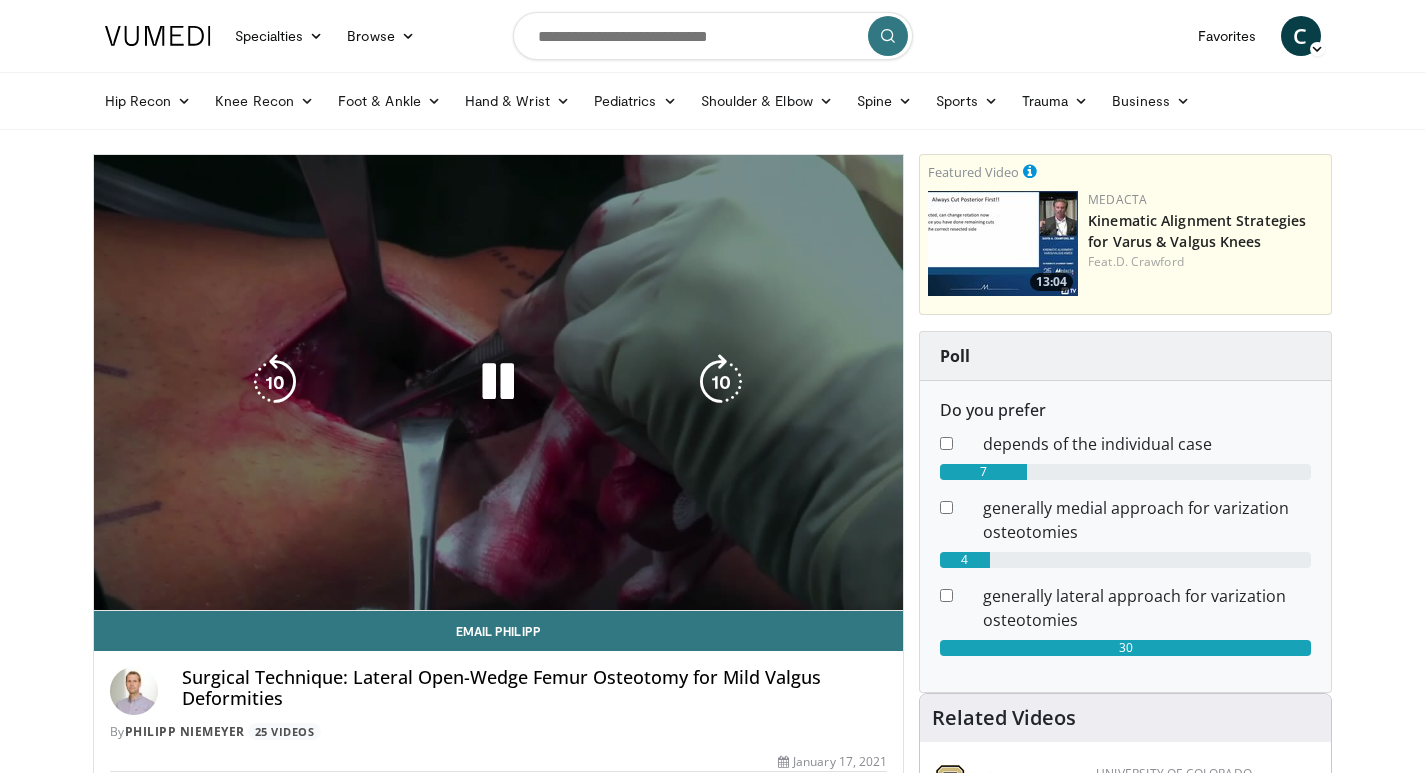 click on "10 seconds
Tap to unmute" at bounding box center [499, 382] 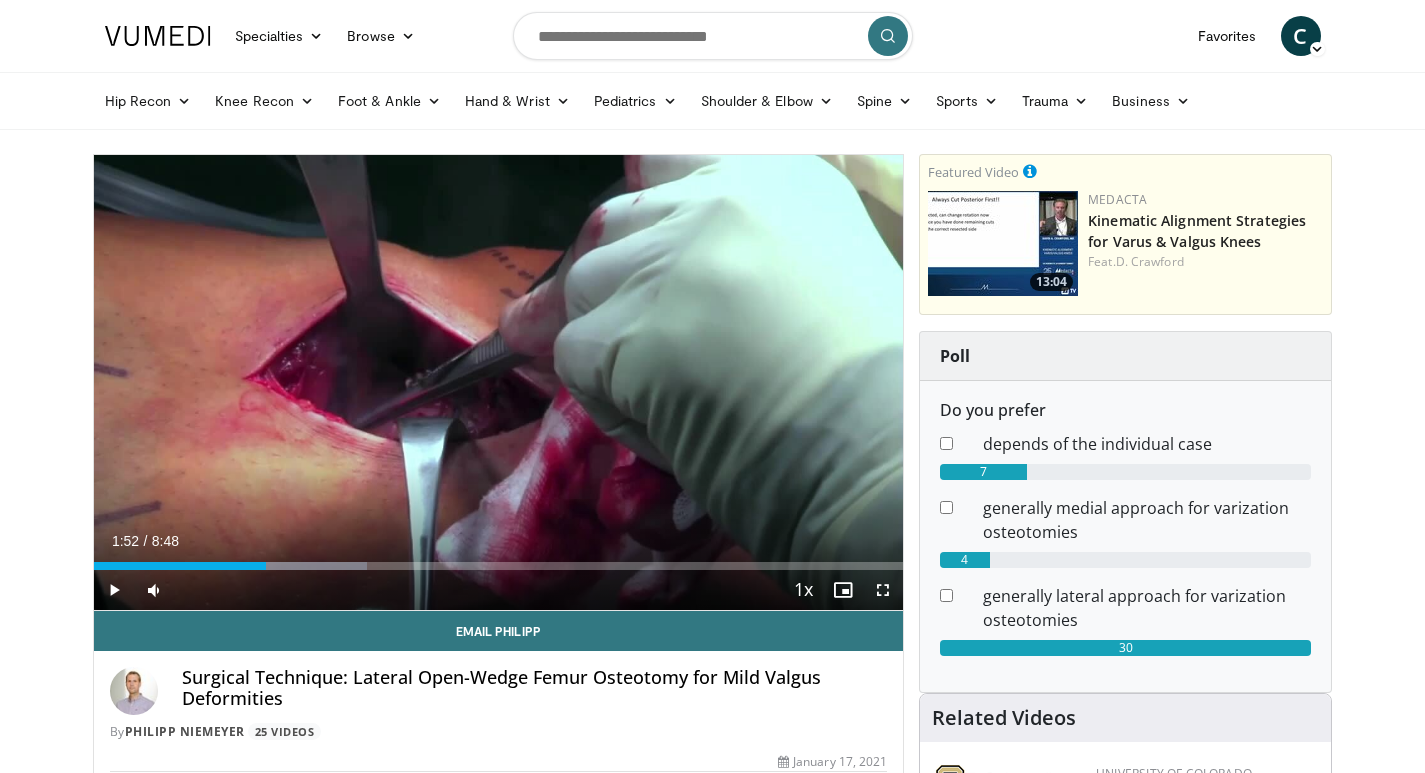 click on "Current Time  1:52 / Duration  8:48 Play Skip Backward Skip Forward Mute Loaded :  33.80% 1:52 2:04 Stream Type  LIVE Seek to live, currently behind live LIVE   1x Playback Rate 0.5x 0.75x 1x , selected 1.25x 1.5x 1.75x 2x Chapters Chapters Descriptions descriptions off , selected Captions captions settings , opens captions settings dialog captions off , selected Audio Track en (Main) , selected Fullscreen Enable picture-in-picture mode" at bounding box center (499, 590) 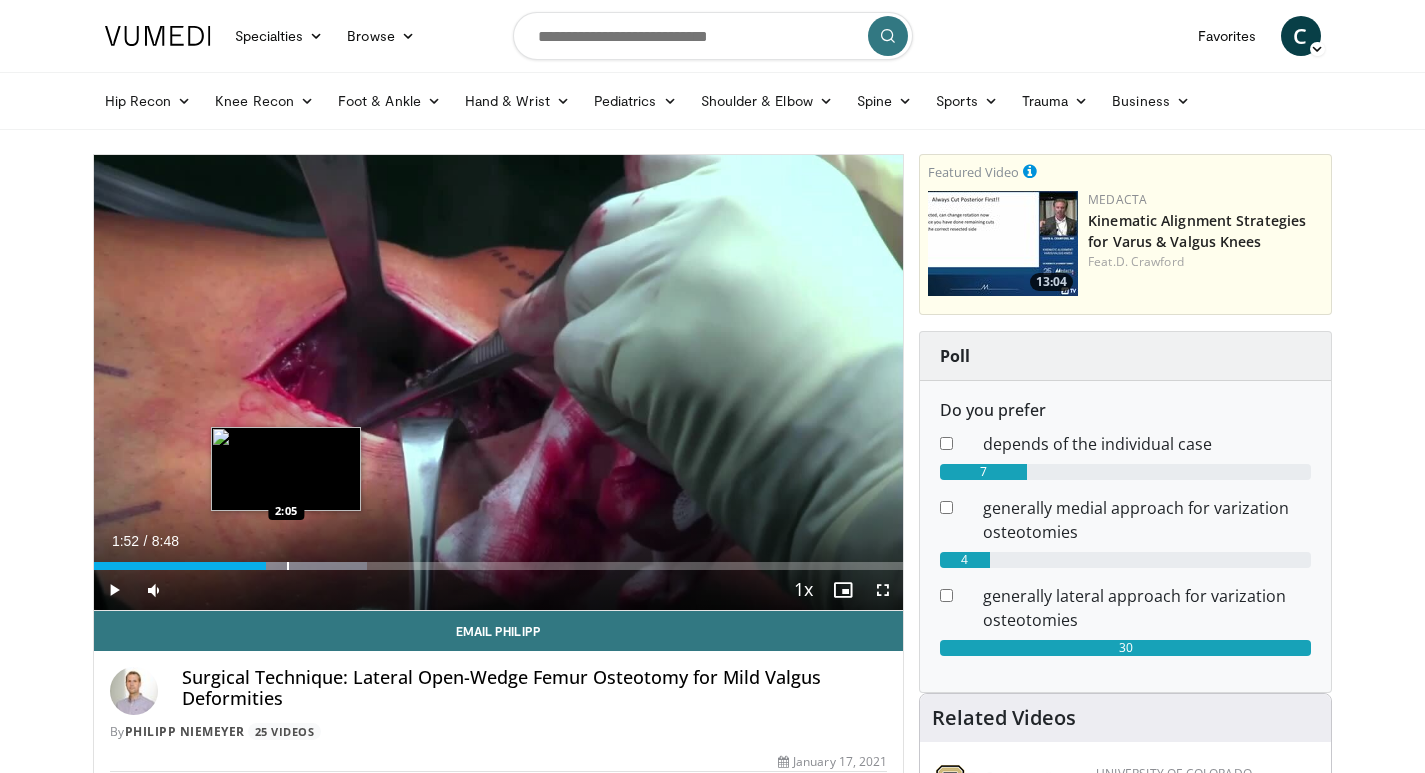 click at bounding box center (288, 566) 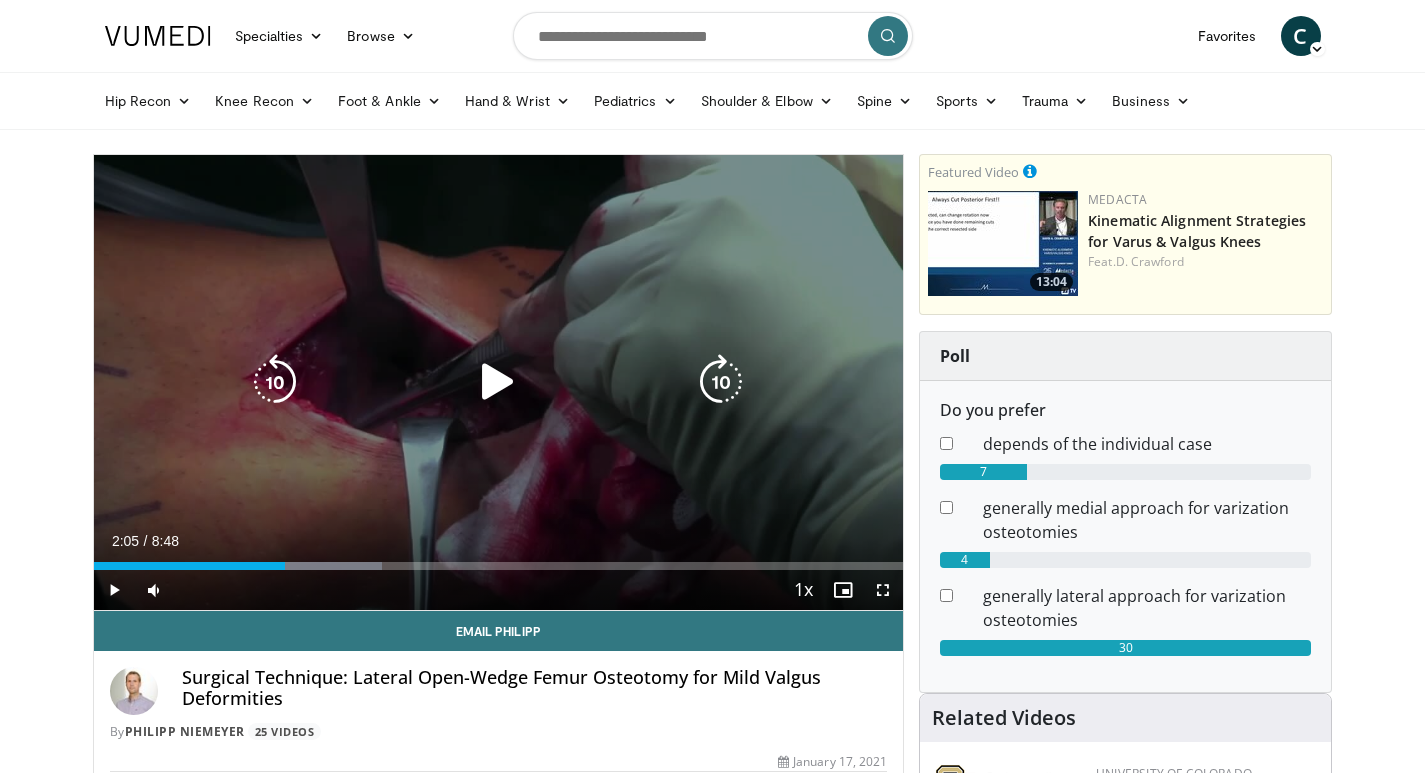click at bounding box center (498, 382) 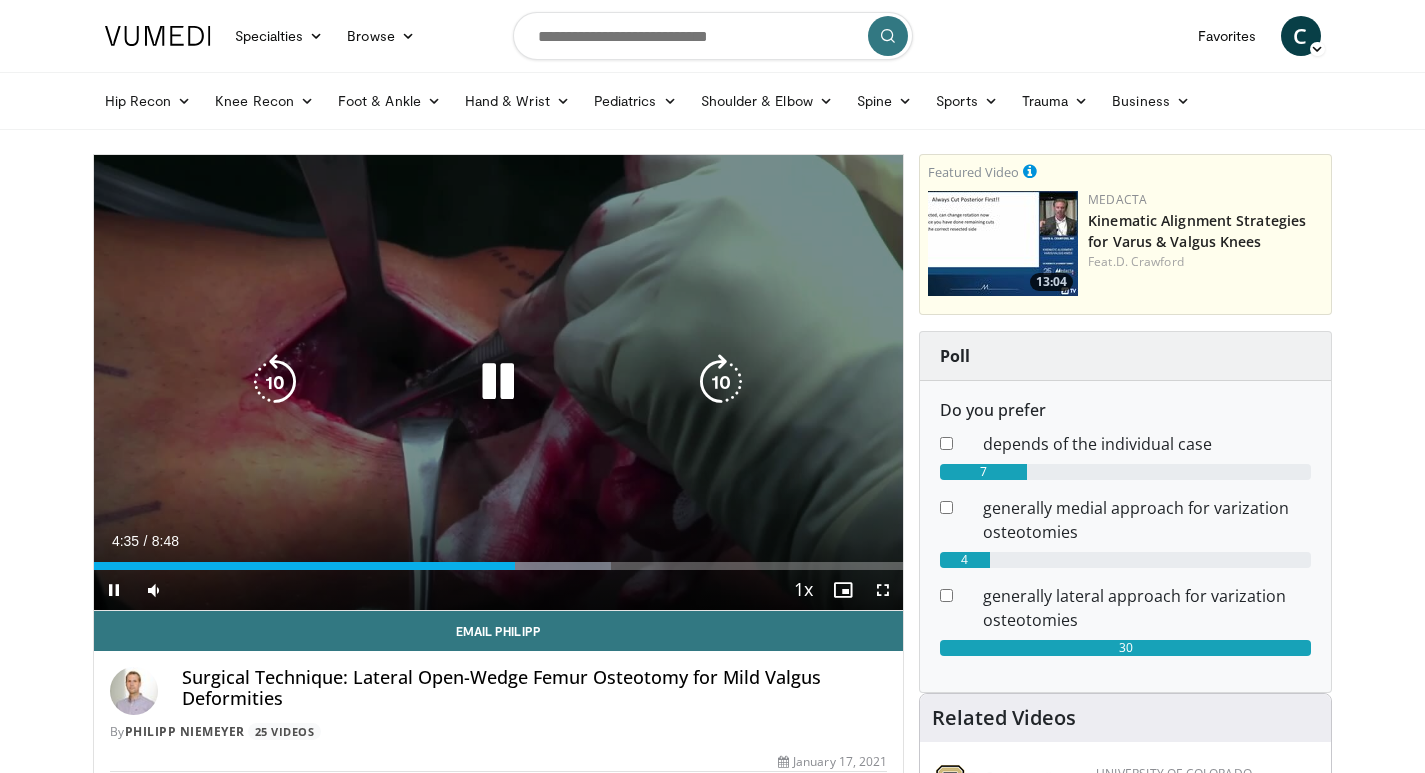 click at bounding box center (498, 382) 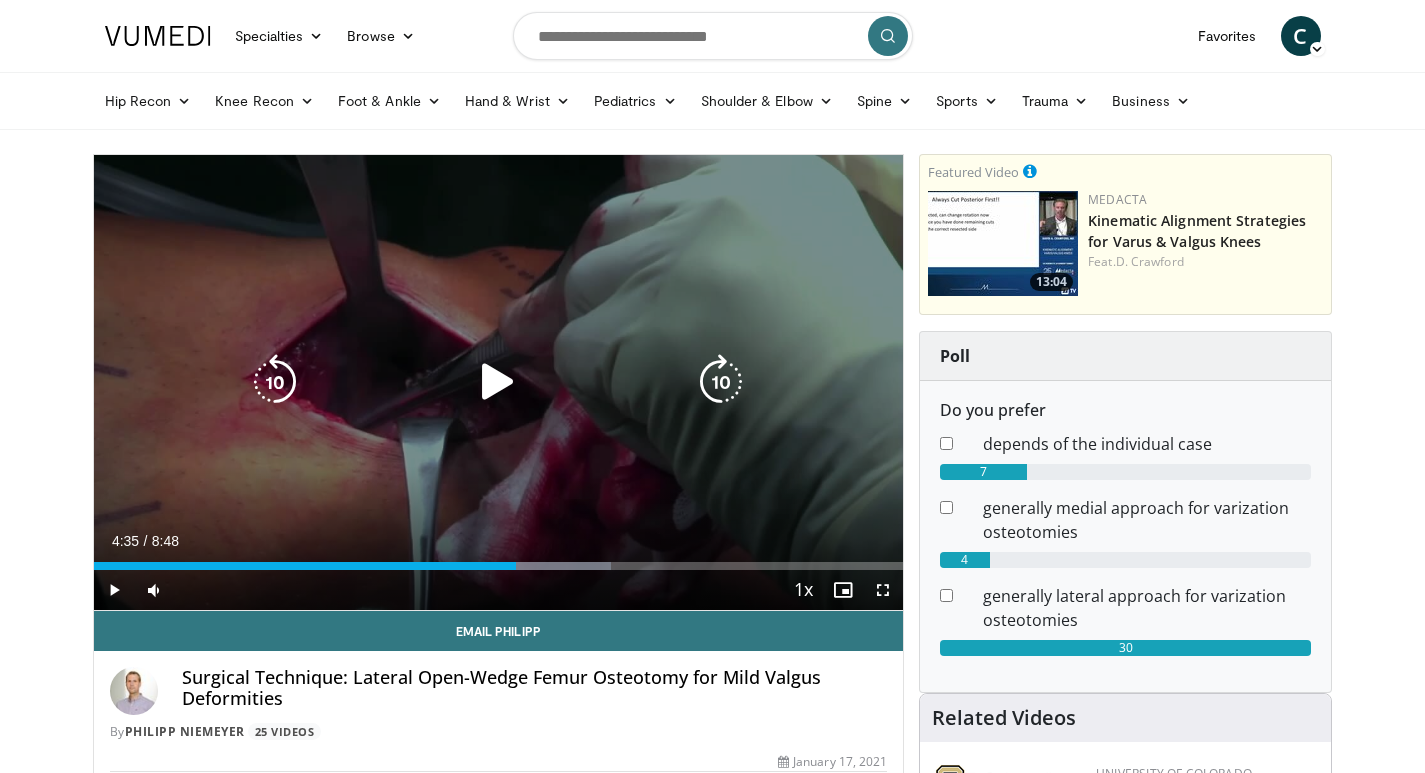 click at bounding box center (498, 382) 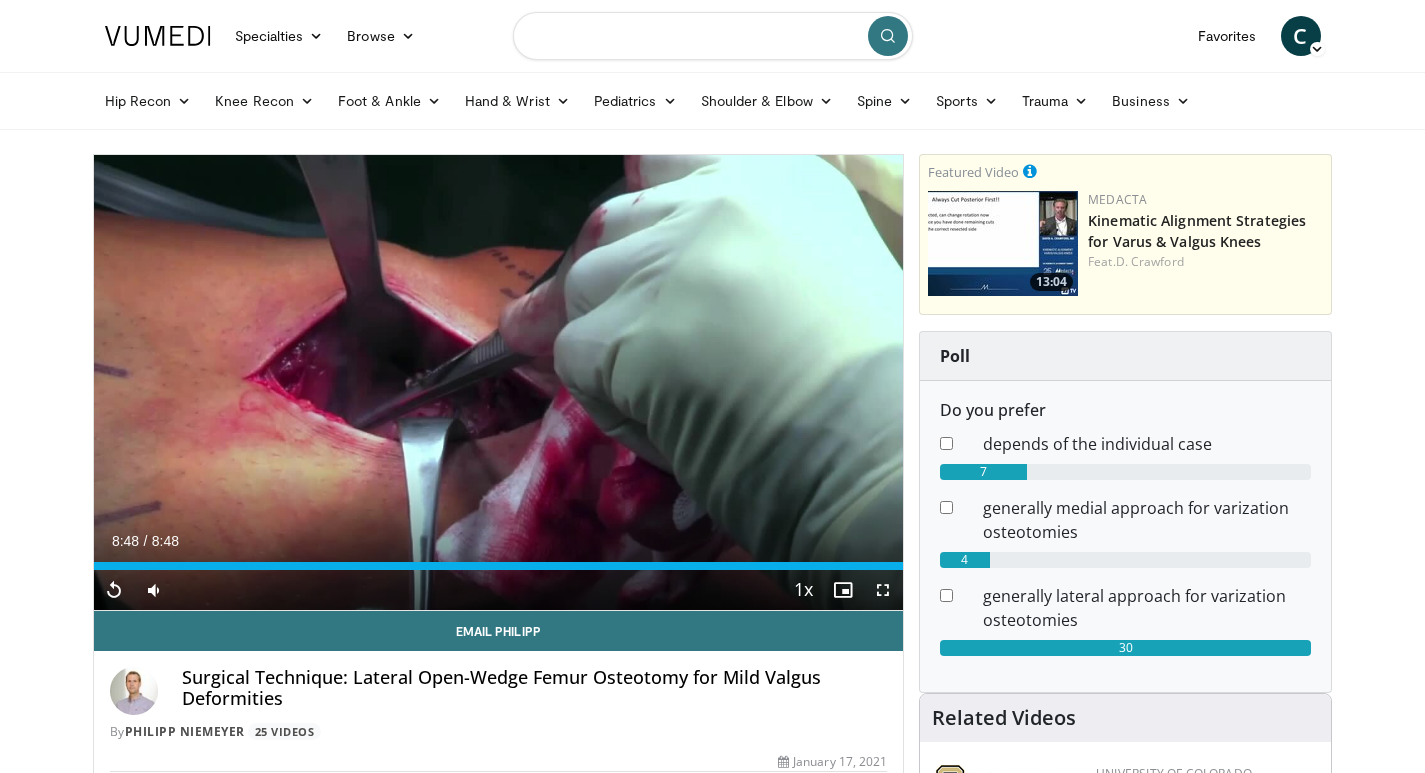 click at bounding box center (713, 36) 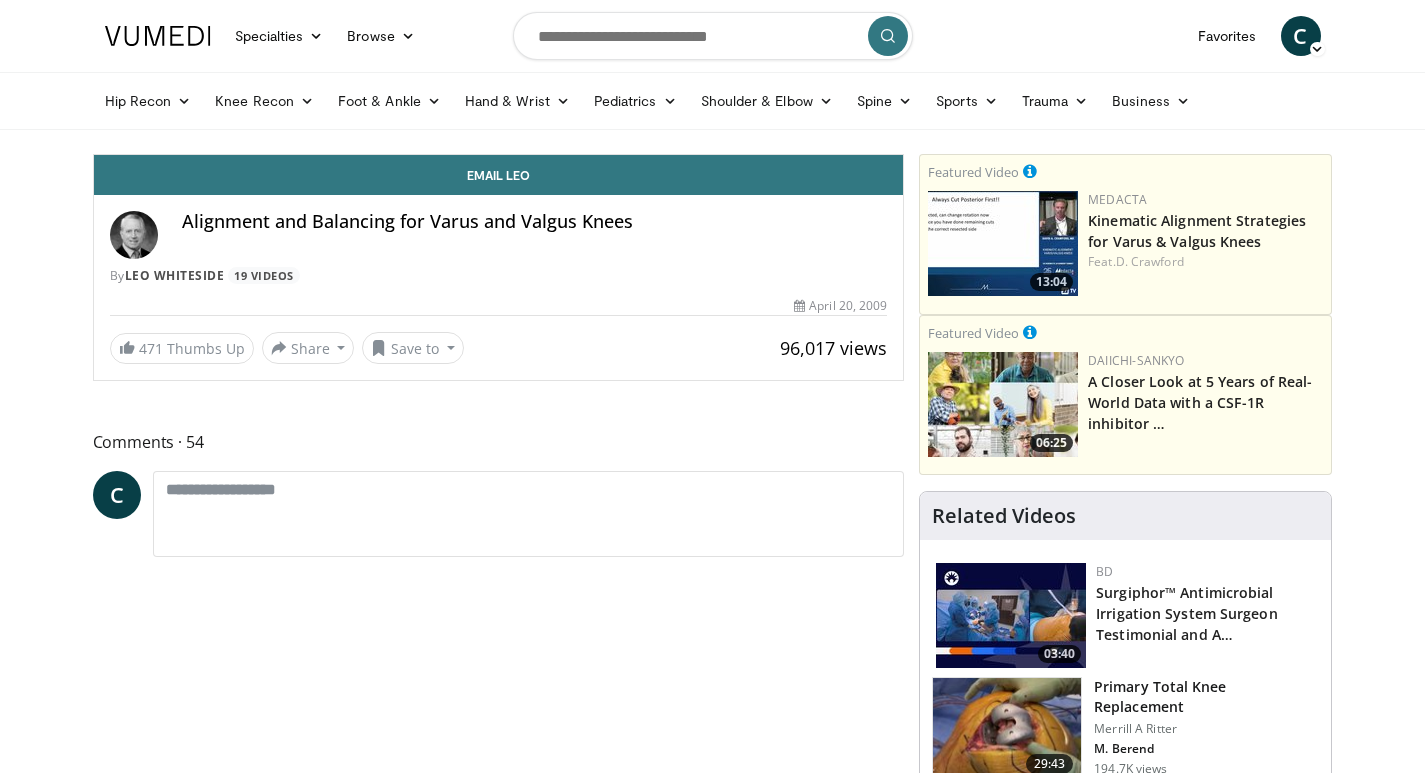 scroll, scrollTop: 0, scrollLeft: 0, axis: both 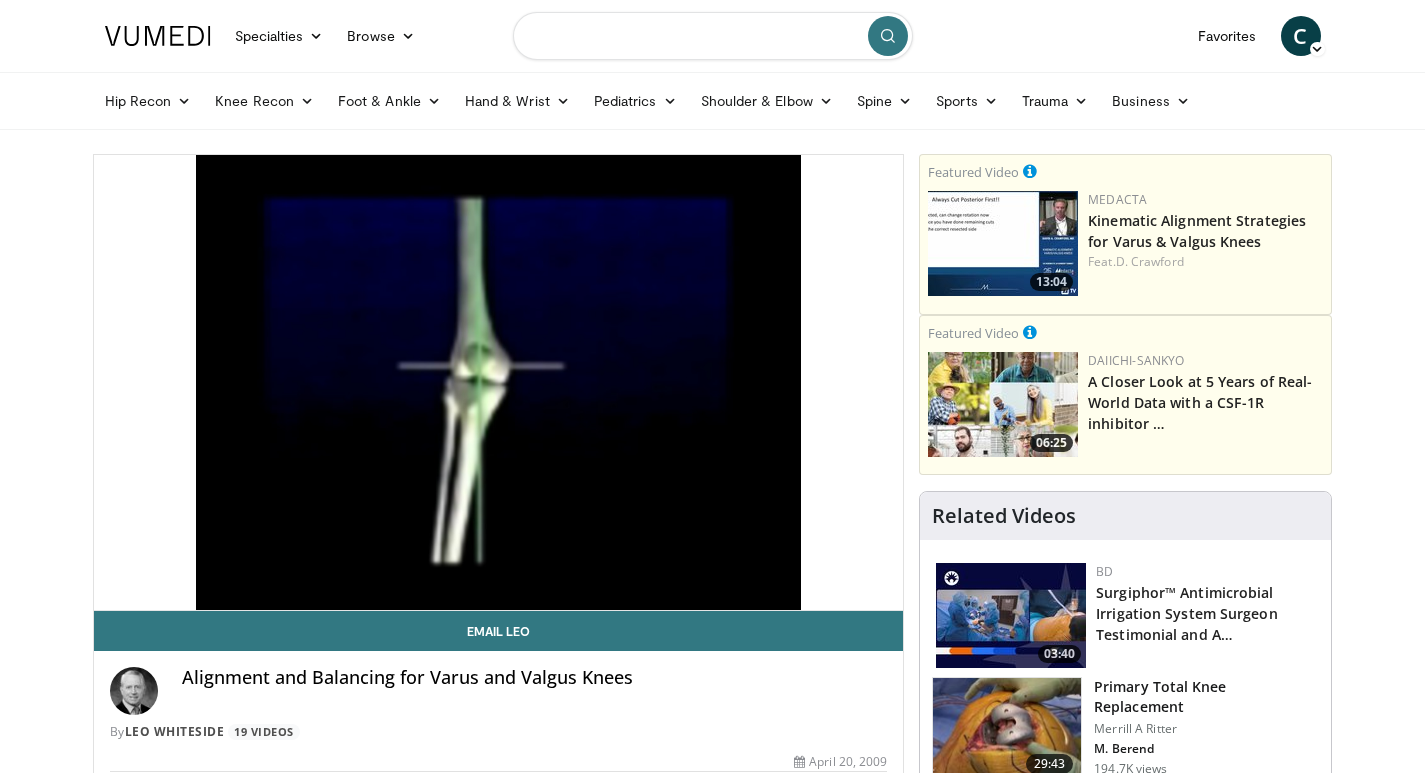 click at bounding box center [713, 36] 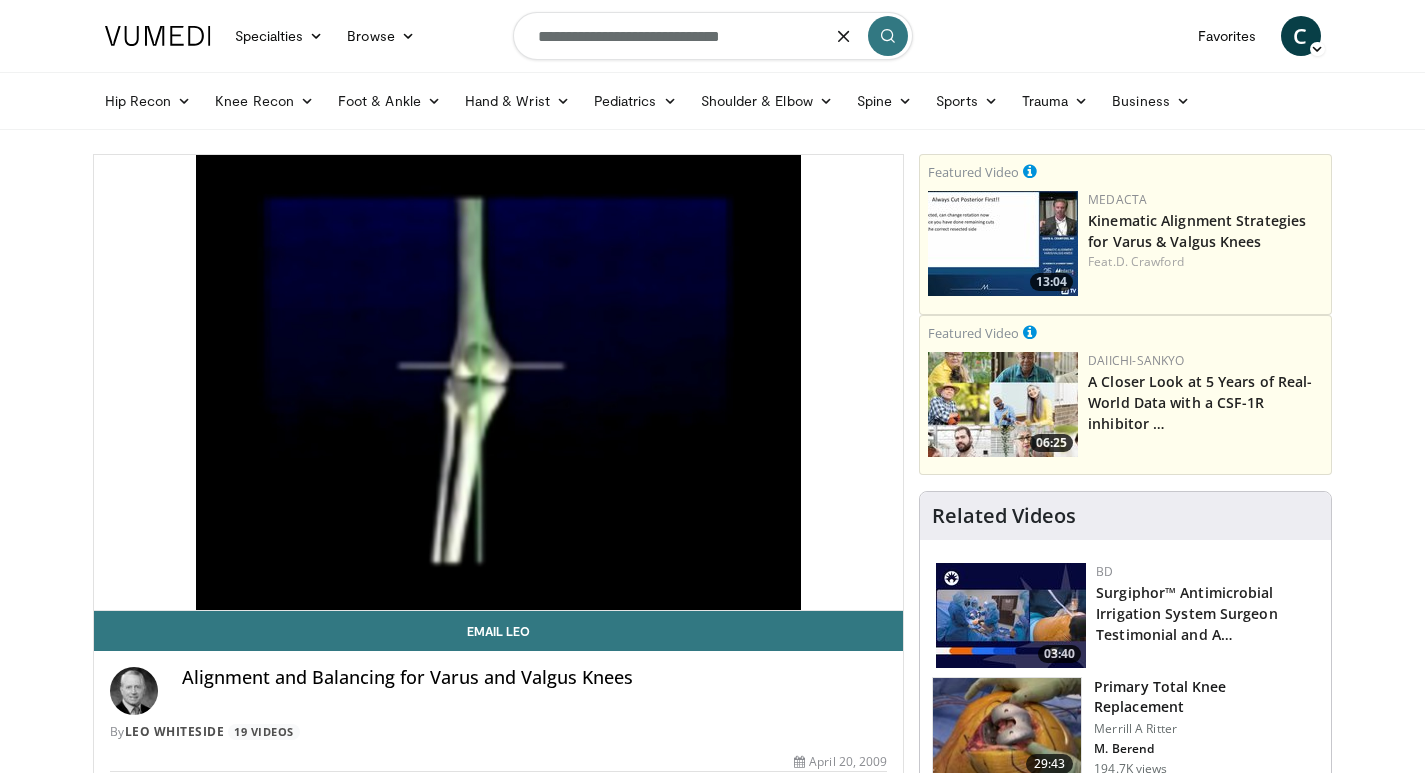 type on "**********" 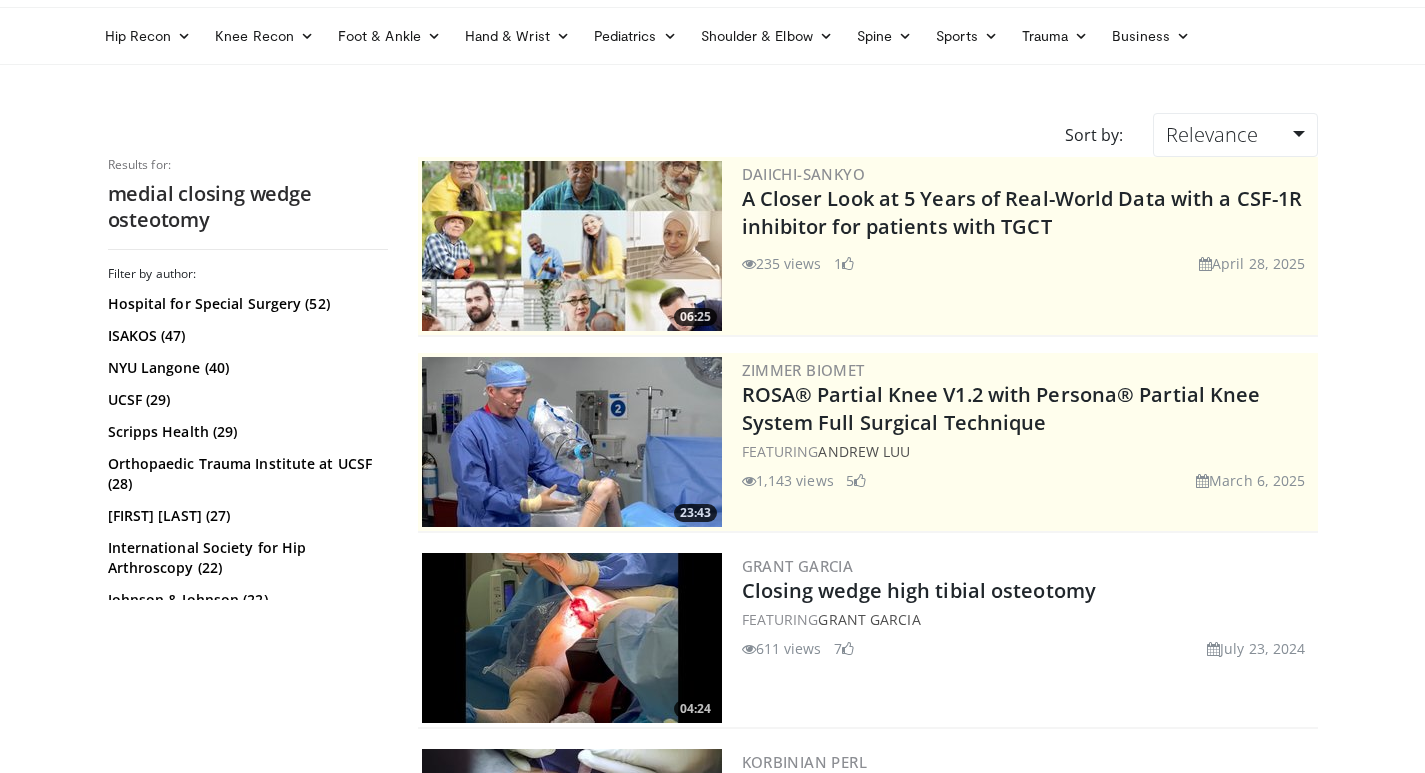 scroll, scrollTop: 100, scrollLeft: 0, axis: vertical 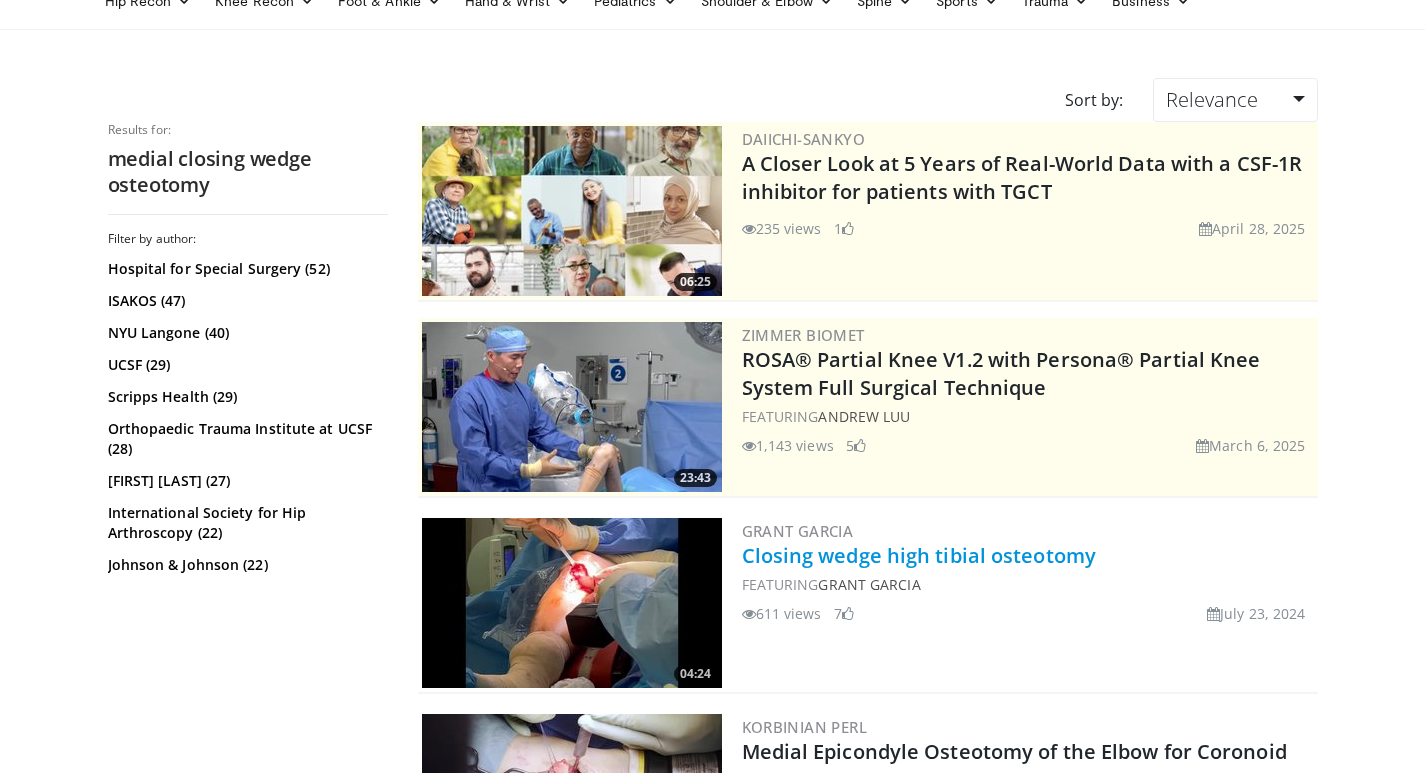 click on "Closing wedge high tibial osteotomy" at bounding box center (919, 555) 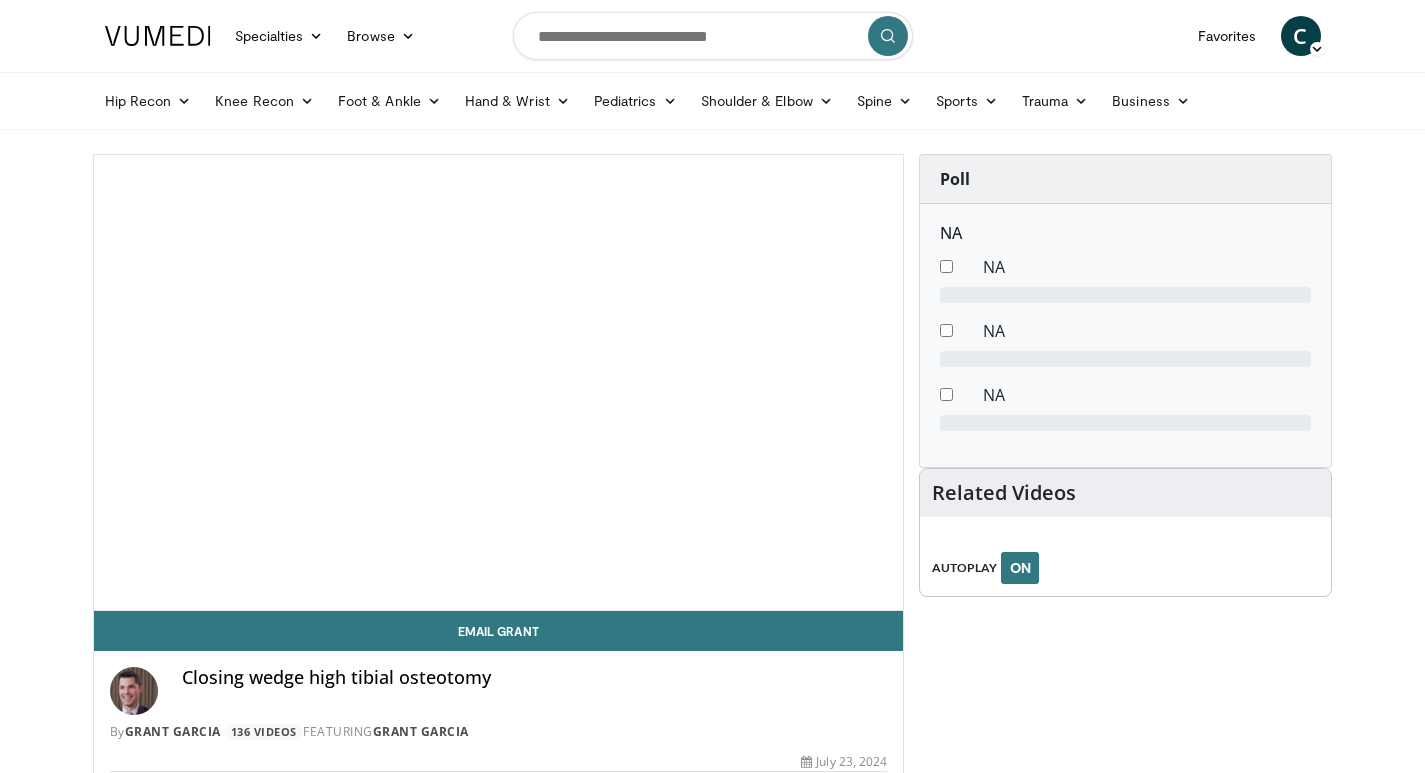 scroll, scrollTop: 0, scrollLeft: 0, axis: both 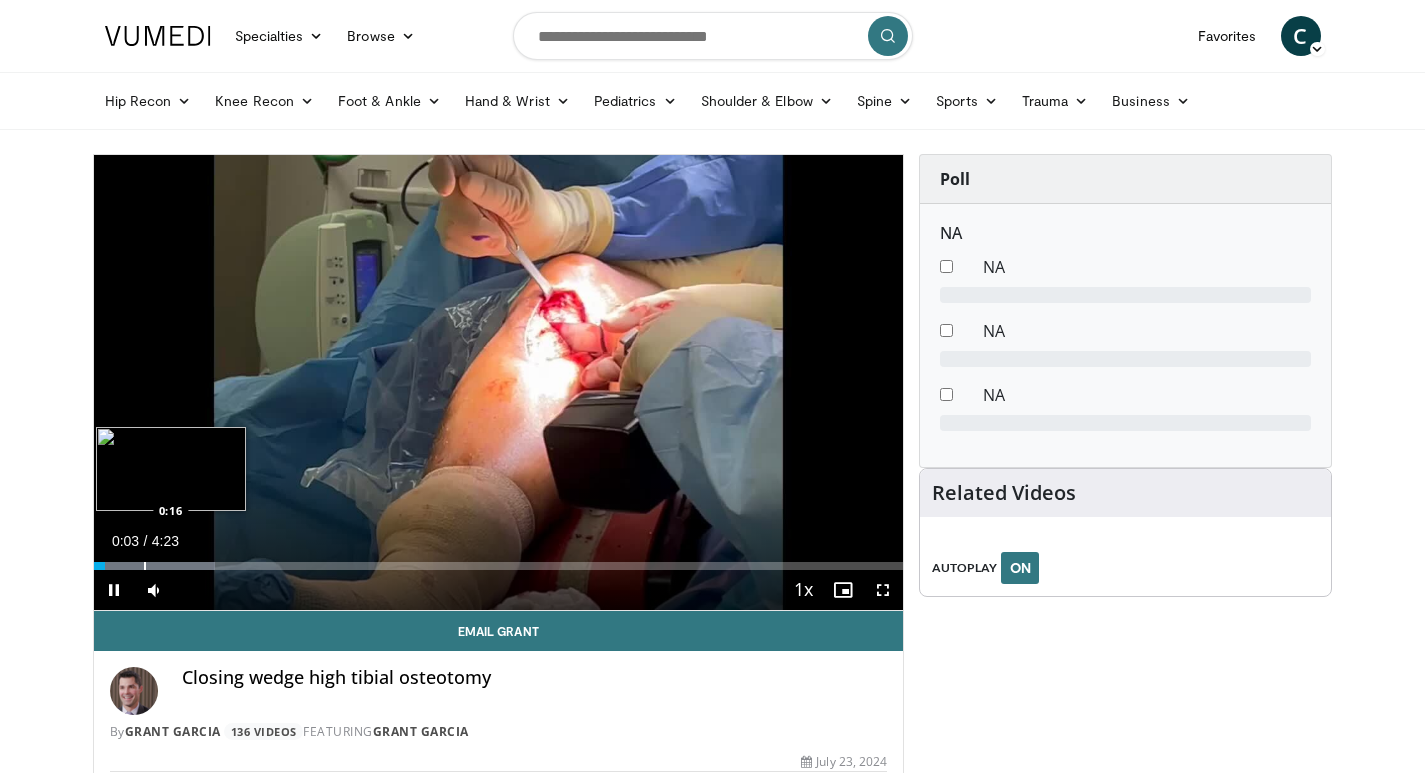 click at bounding box center (145, 566) 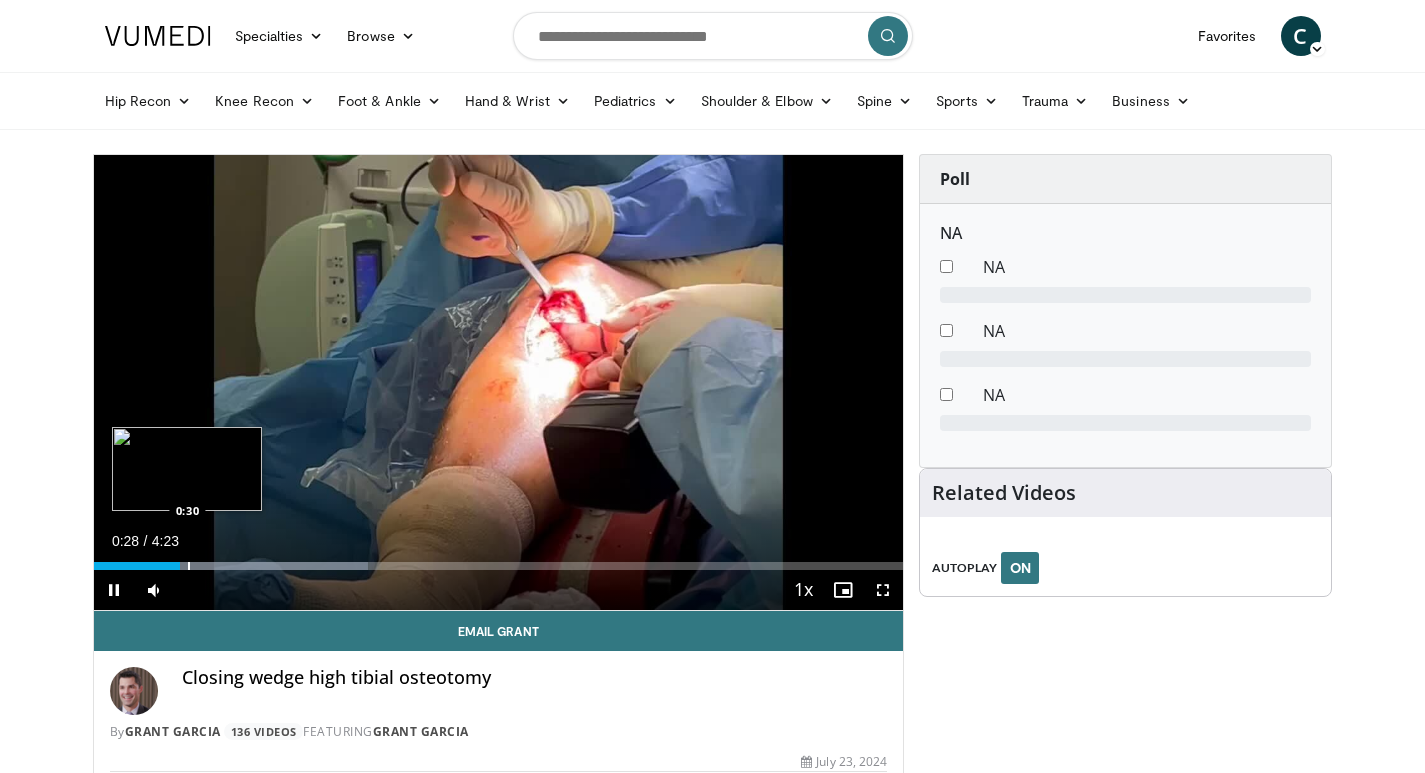 click at bounding box center [189, 566] 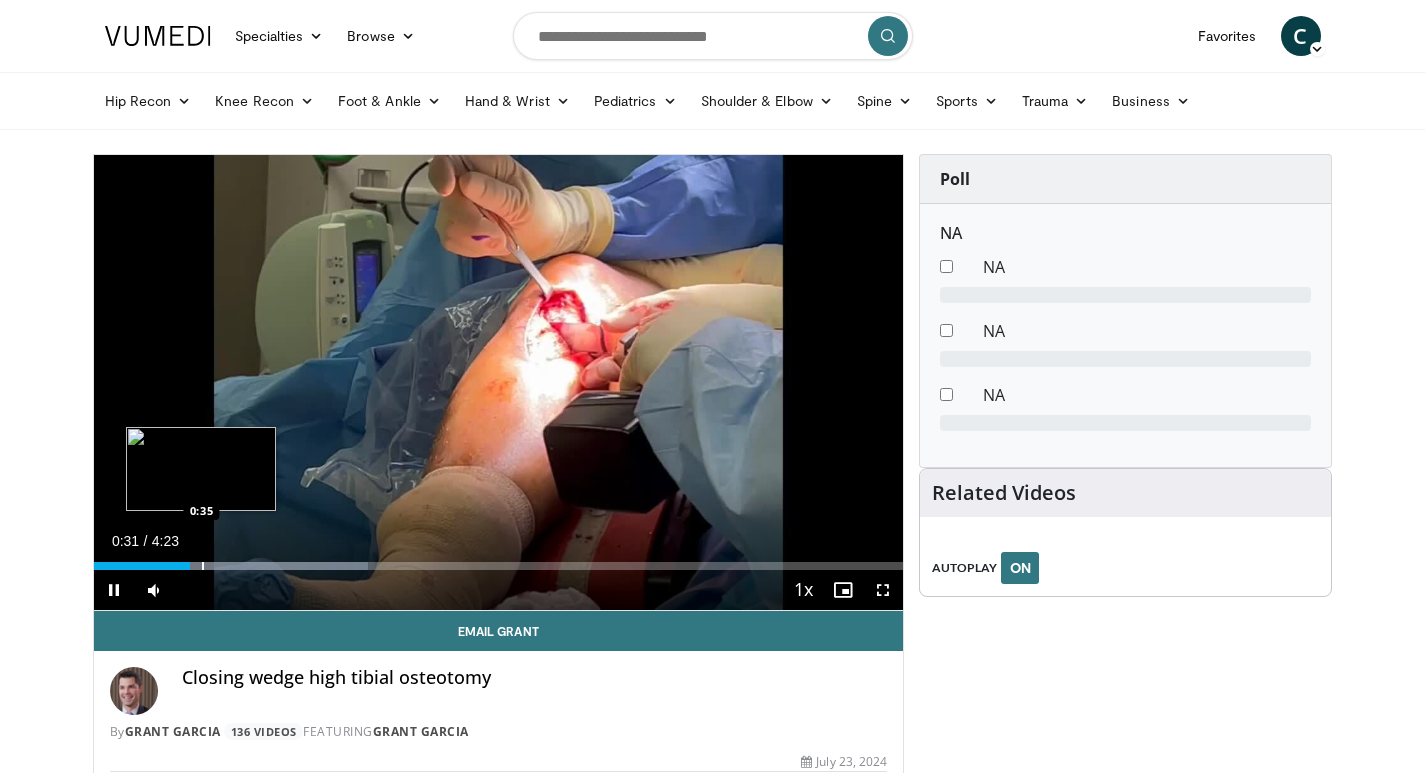 click at bounding box center [203, 566] 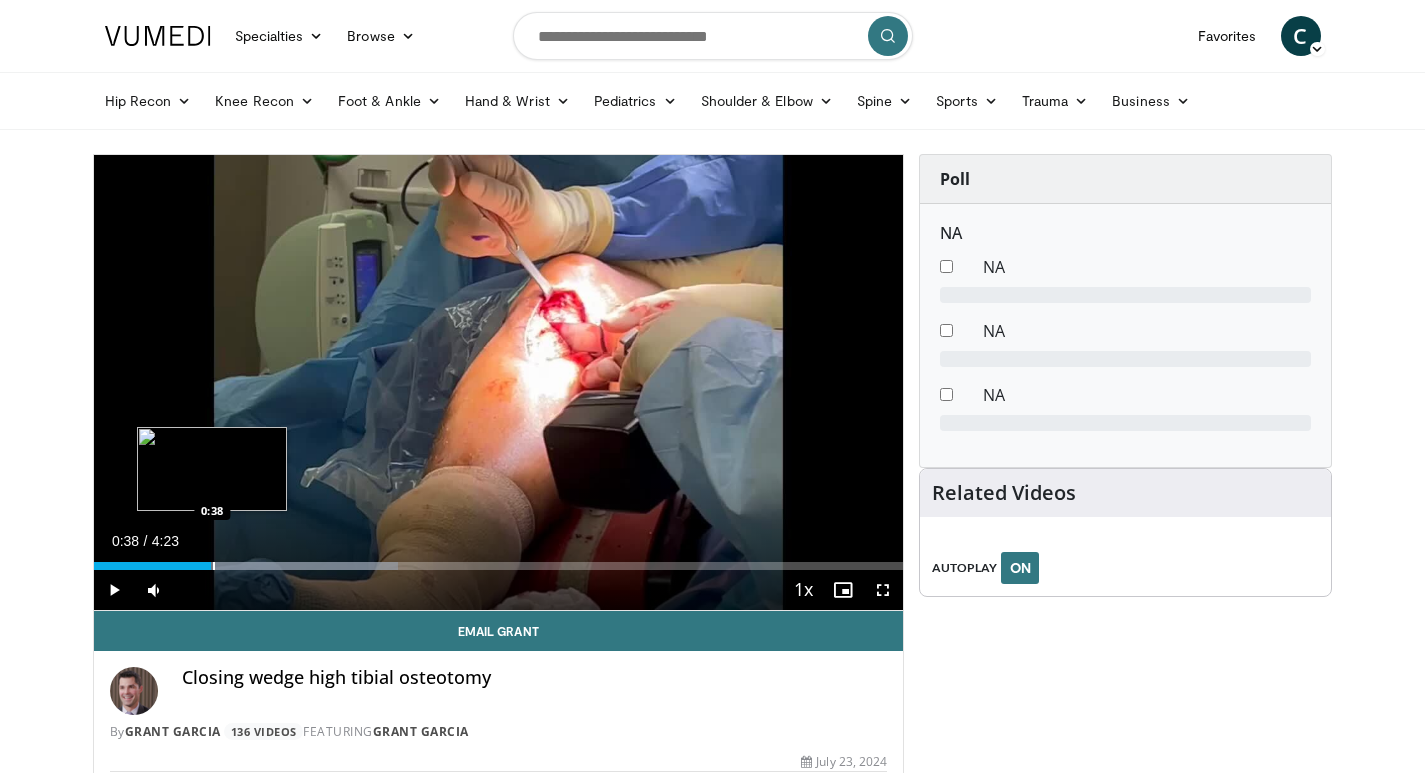 click at bounding box center (214, 566) 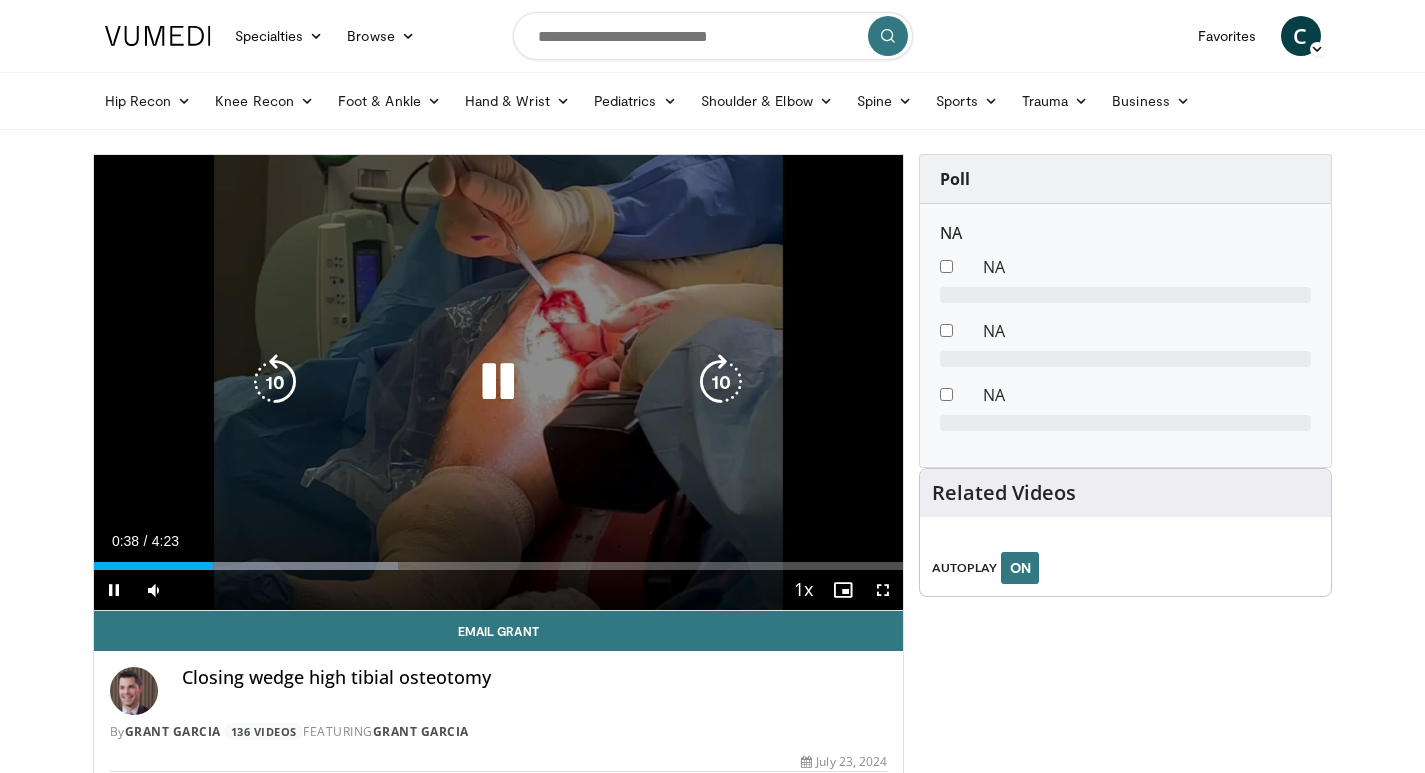 click at bounding box center (0, 0) 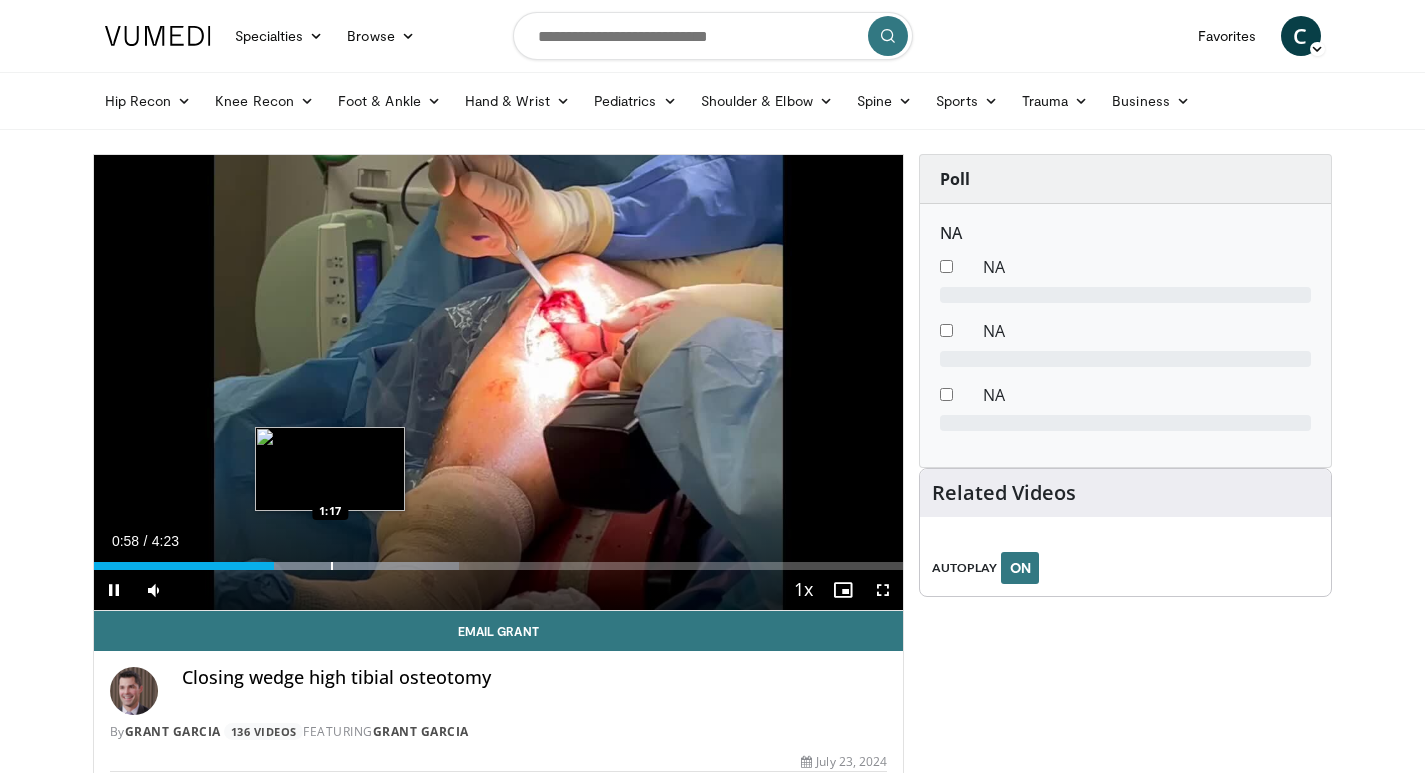 click on "Loaded :  45.17% 0:58 1:17" at bounding box center (499, 566) 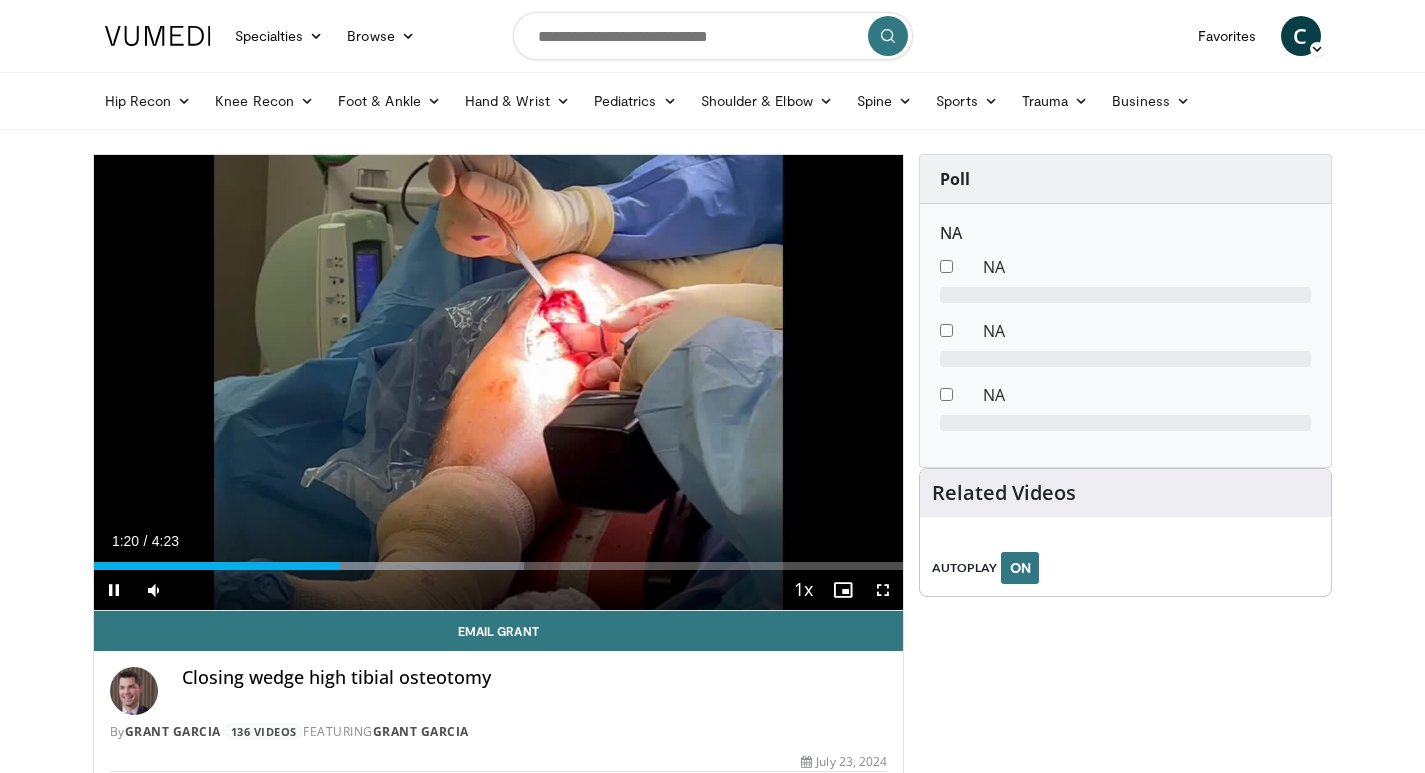 click on "Current Time  1:20 / Duration  4:23 Pause Skip Backward Skip Forward Mute 0% Loaded :  53.16% 1:20 1:28 Stream Type  LIVE Seek to live, currently behind live LIVE   1x Playback Rate 0.5x 0.75x 1x , selected 1.25x 1.5x 1.75x 2x Chapters Chapters Descriptions descriptions off , selected Captions captions settings , opens captions settings dialog captions off , selected Audio Track en (Main) , selected Fullscreen Enable picture-in-picture mode" at bounding box center [499, 590] 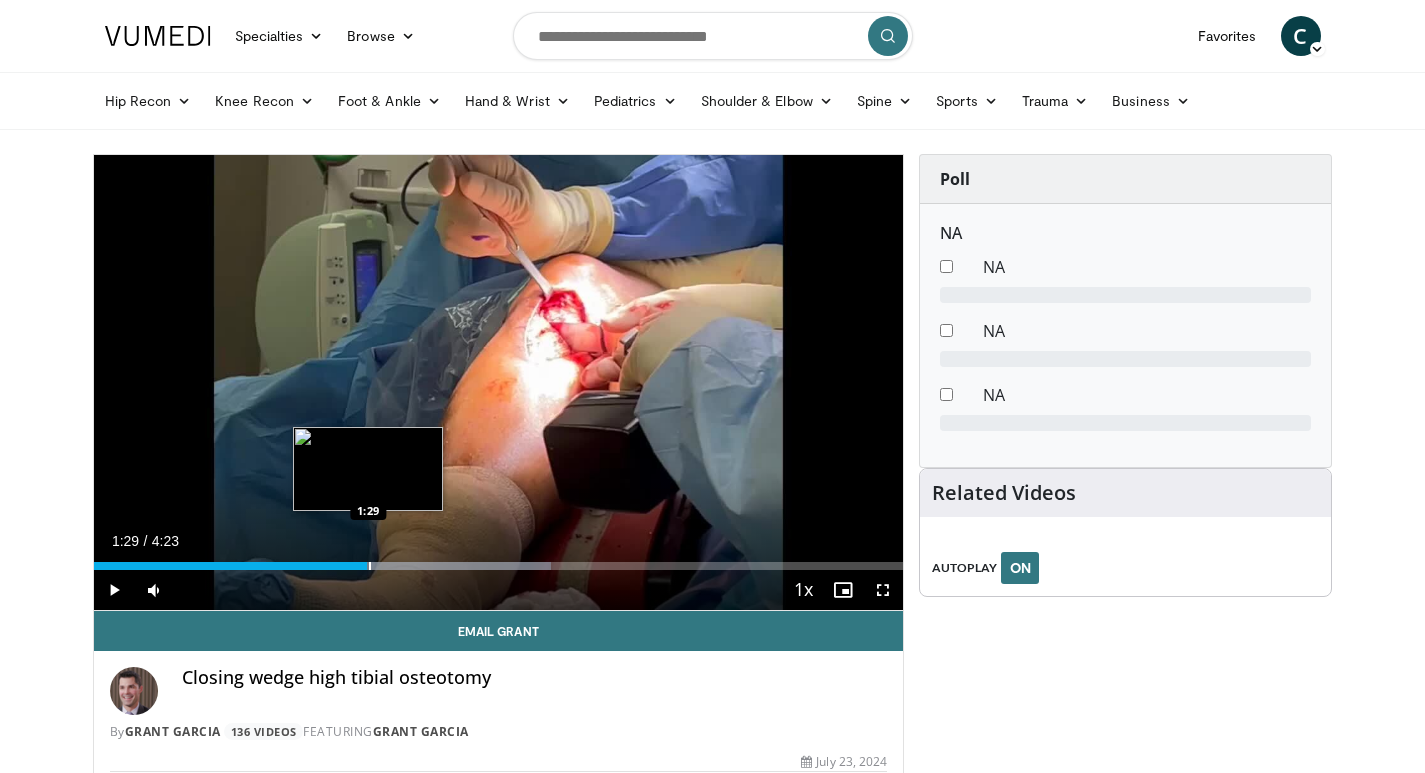 click at bounding box center (370, 566) 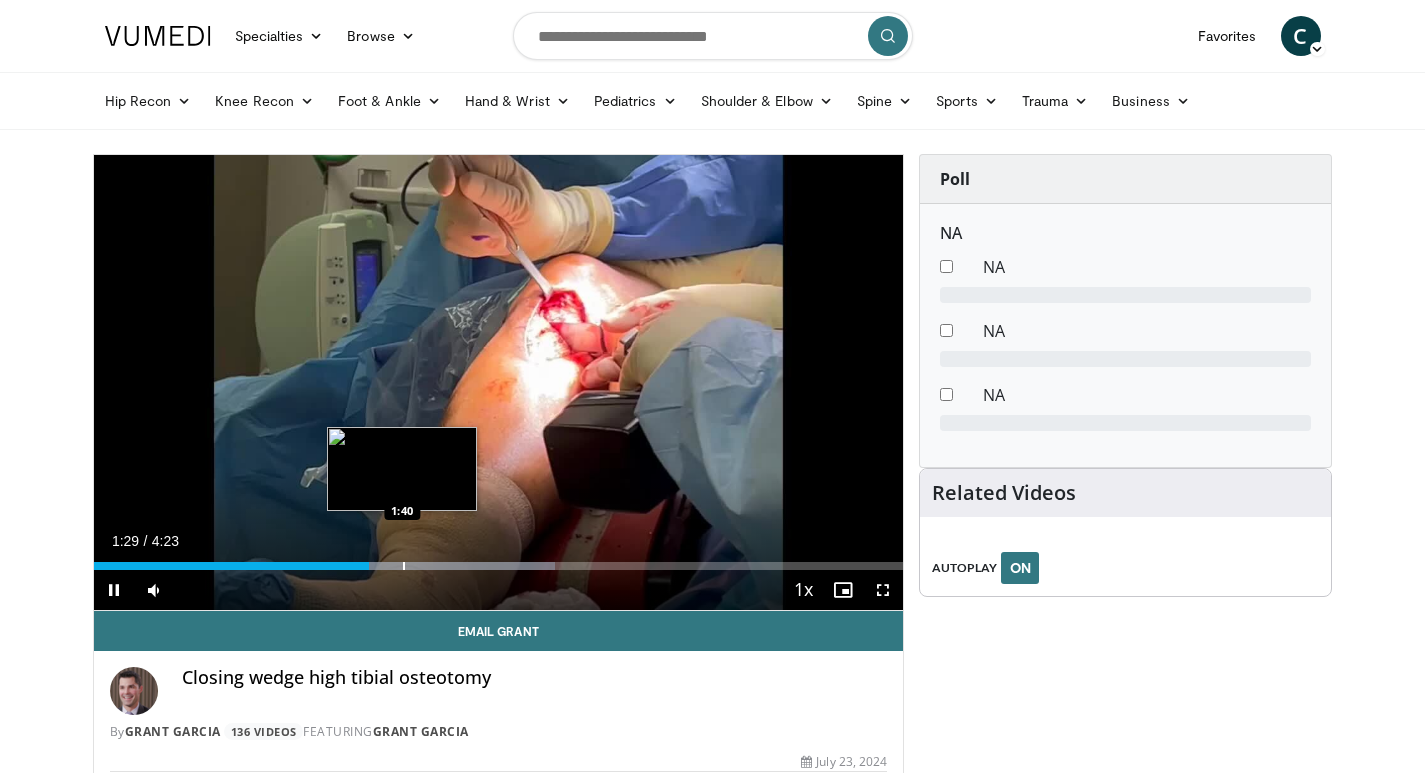 click at bounding box center [404, 566] 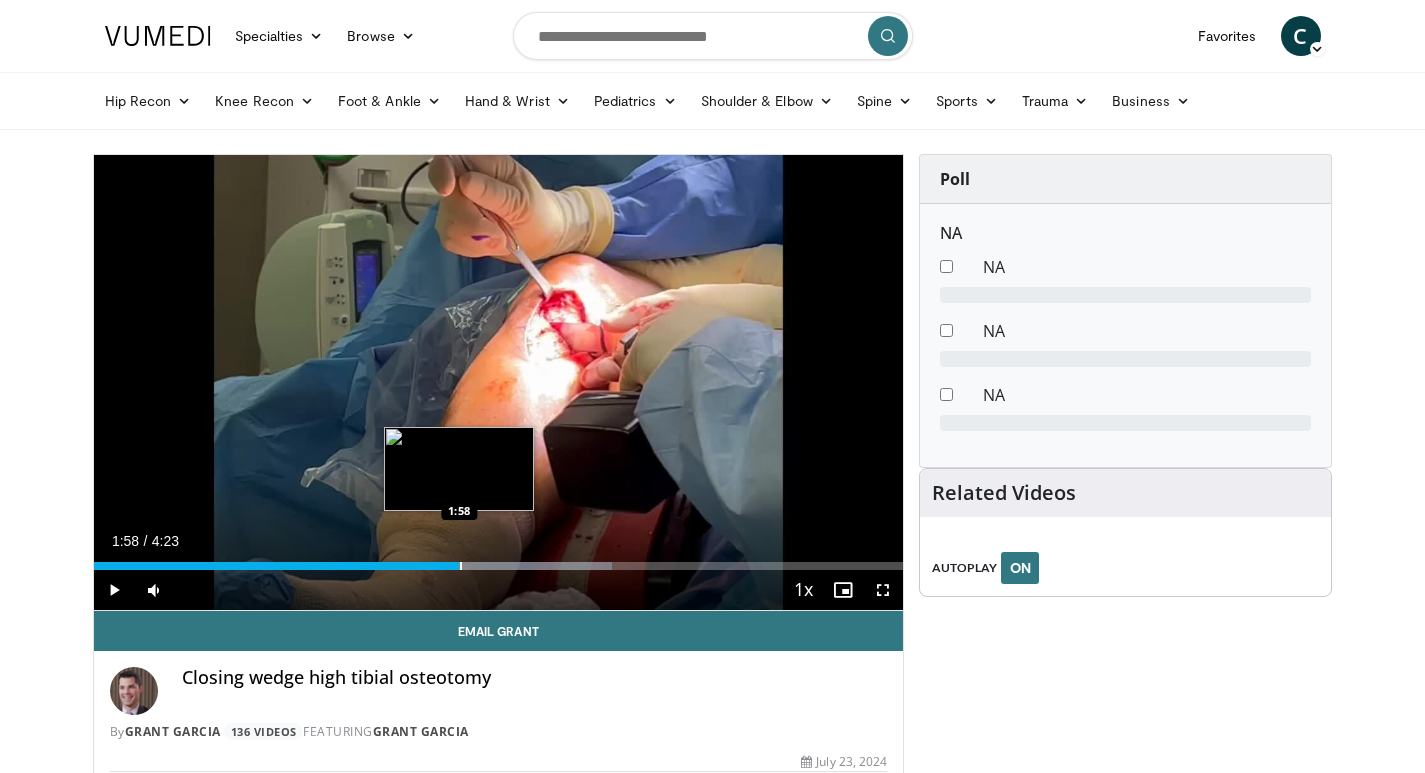 click on "Loaded :  64.00% 1:58 1:58" at bounding box center (499, 560) 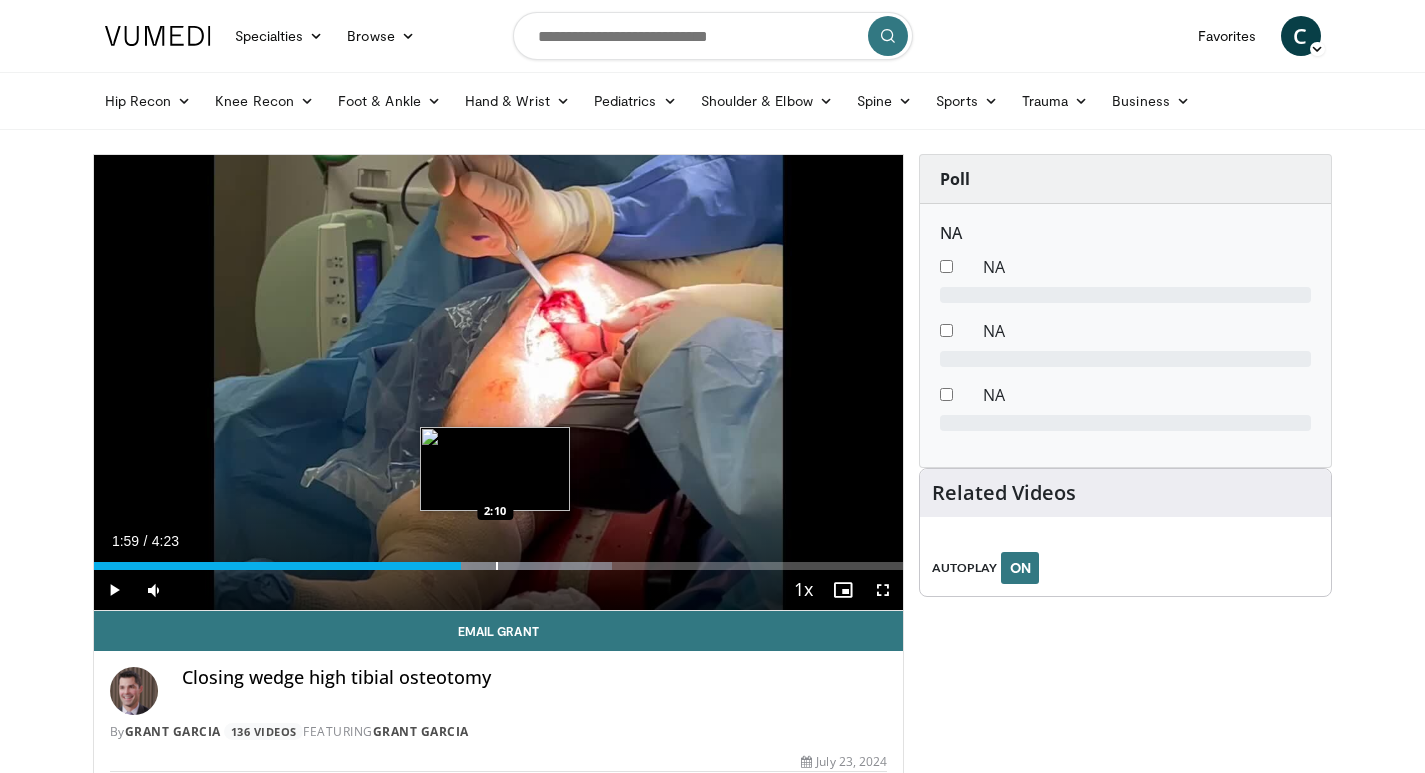 click at bounding box center (497, 566) 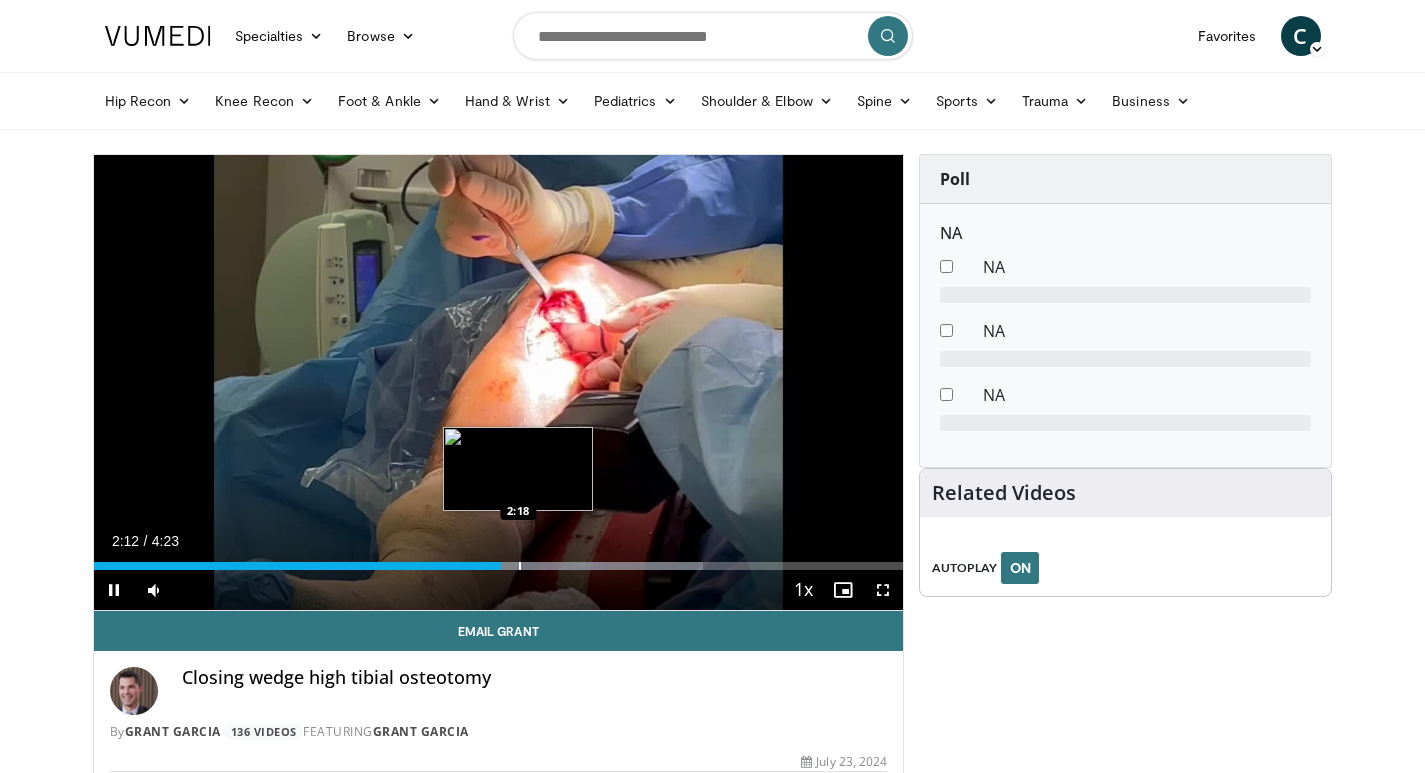 click on "Loaded :  75.30% 2:12 2:18" at bounding box center (499, 560) 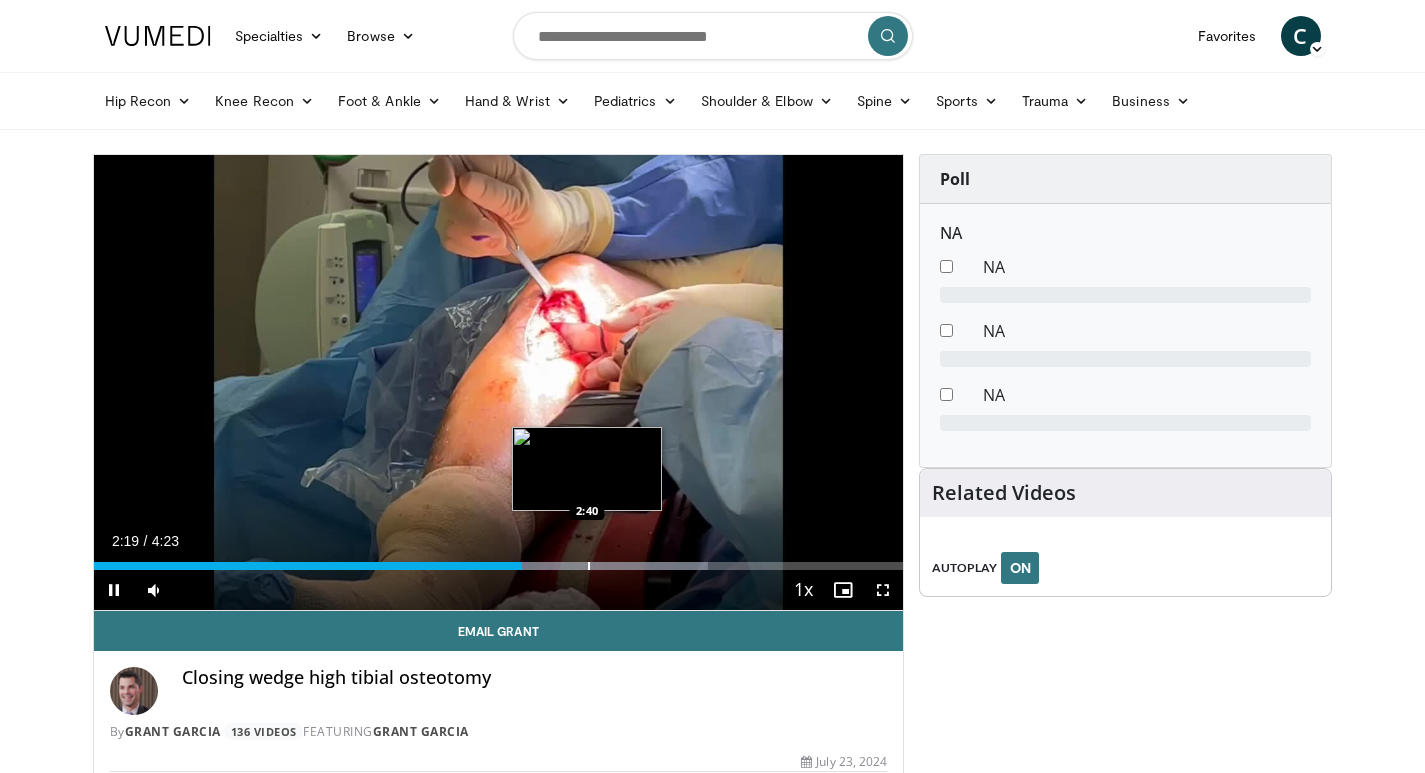 click on "Loaded :  75.94% 2:19 2:40" at bounding box center [499, 560] 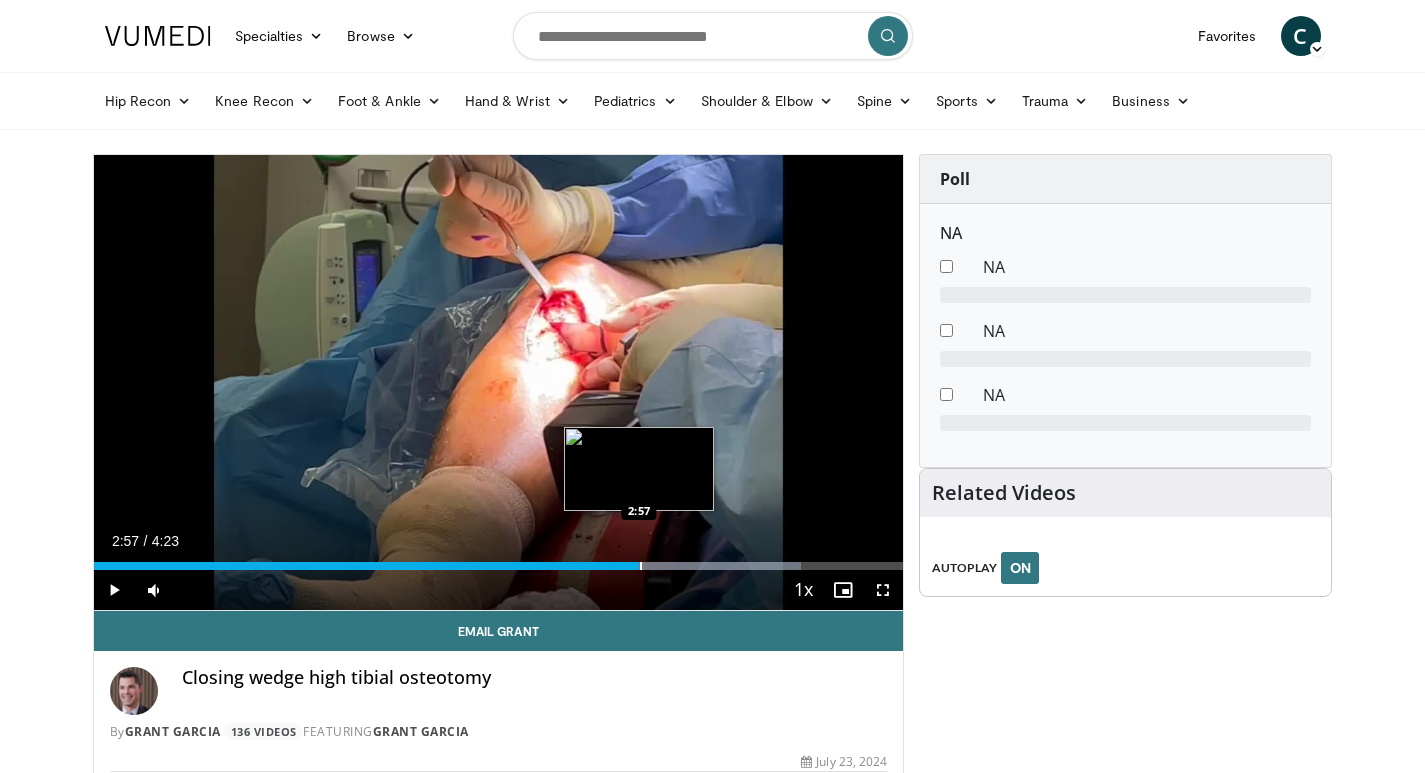 click on "Loaded :  87.33% 2:56 2:57" at bounding box center (499, 560) 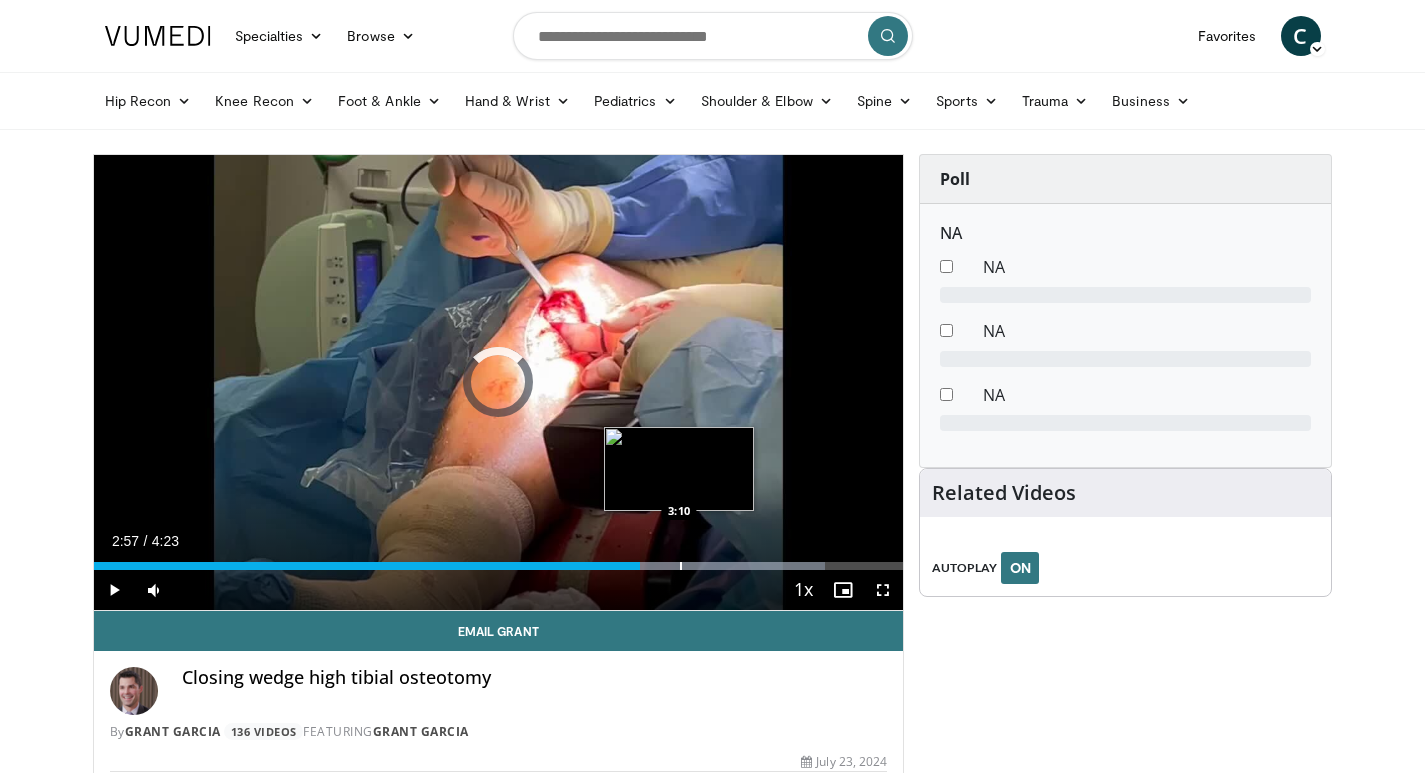 click at bounding box center (681, 566) 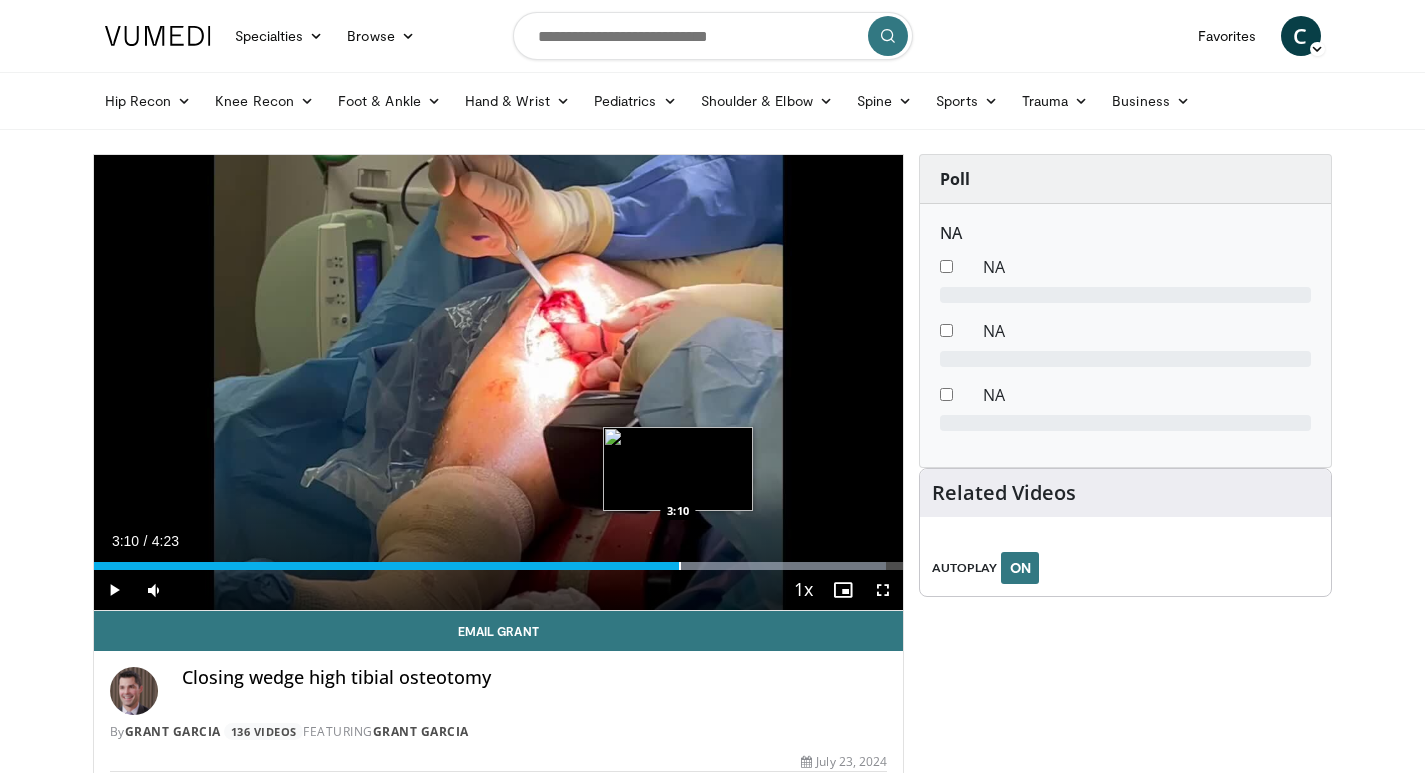 click at bounding box center [680, 566] 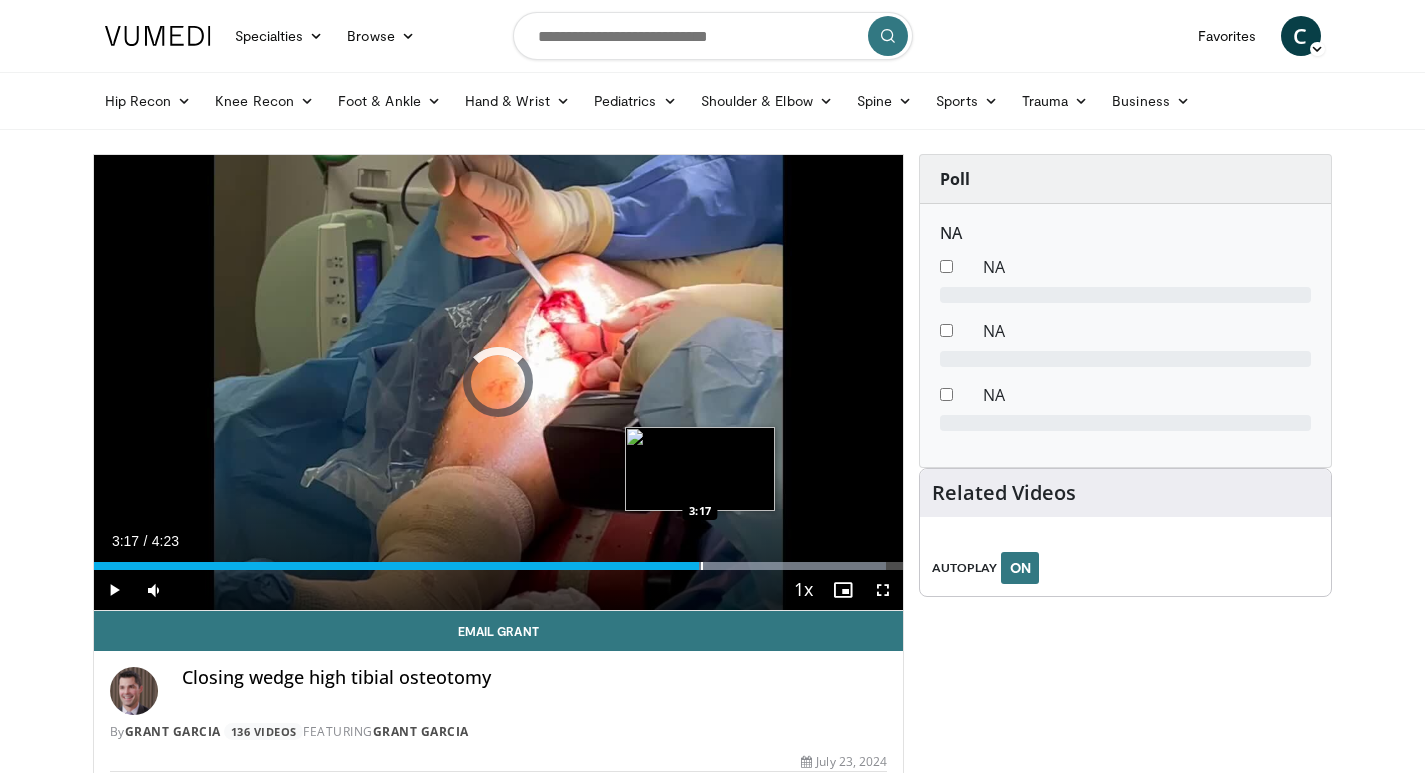click at bounding box center (702, 566) 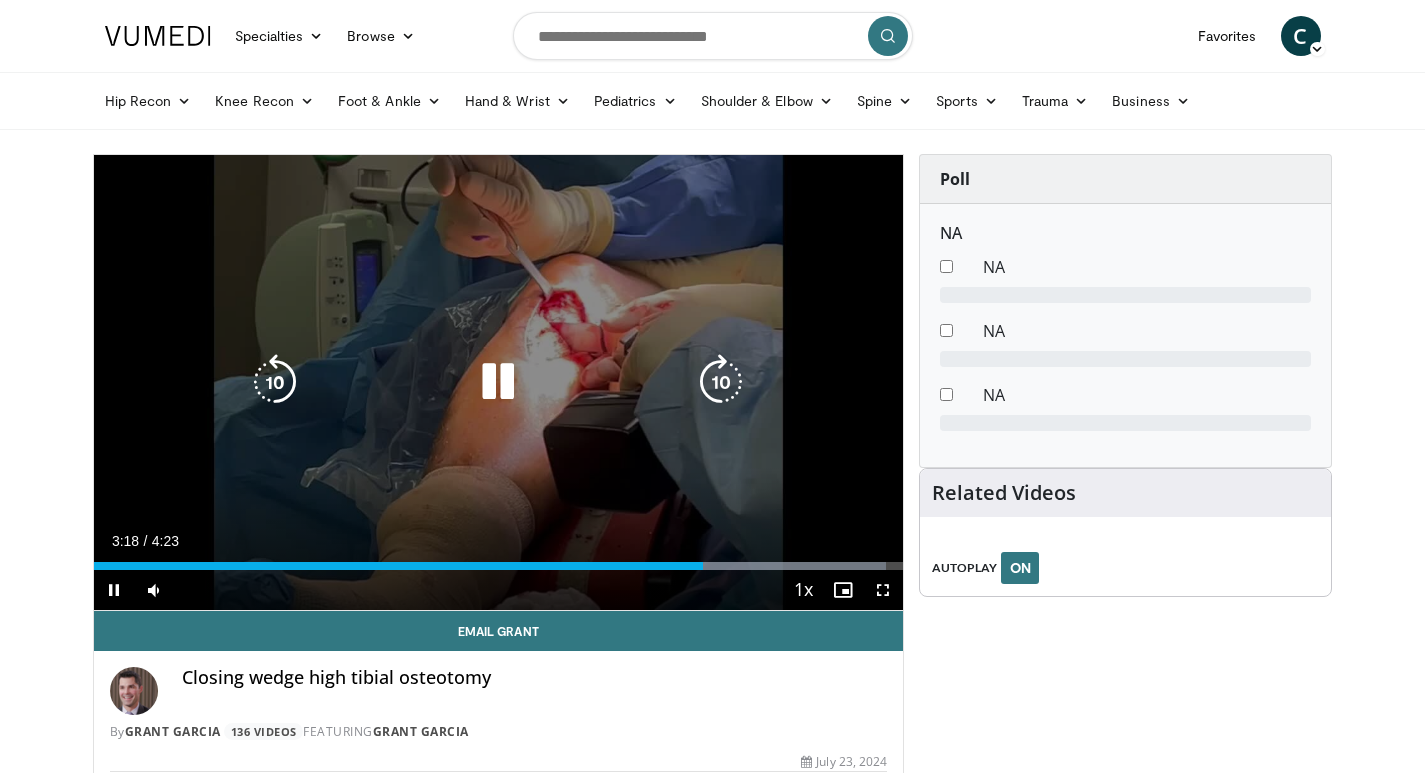 click on "Current Time  3:18 / Duration  4:23 Pause Skip Backward Skip Forward Mute 0% Loaded :  97.90% 3:18 3:17 Stream Type  LIVE Seek to live, currently behind live LIVE   1x Playback Rate 0.5x 0.75x 1x , selected 1.25x 1.5x 1.75x 2x Chapters Chapters Descriptions descriptions off , selected Captions captions settings , opens captions settings dialog captions off , selected Audio Track en (Main) , selected Fullscreen Enable picture-in-picture mode" at bounding box center (499, 590) 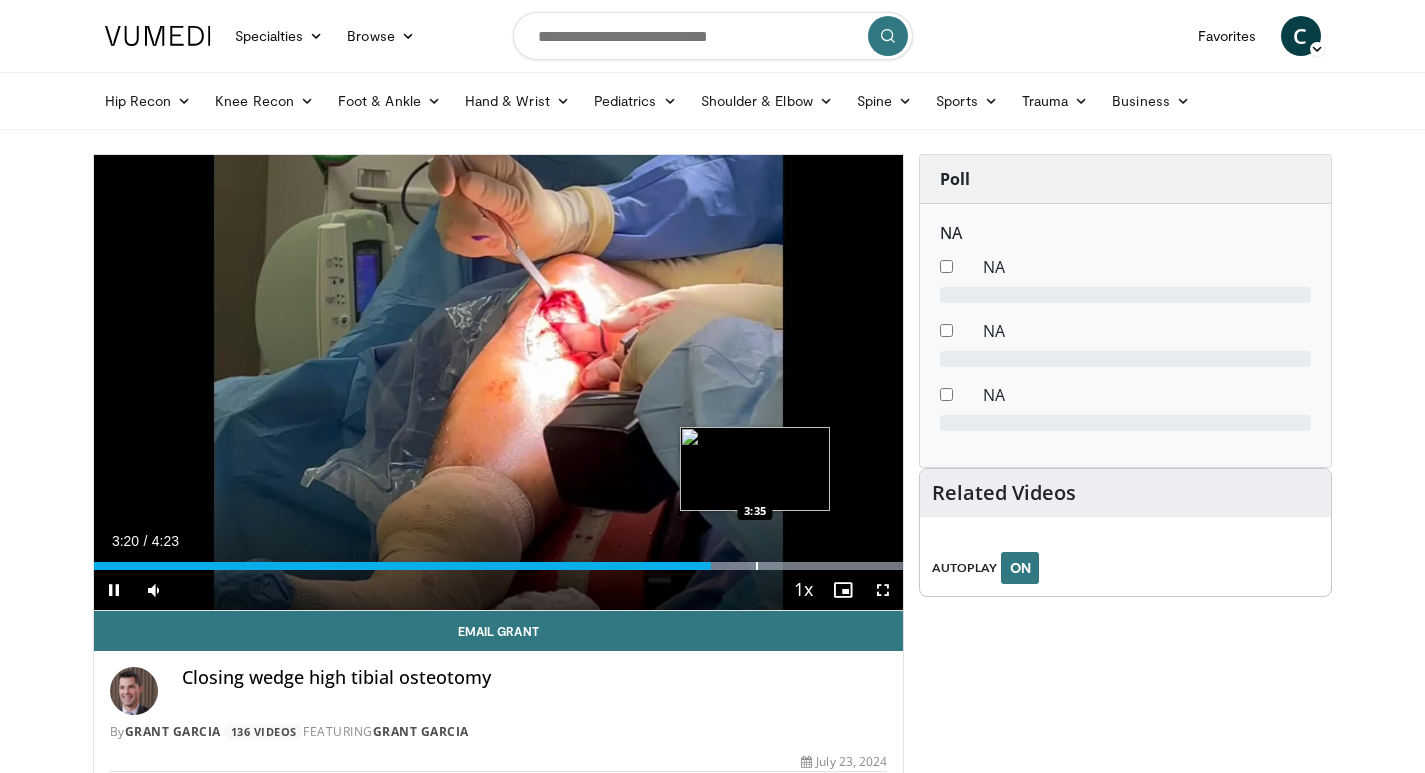 click at bounding box center [757, 566] 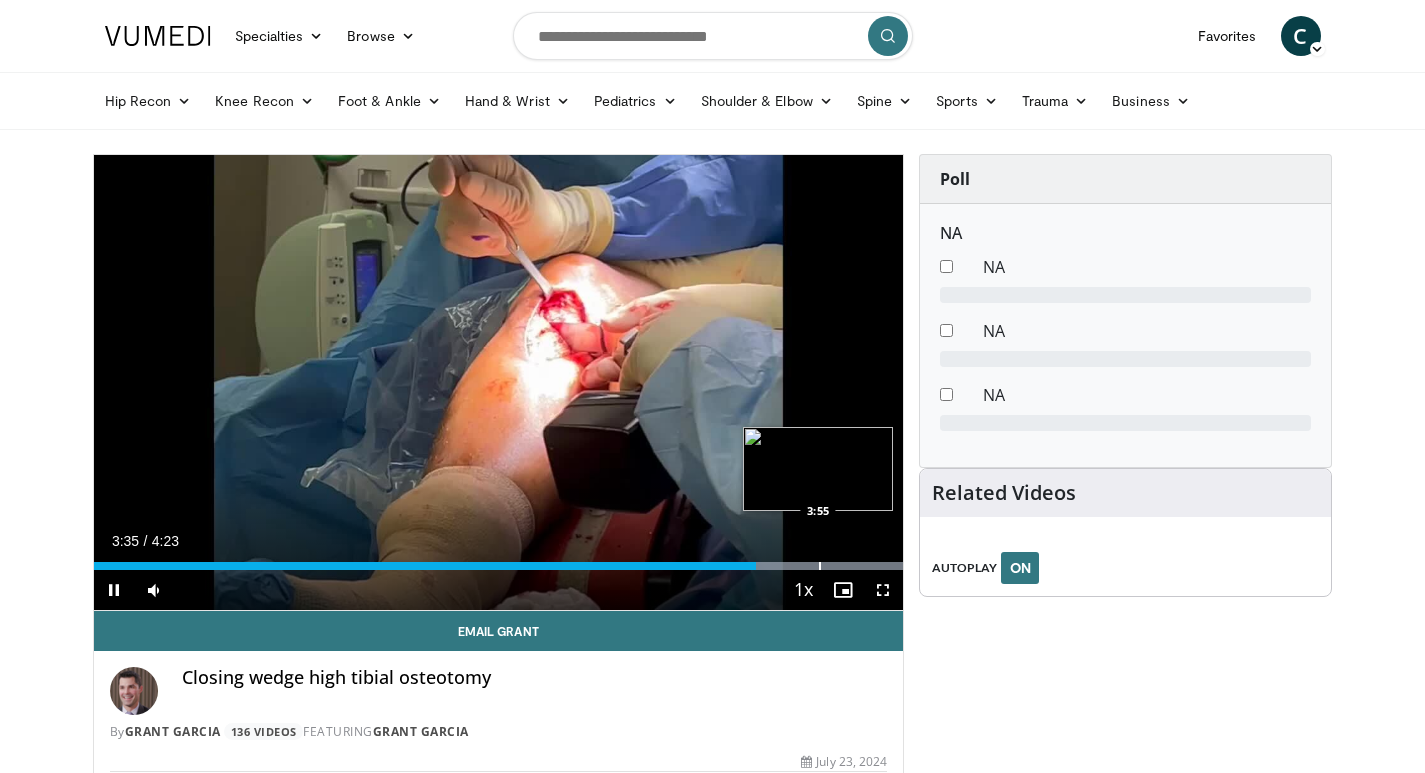 click on "10 seconds
Tap to unmute" at bounding box center [499, 382] 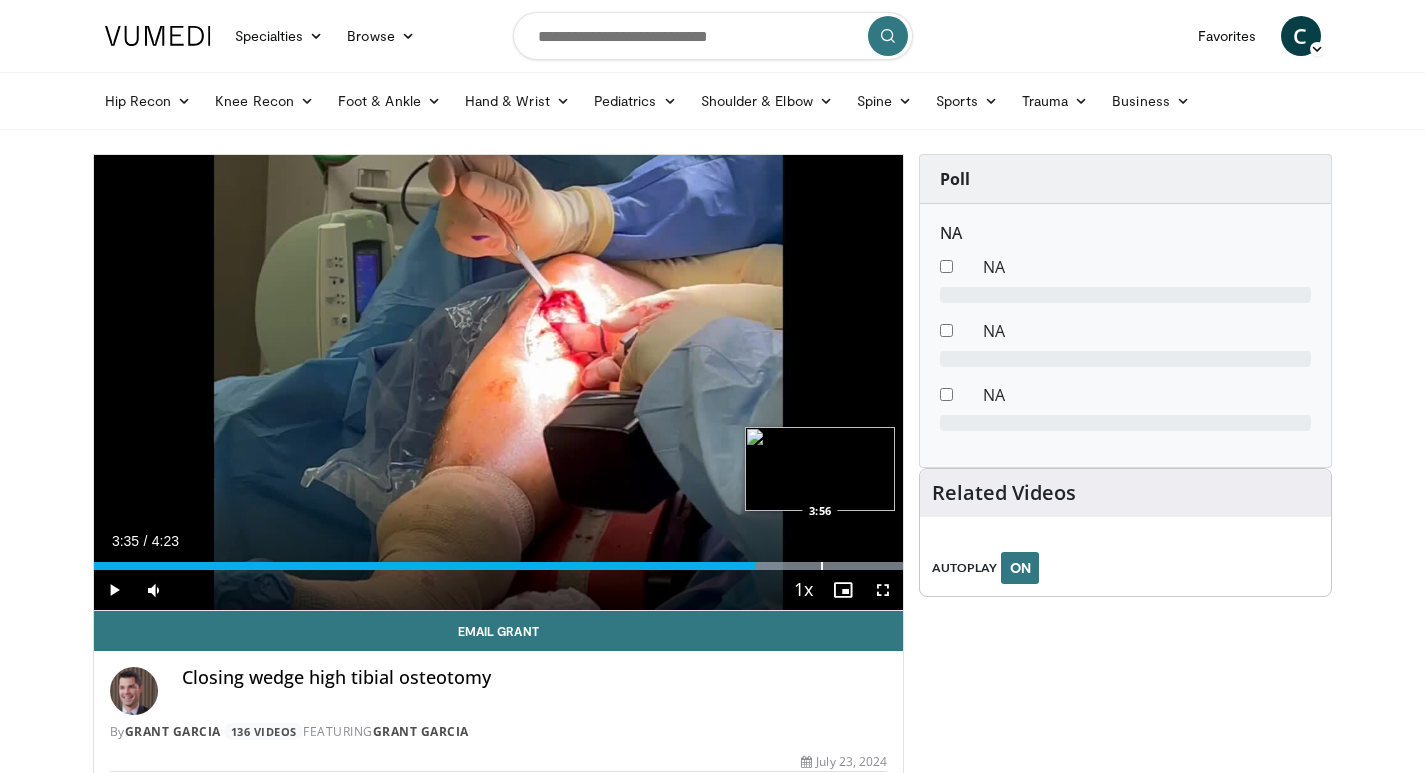 click at bounding box center (822, 566) 